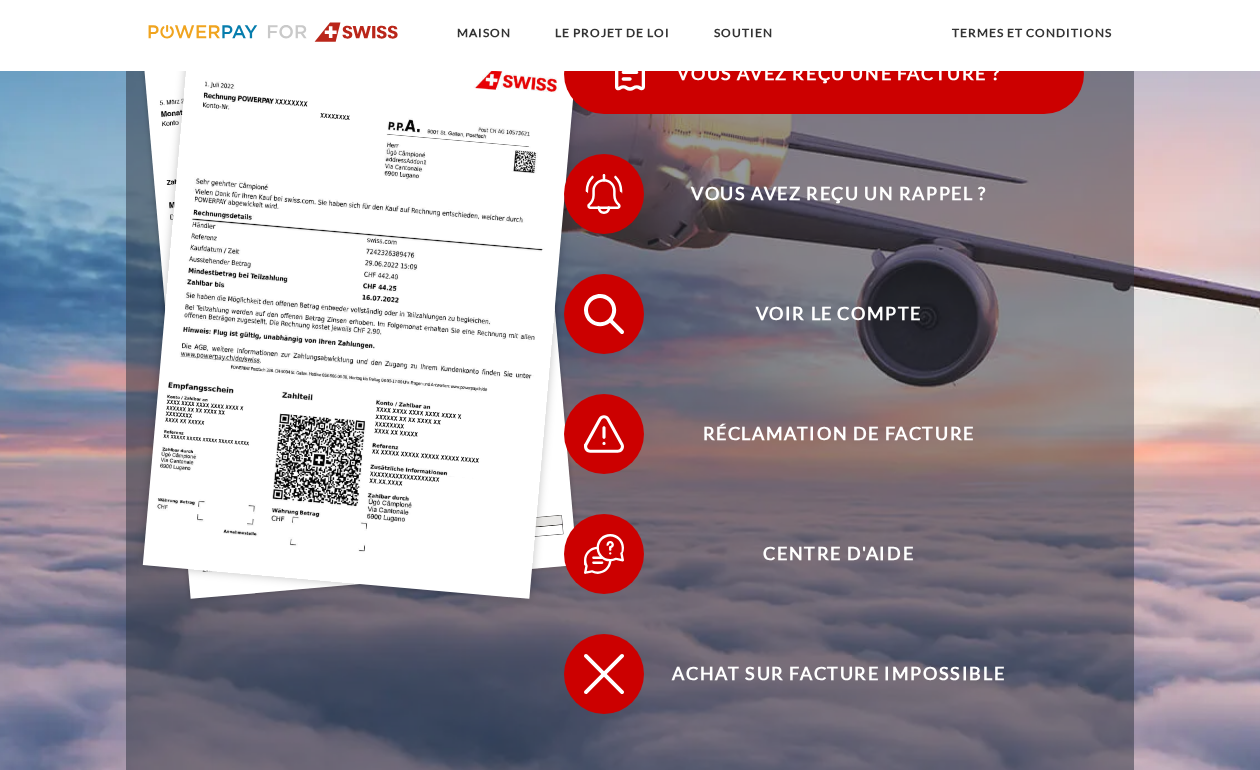 scroll, scrollTop: 522, scrollLeft: 0, axis: vertical 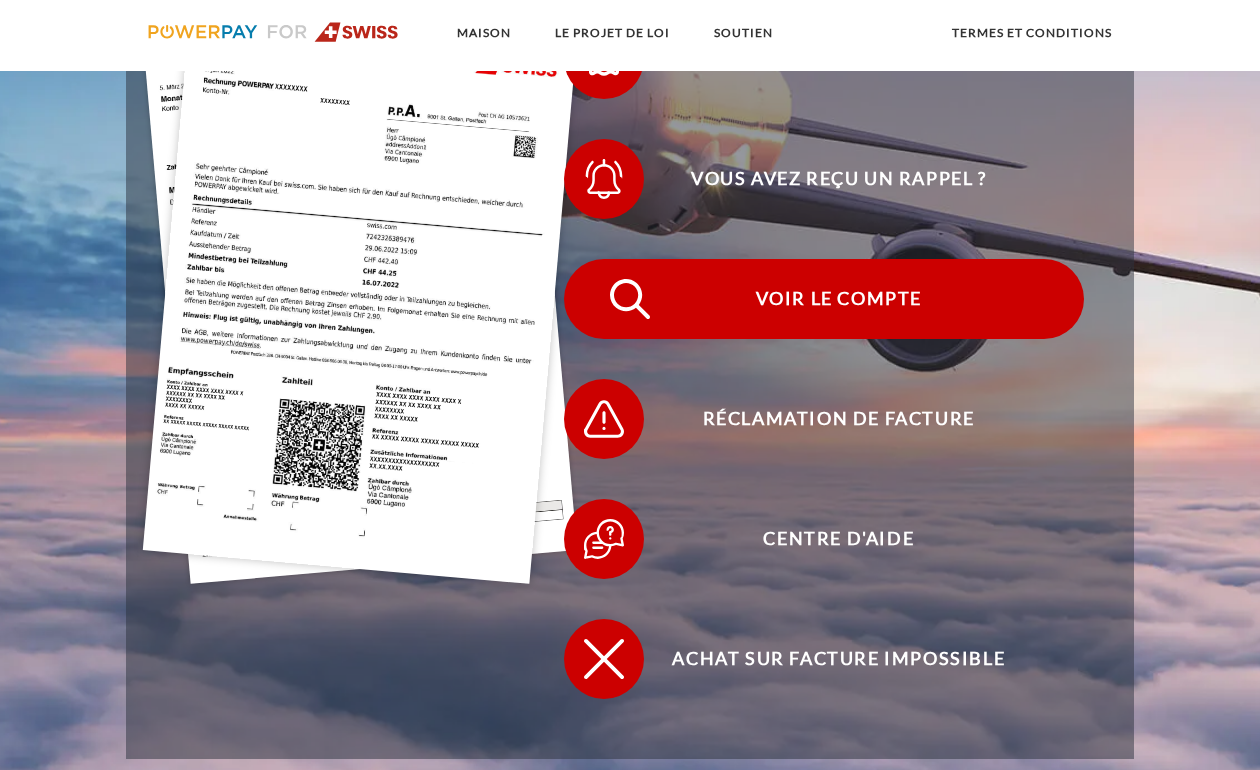 click on "Voir le compte" at bounding box center [839, 299] 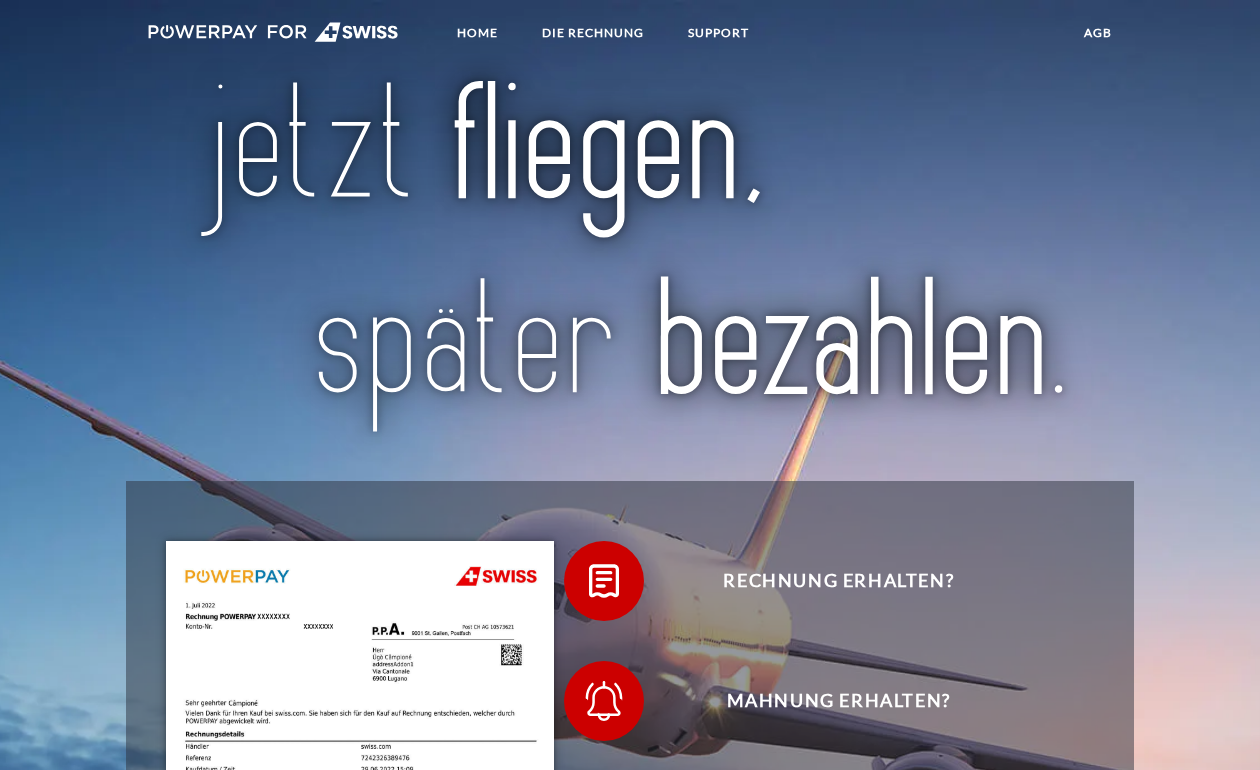 scroll, scrollTop: 0, scrollLeft: 0, axis: both 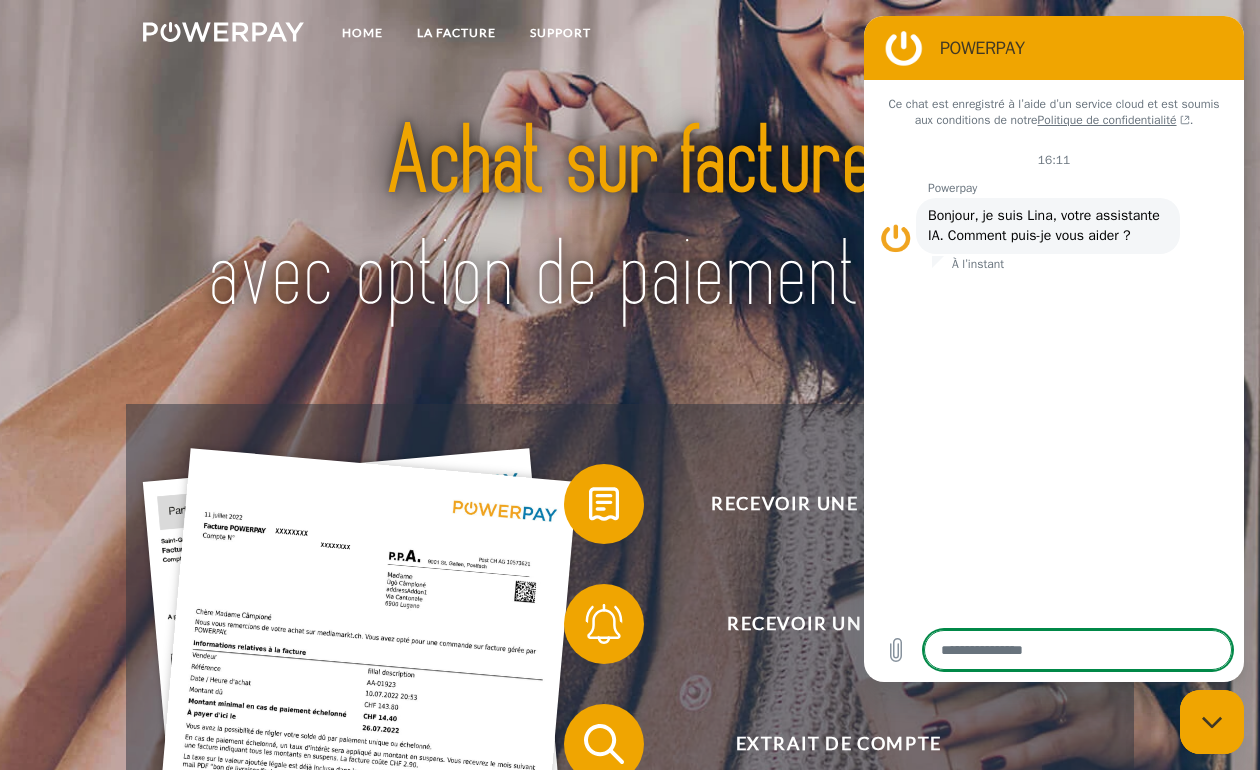 type on "*" 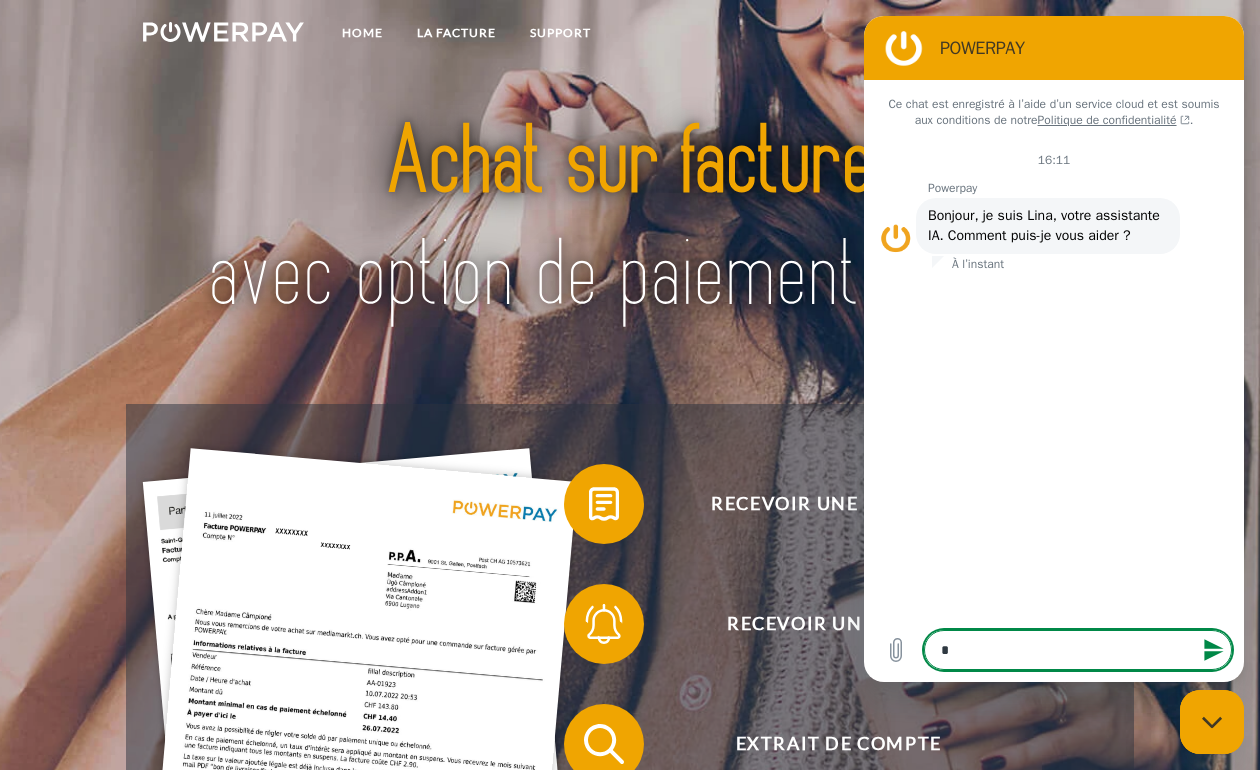 type on "**" 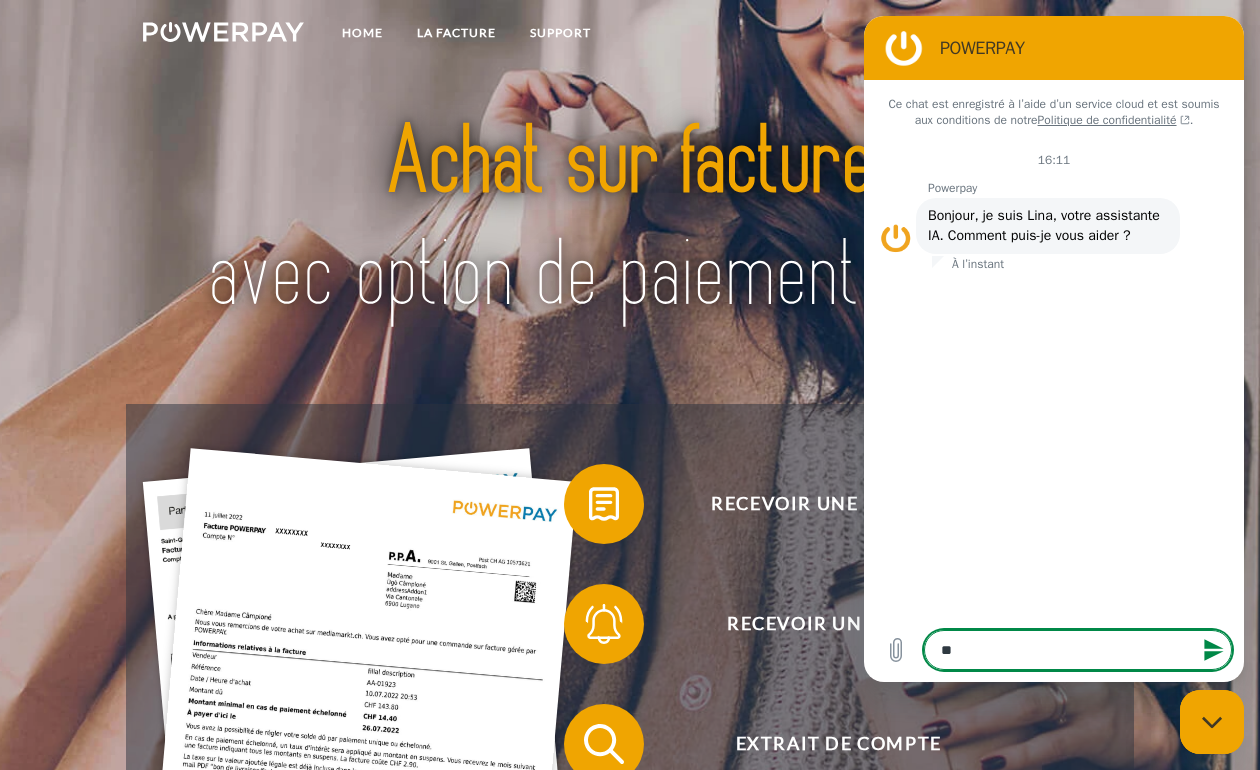 type on "**" 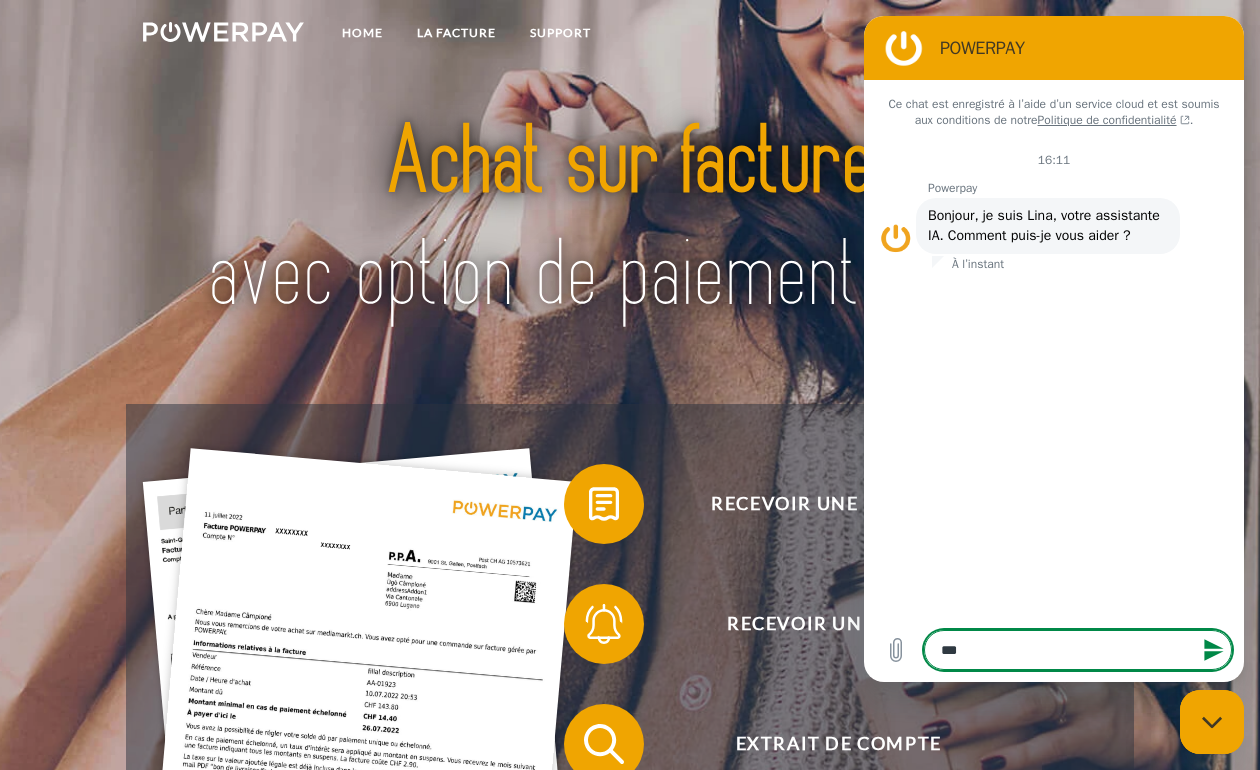 type on "****" 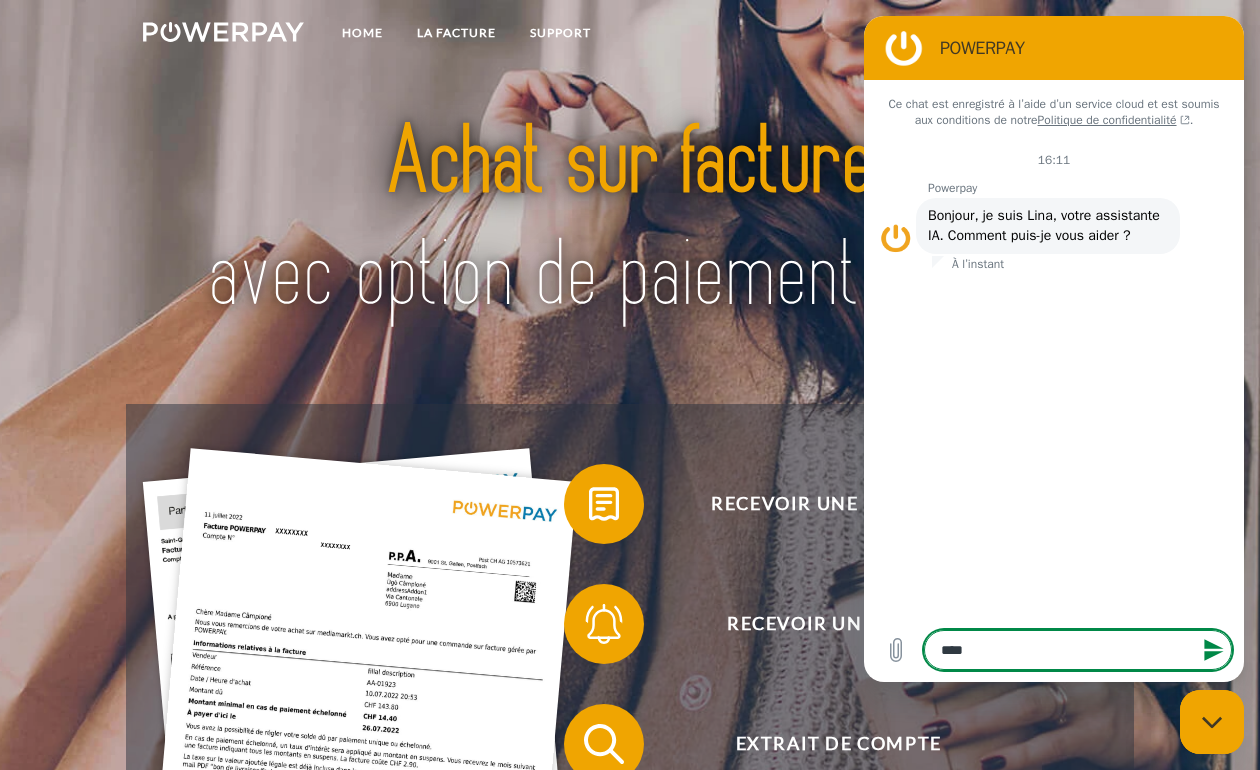 type on "*****" 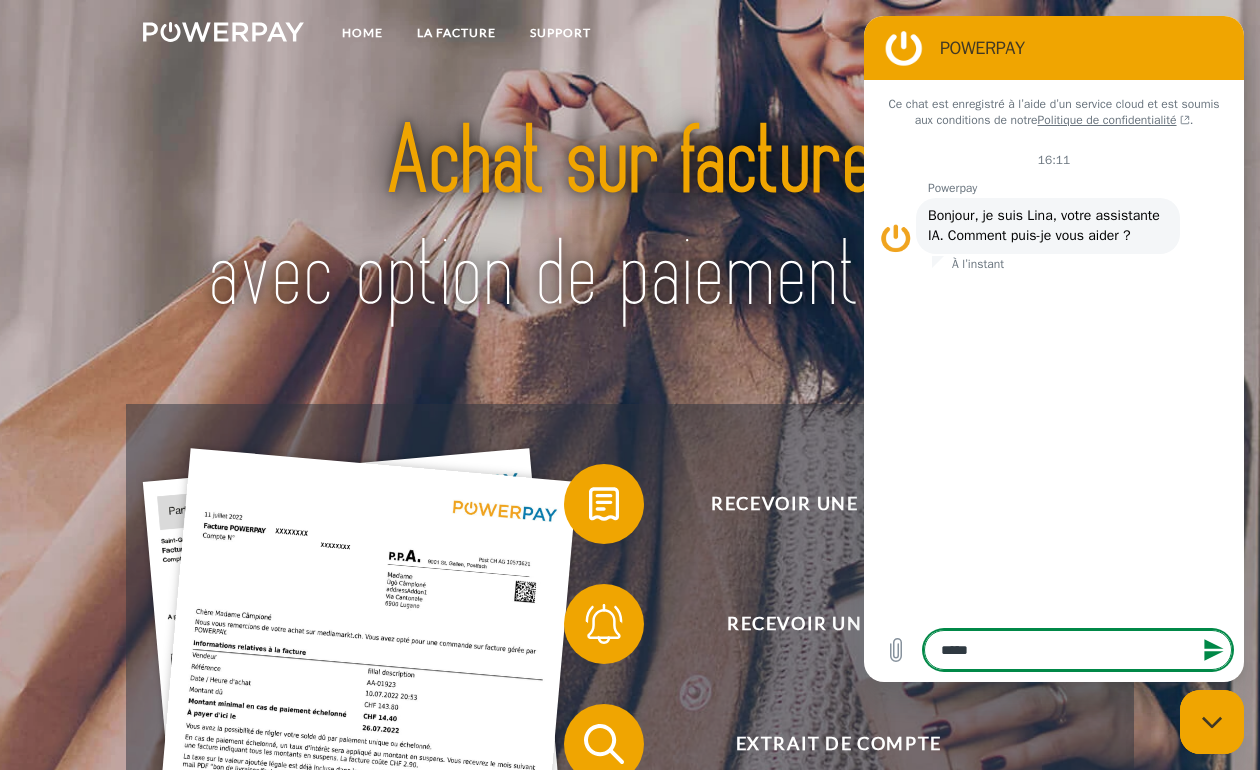 type on "*" 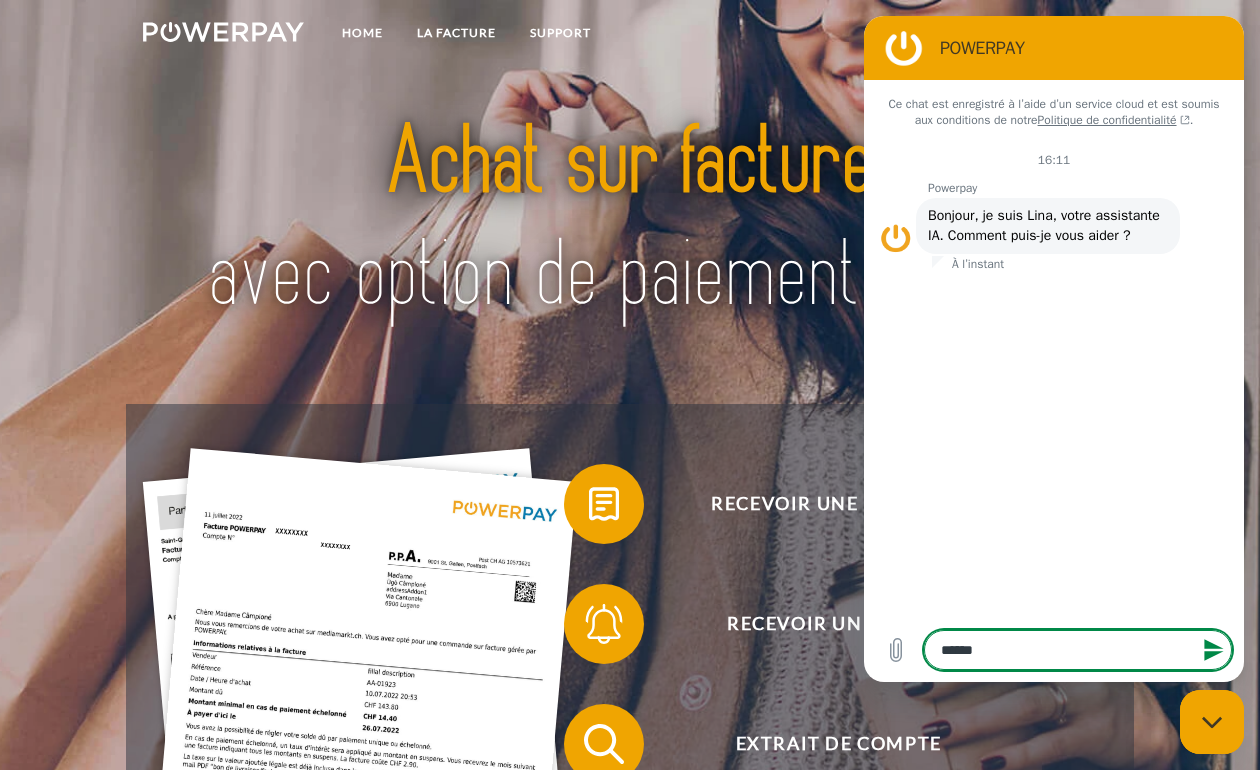 type on "*******" 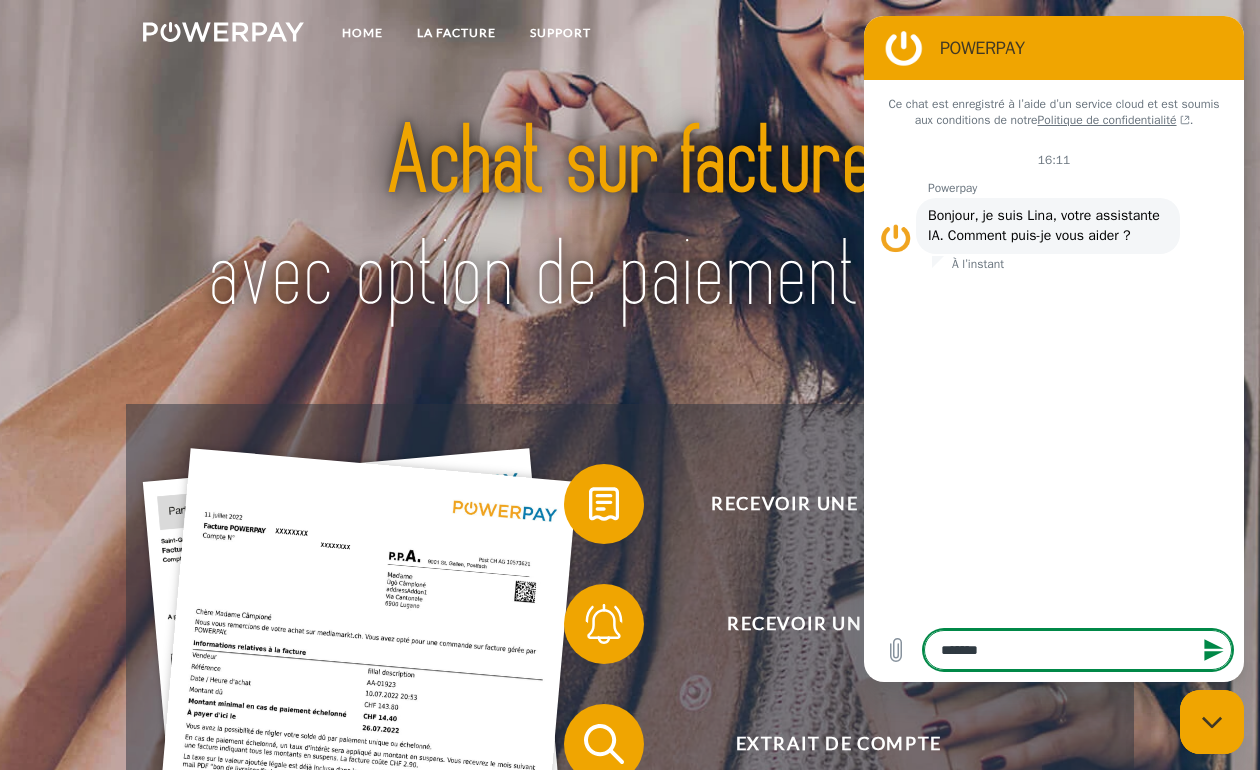 type on "********" 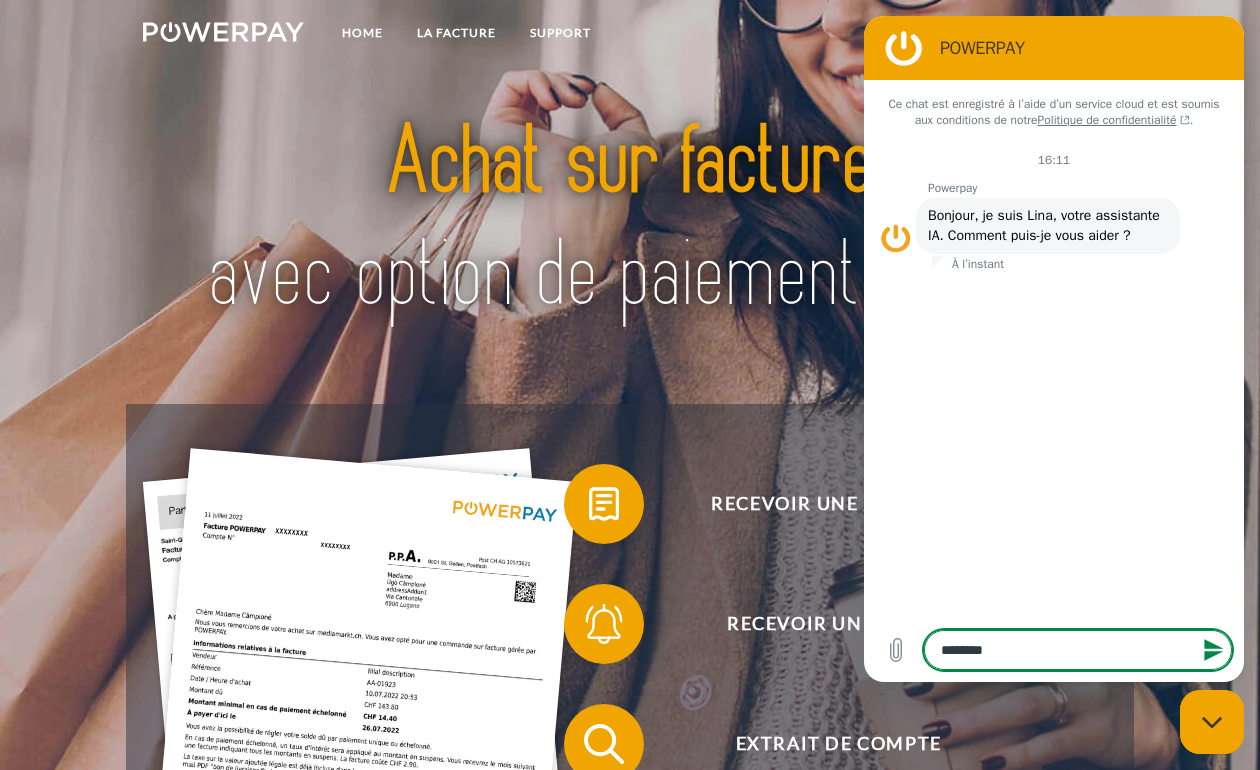 type on "*********" 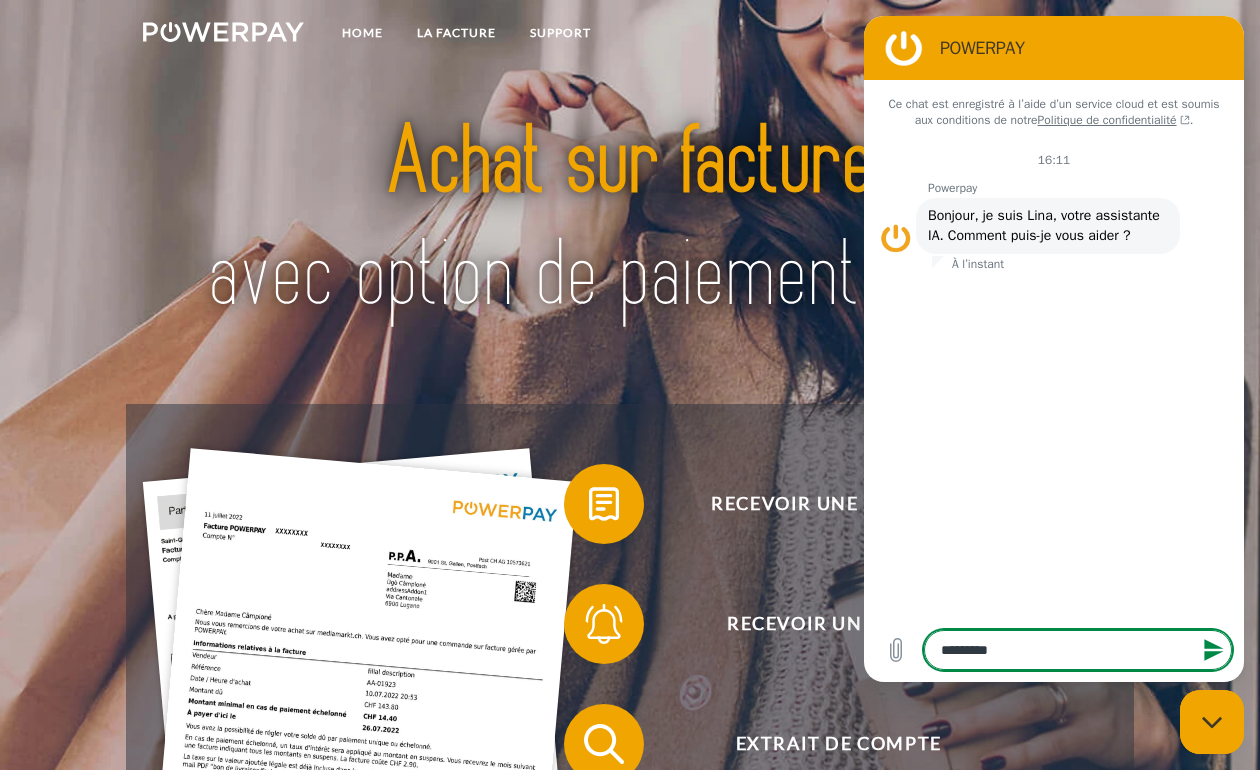 type on "**********" 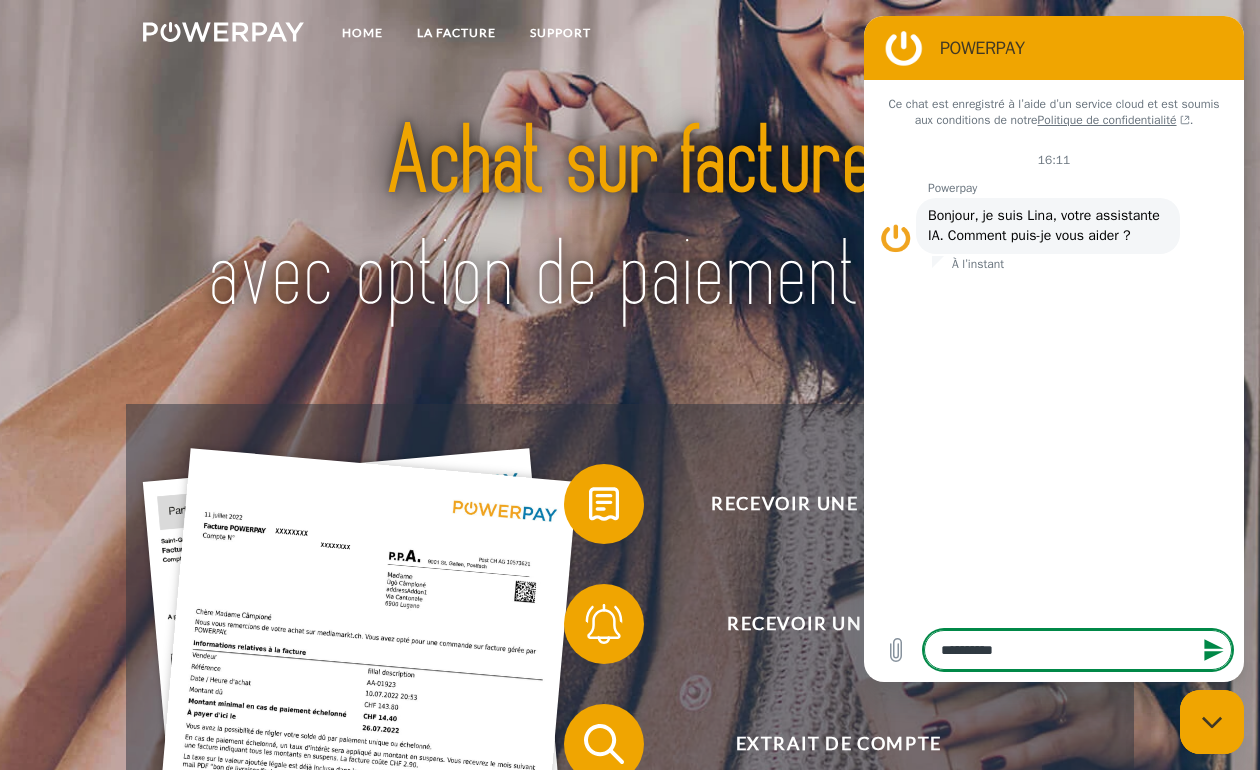 type on "**********" 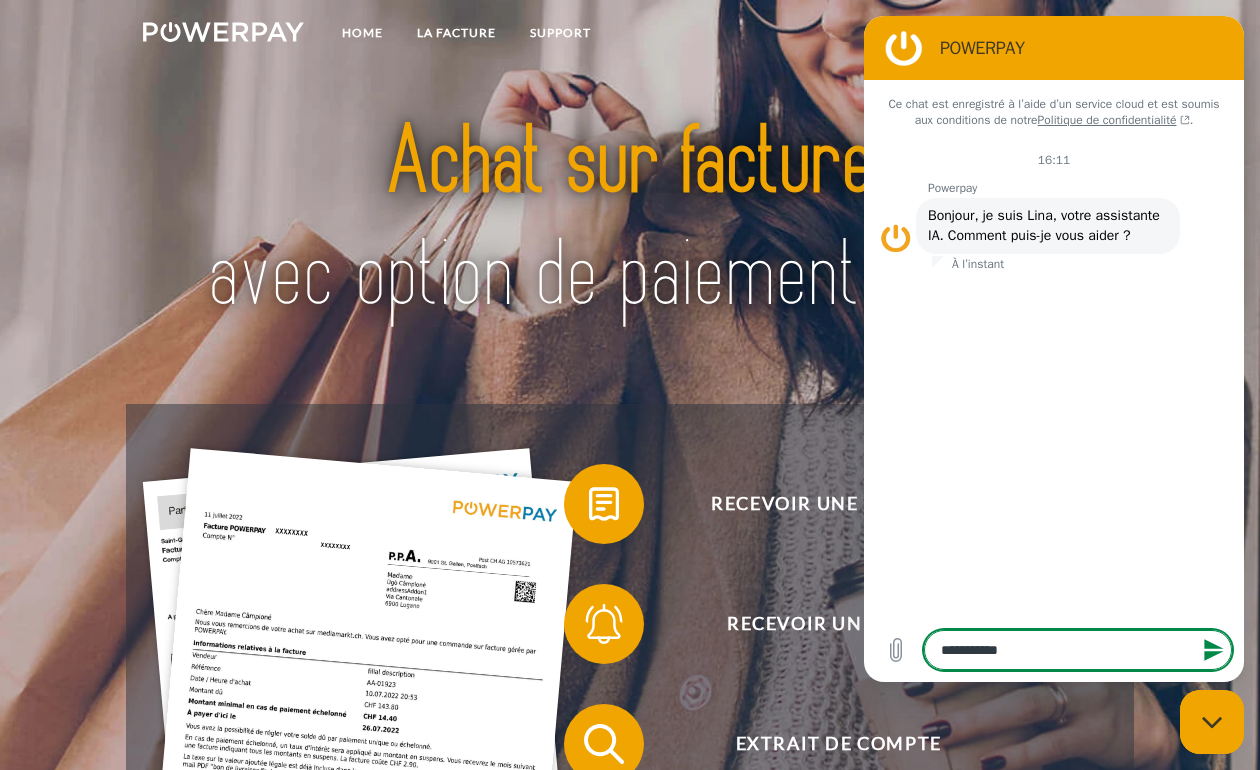 type on "**********" 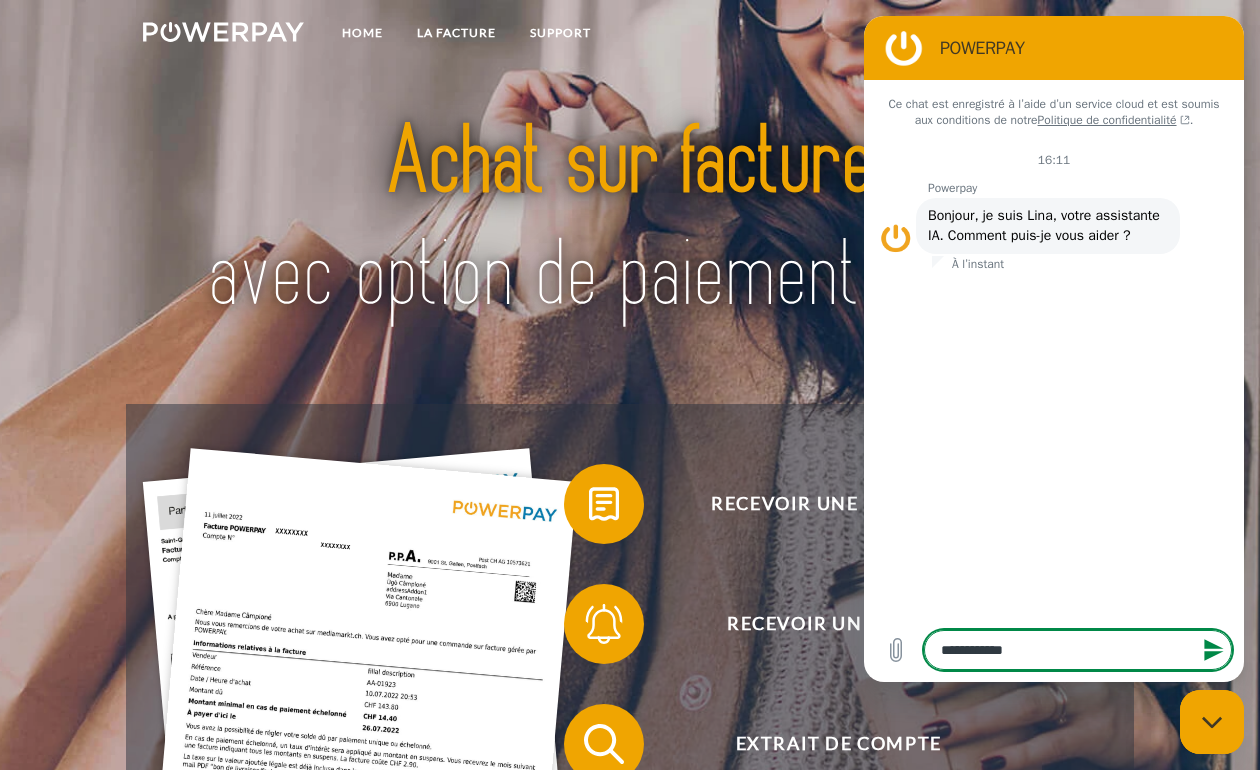 type on "**********" 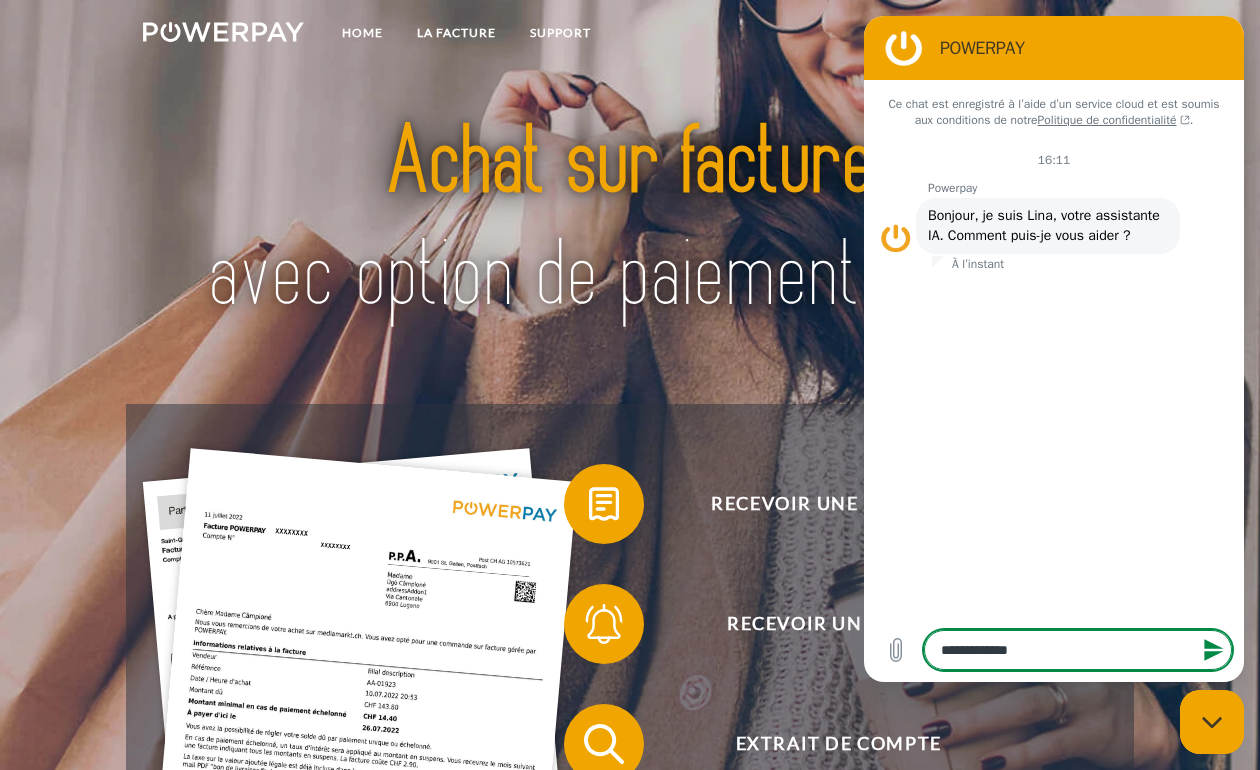 type on "**********" 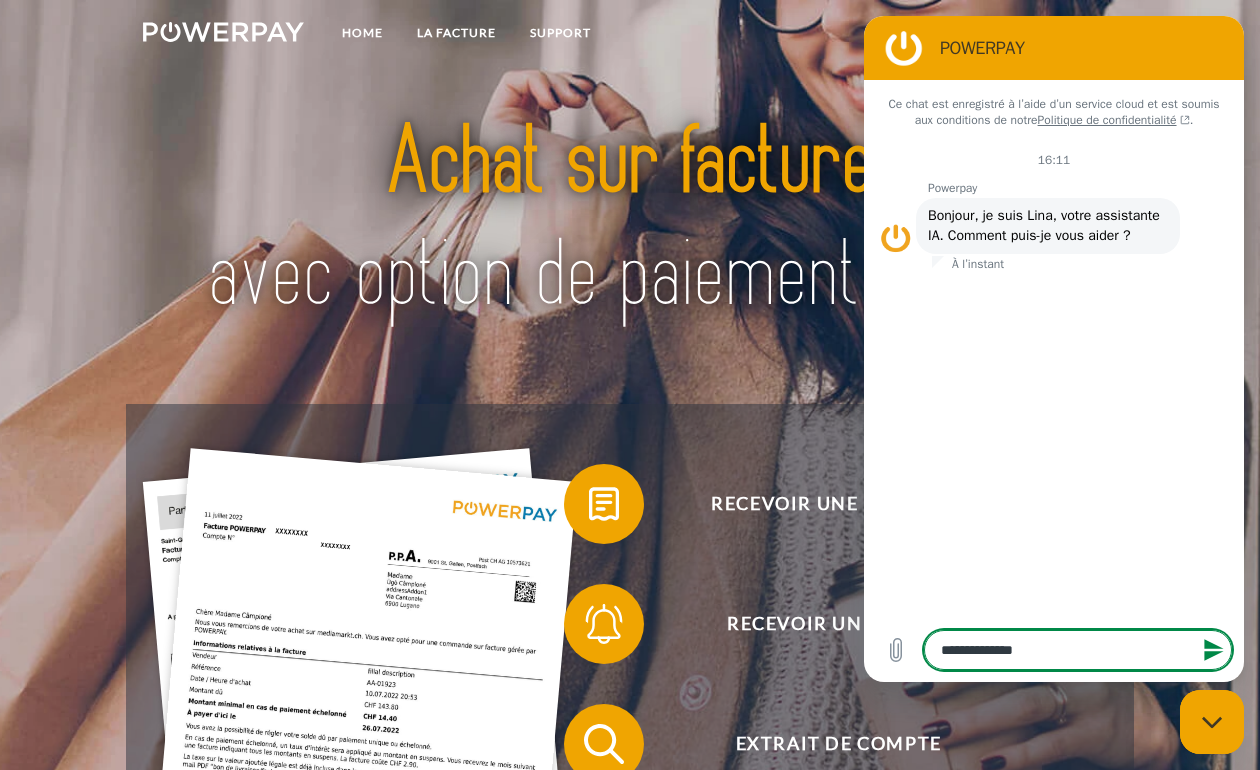 type on "**********" 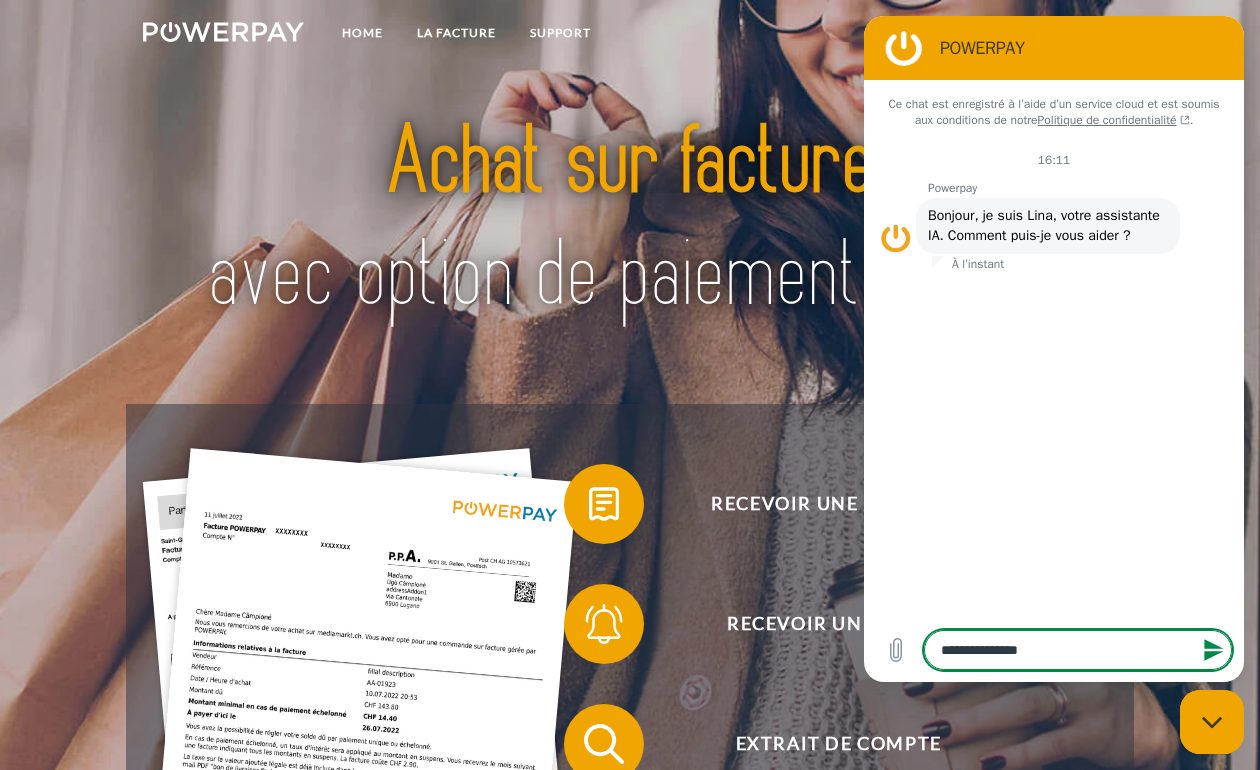 type on "**********" 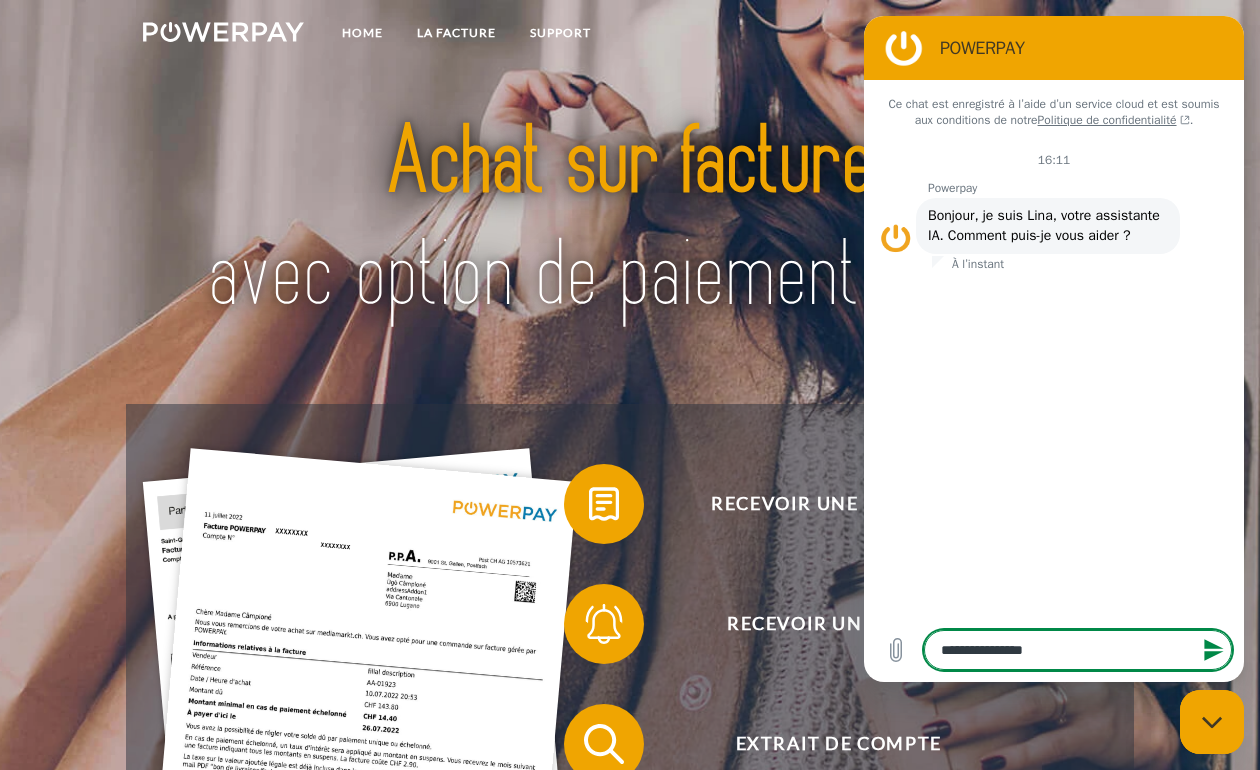 type on "**********" 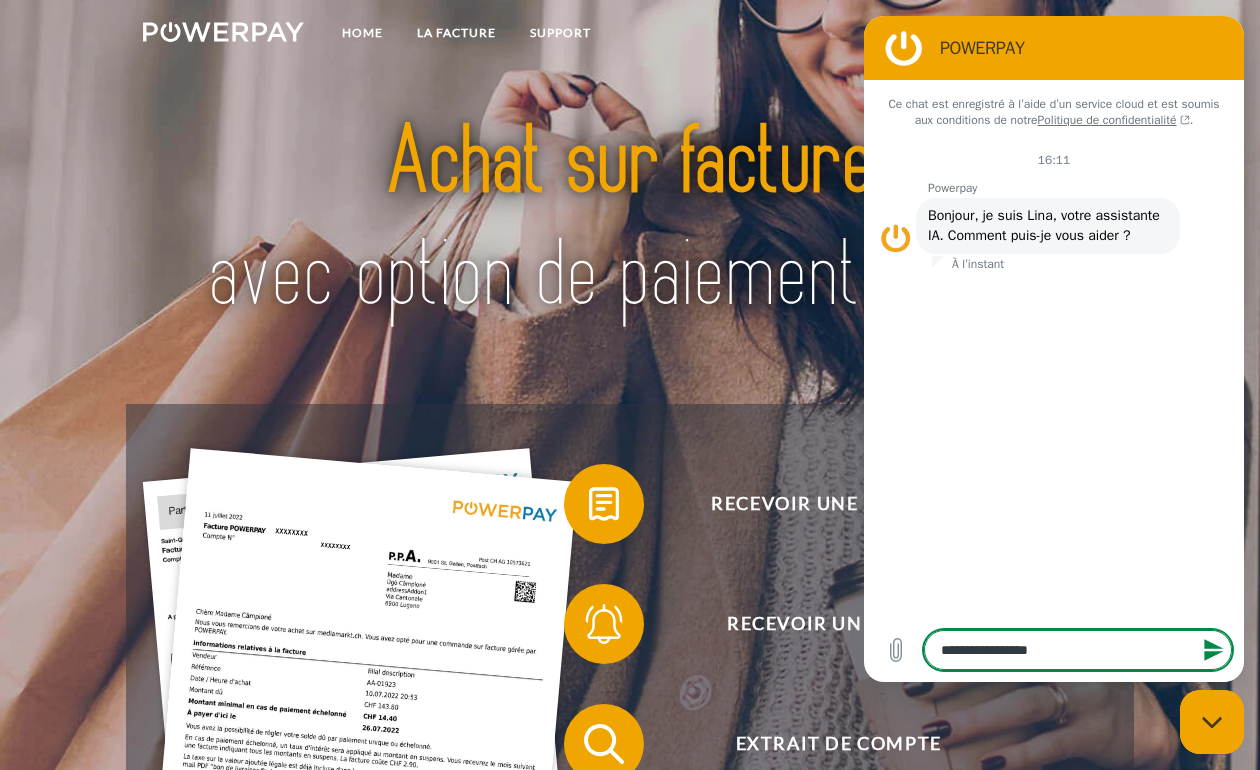 type on "**********" 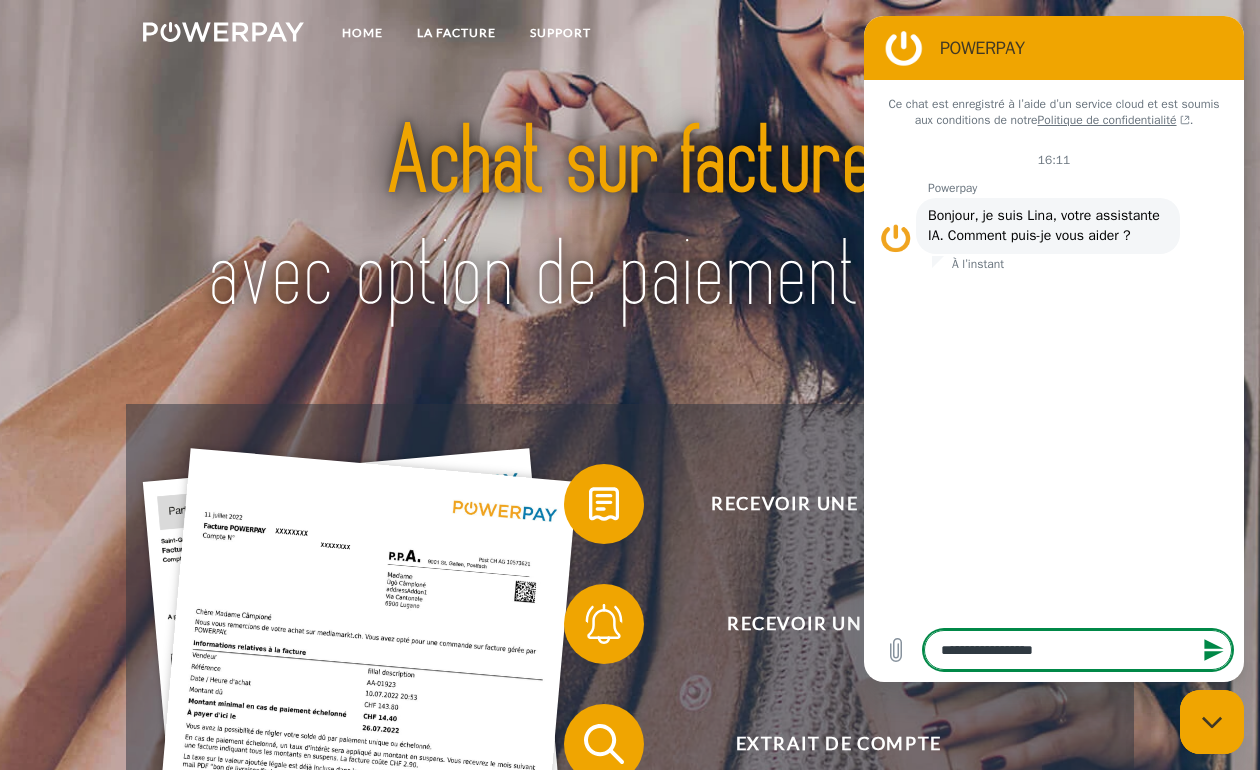 type on "**********" 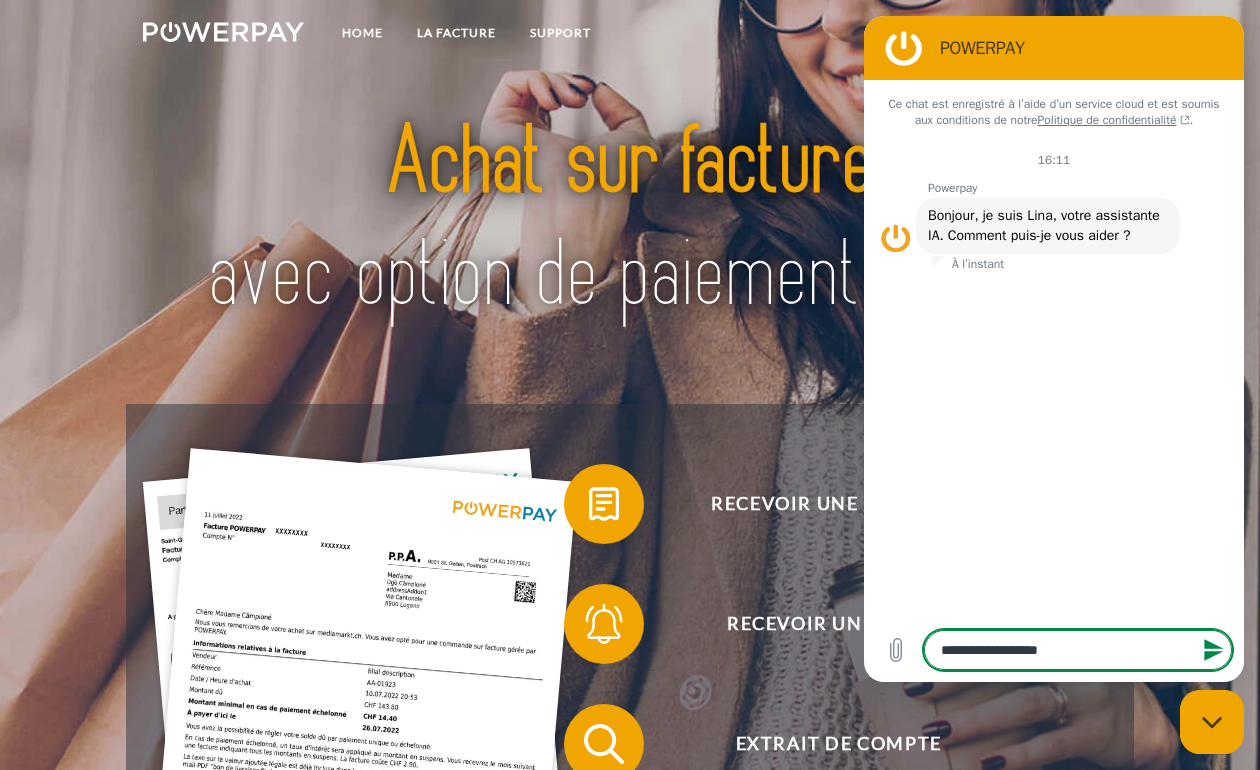 type on "**********" 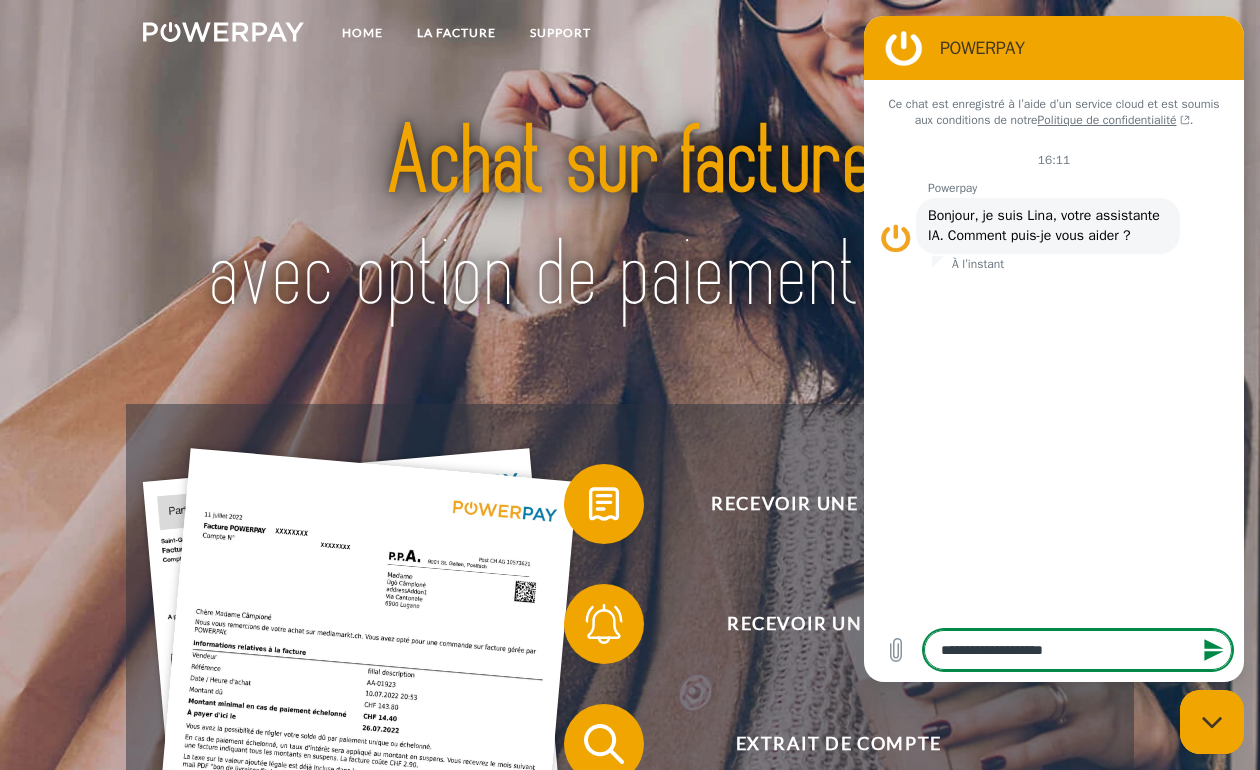 type on "**********" 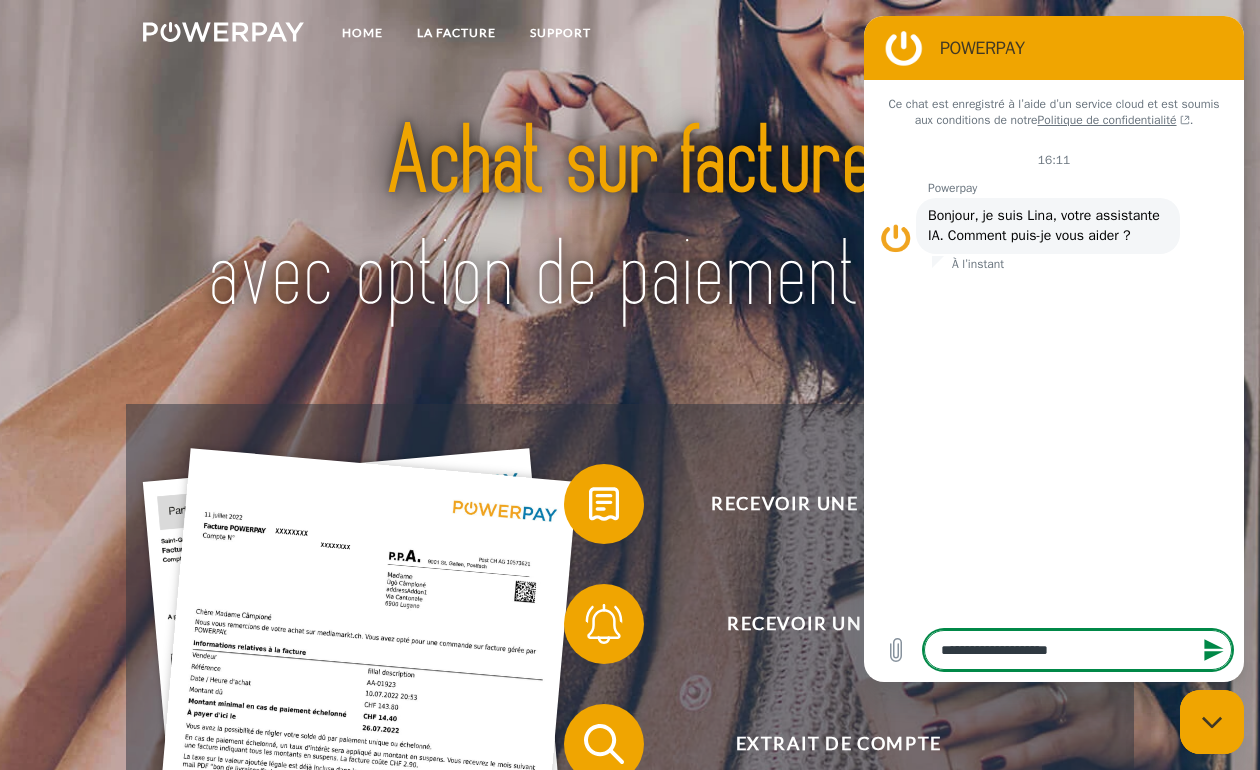 type on "*" 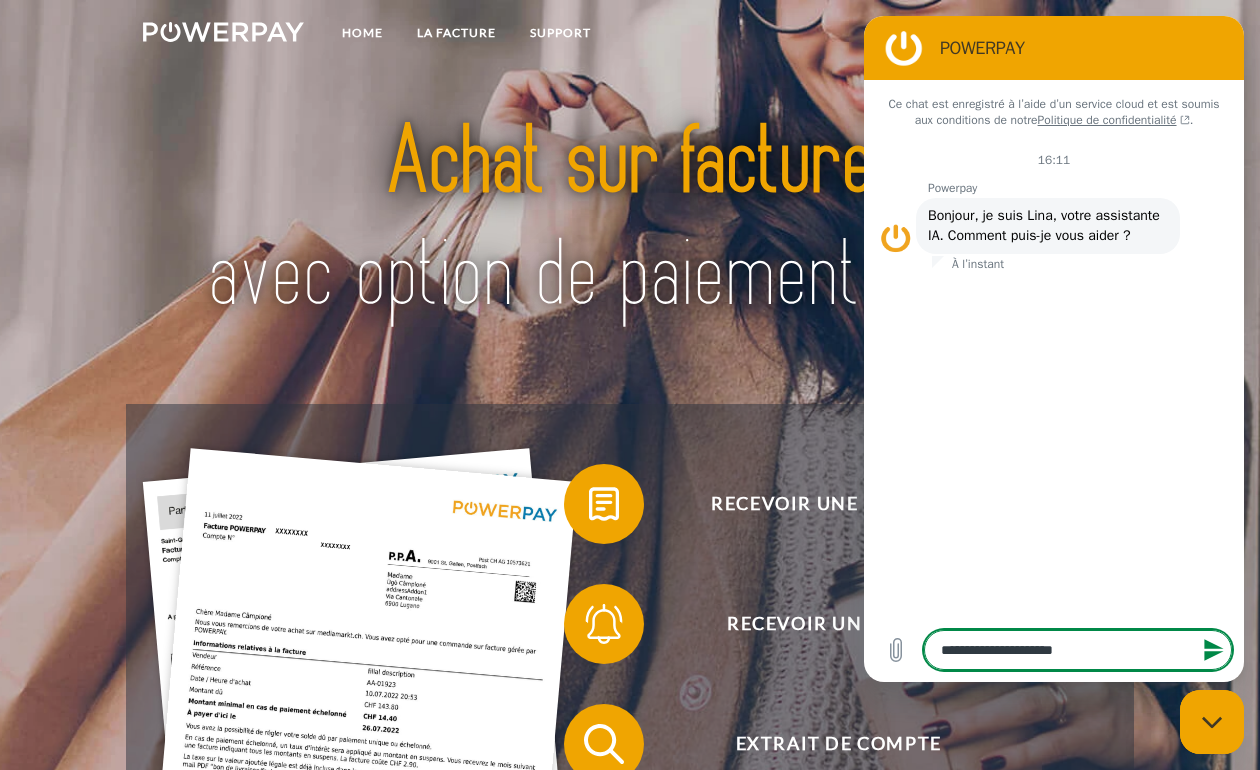 type on "**********" 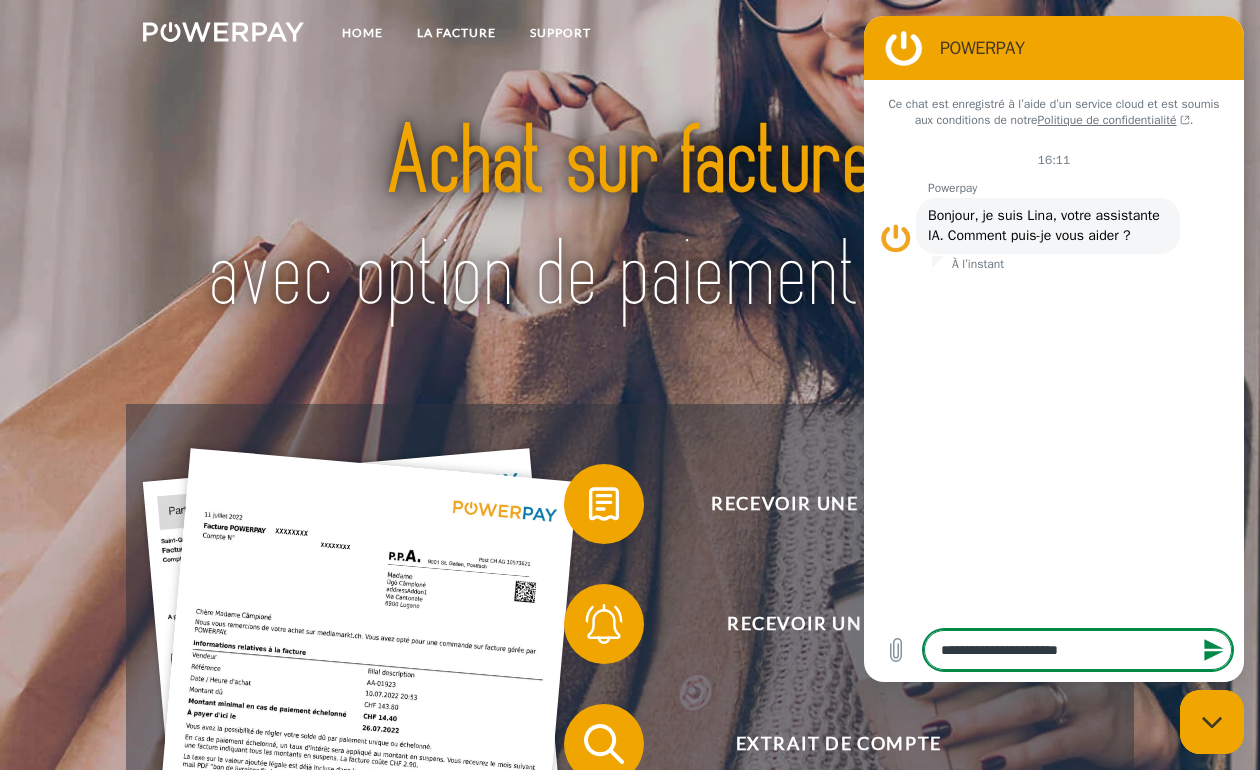 type on "**********" 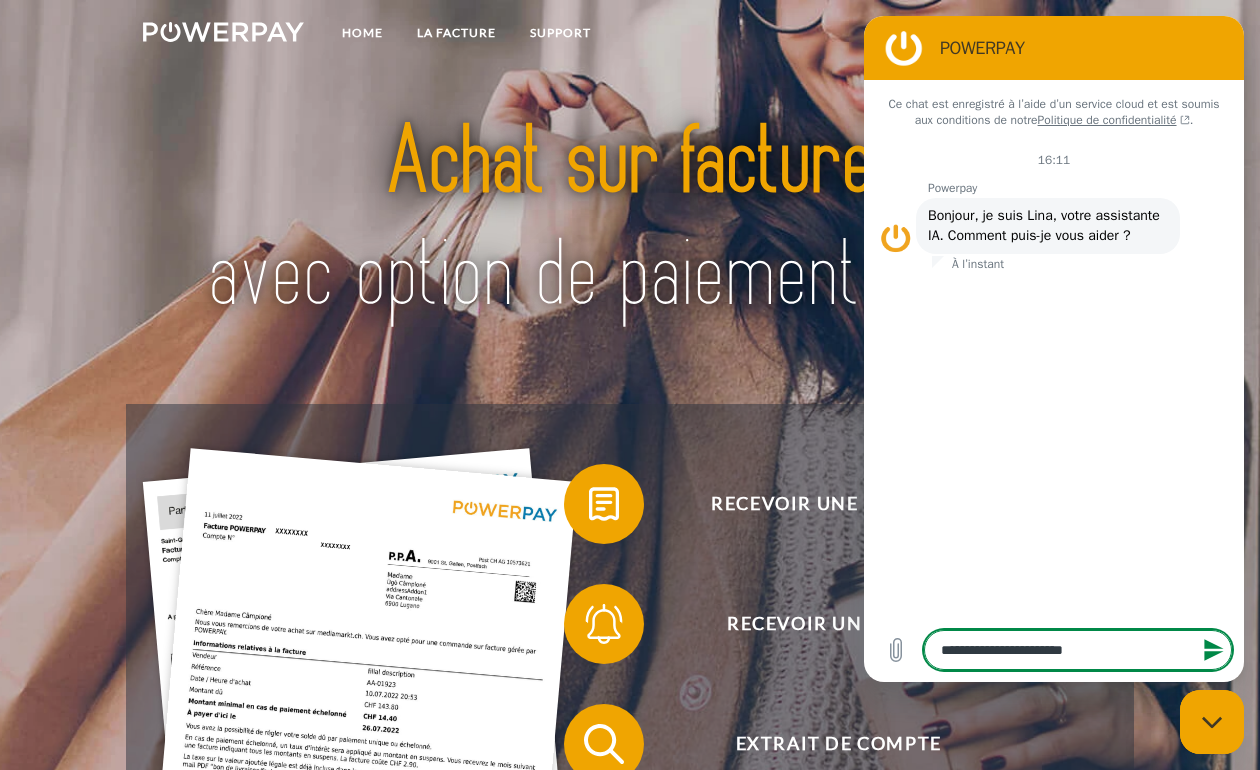 type on "**********" 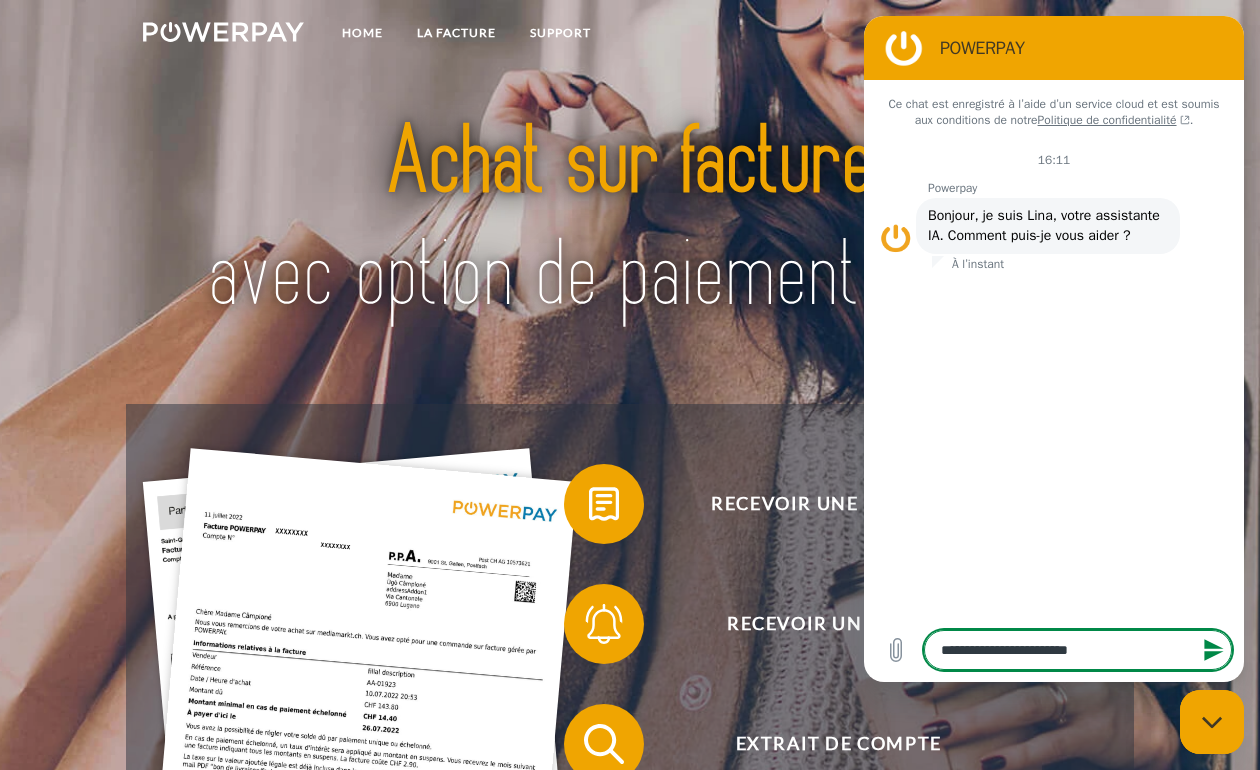 type on "**********" 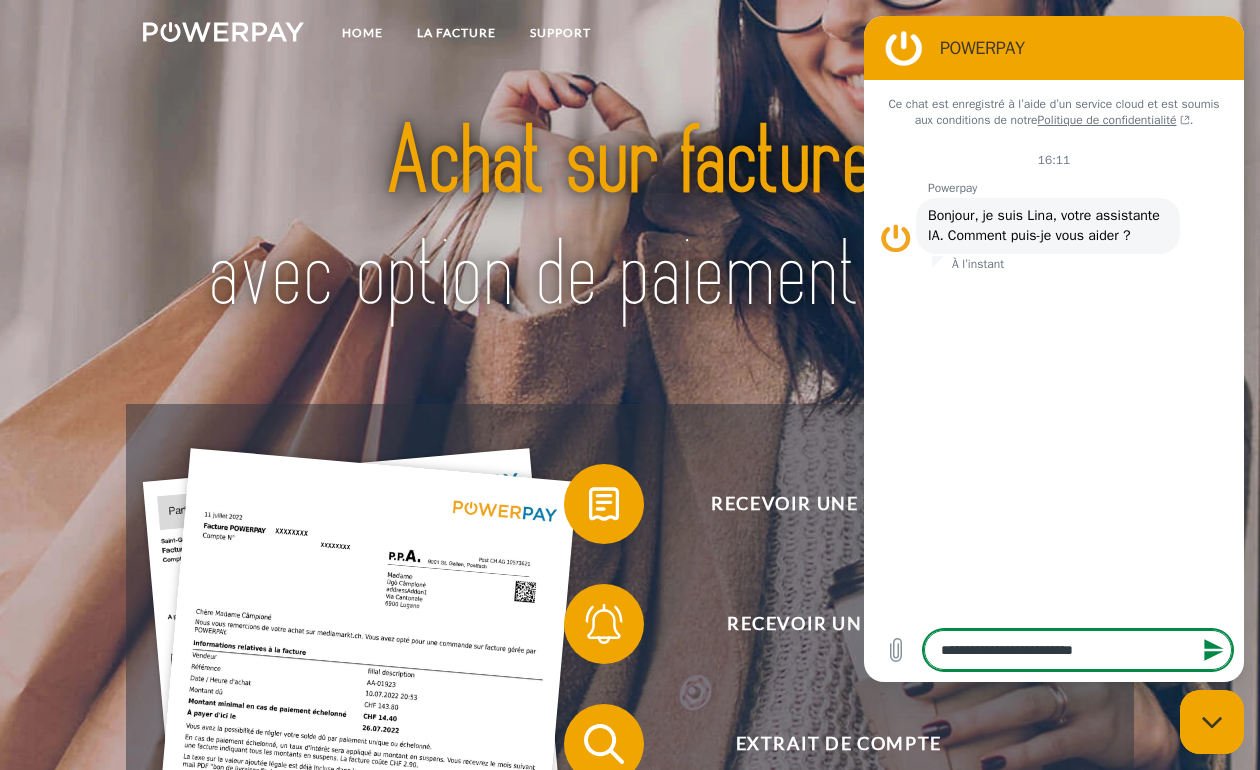 type on "**********" 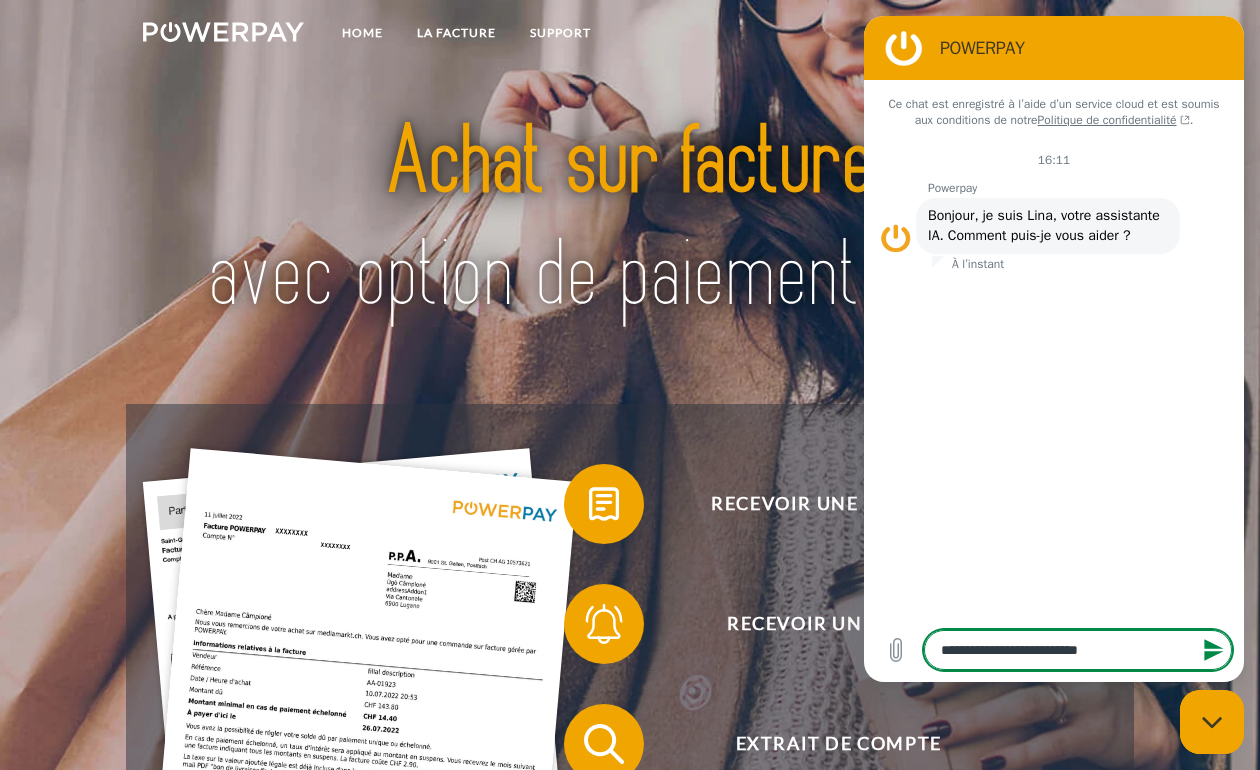 type on "**********" 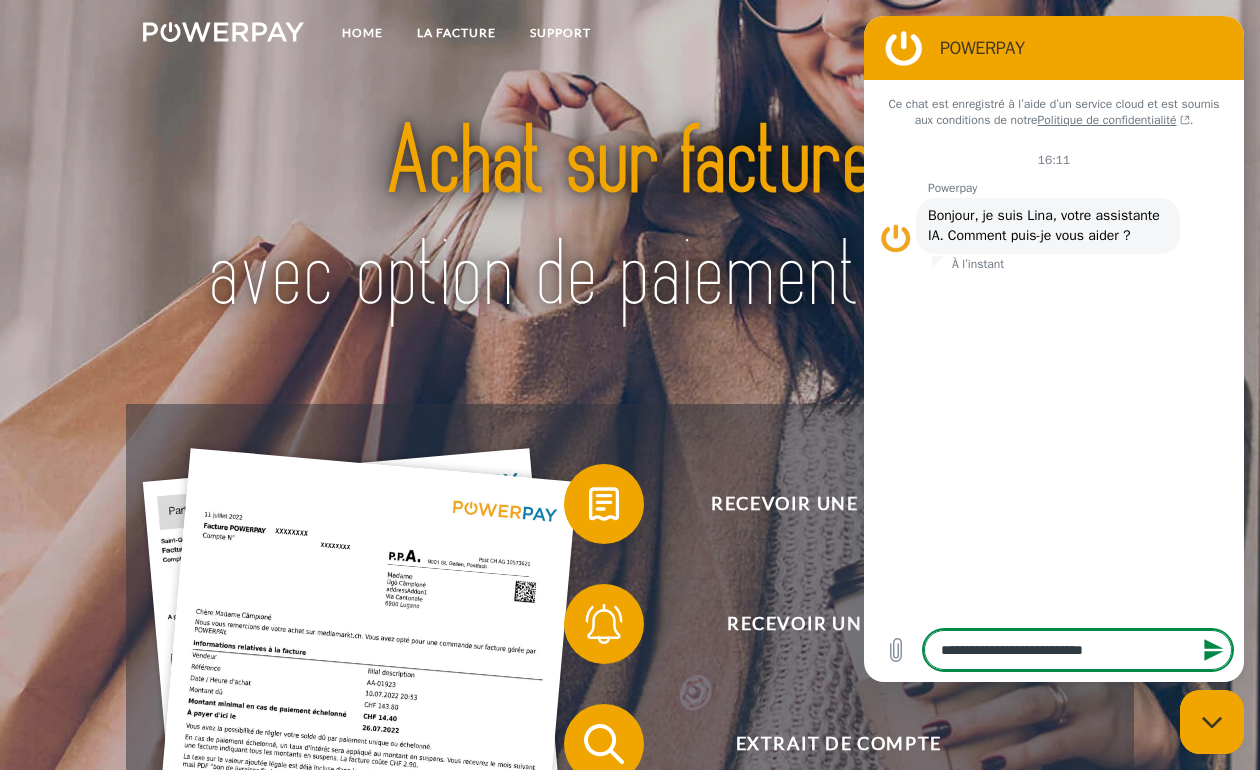 type on "**********" 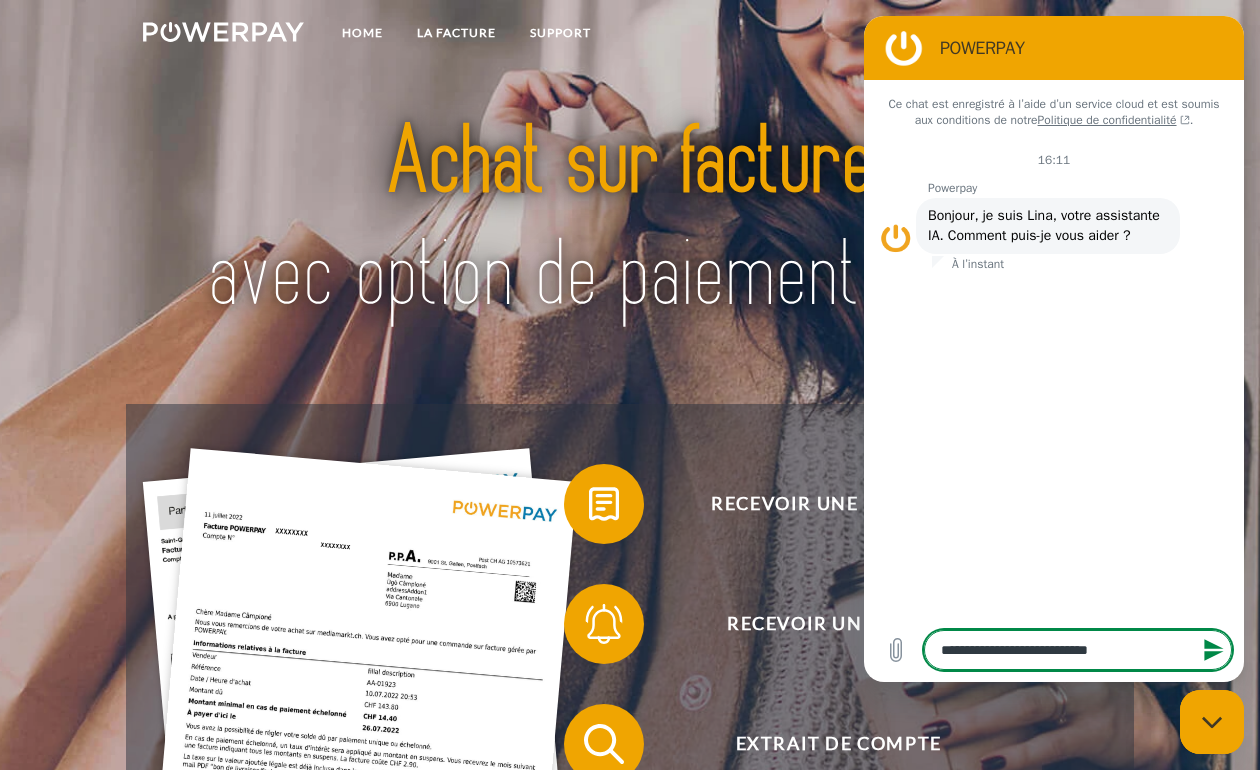 type on "**********" 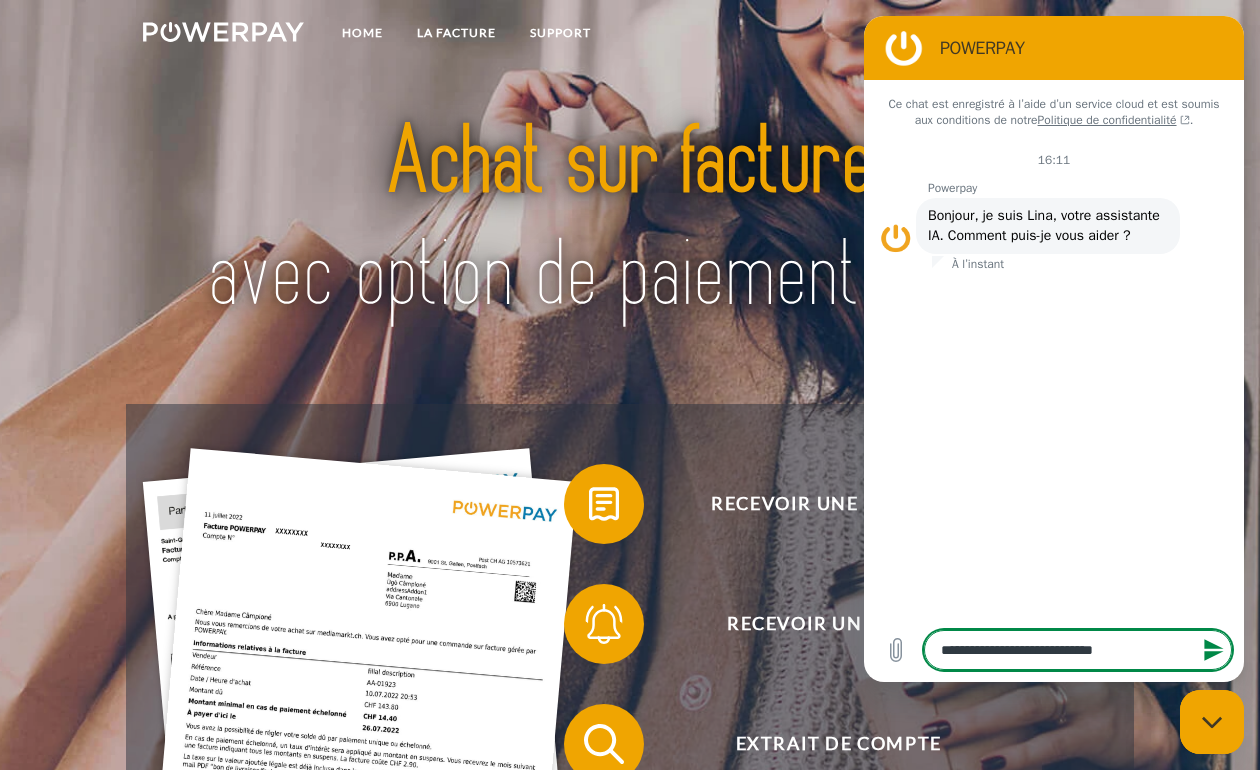 type on "**********" 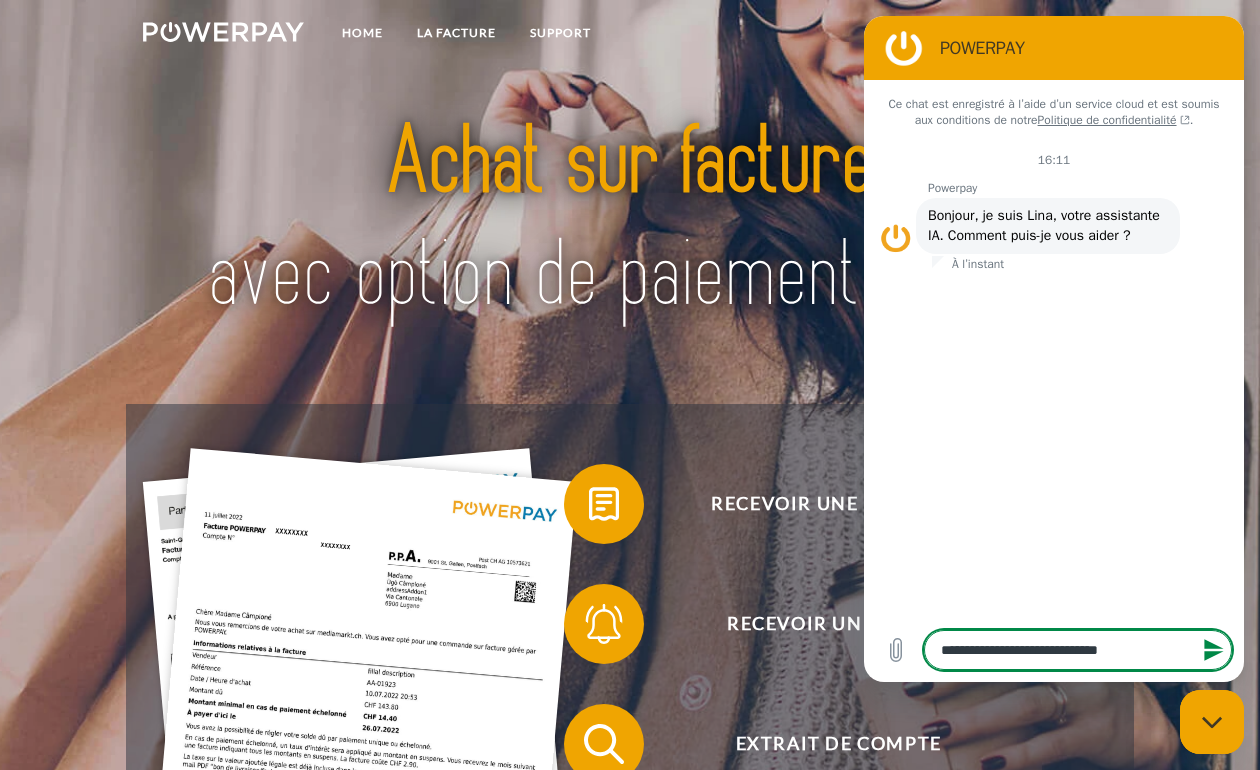 type on "**********" 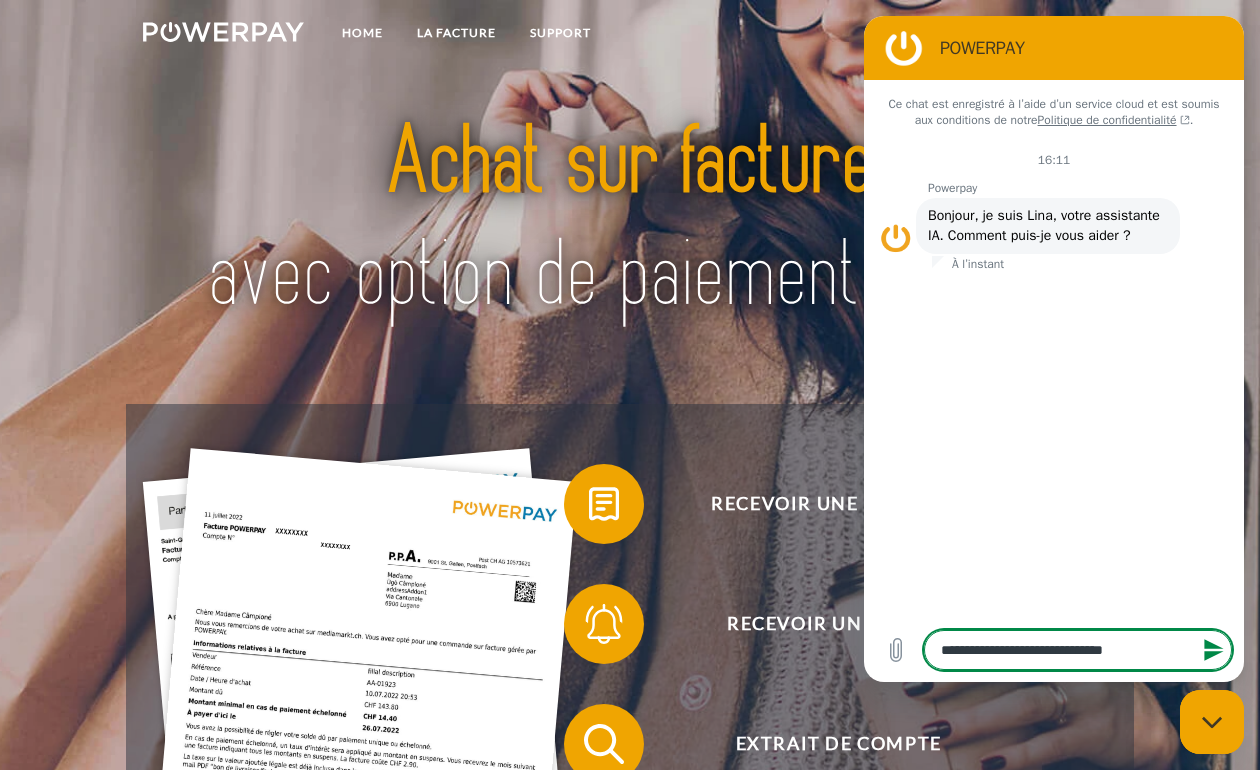 type on "**********" 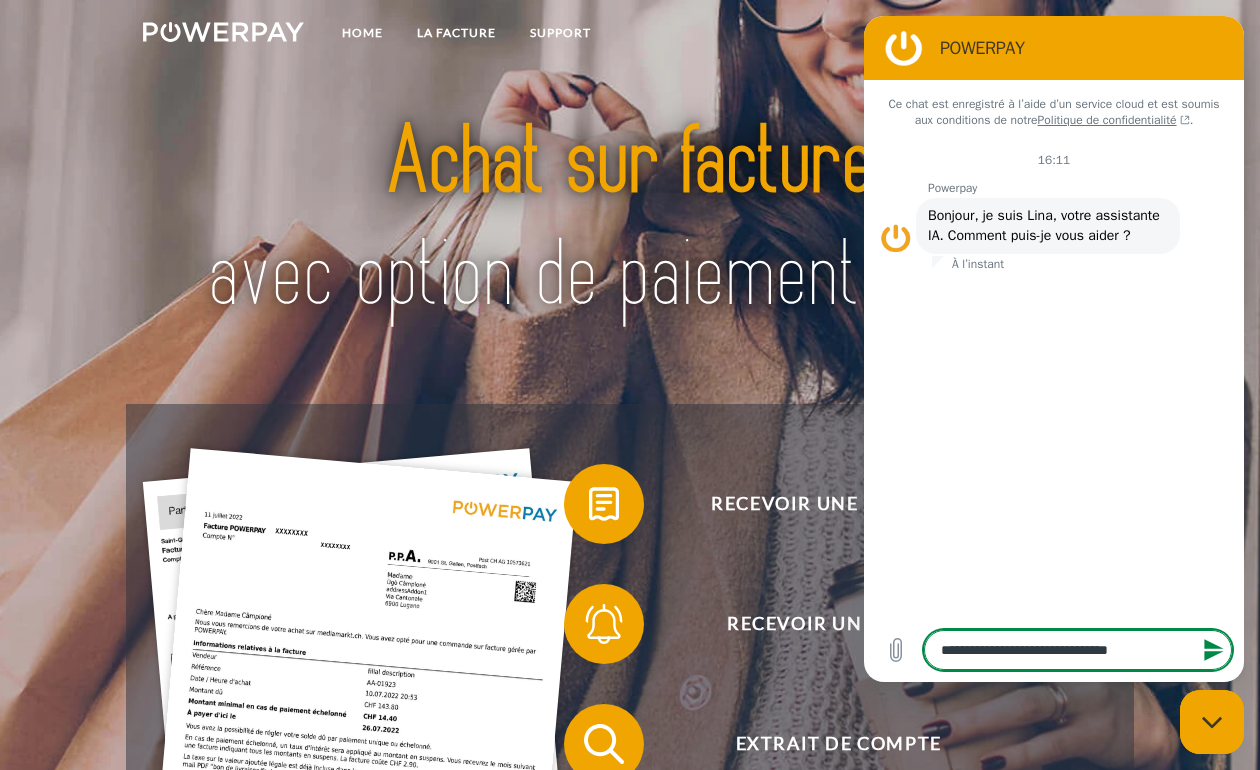 type on "**********" 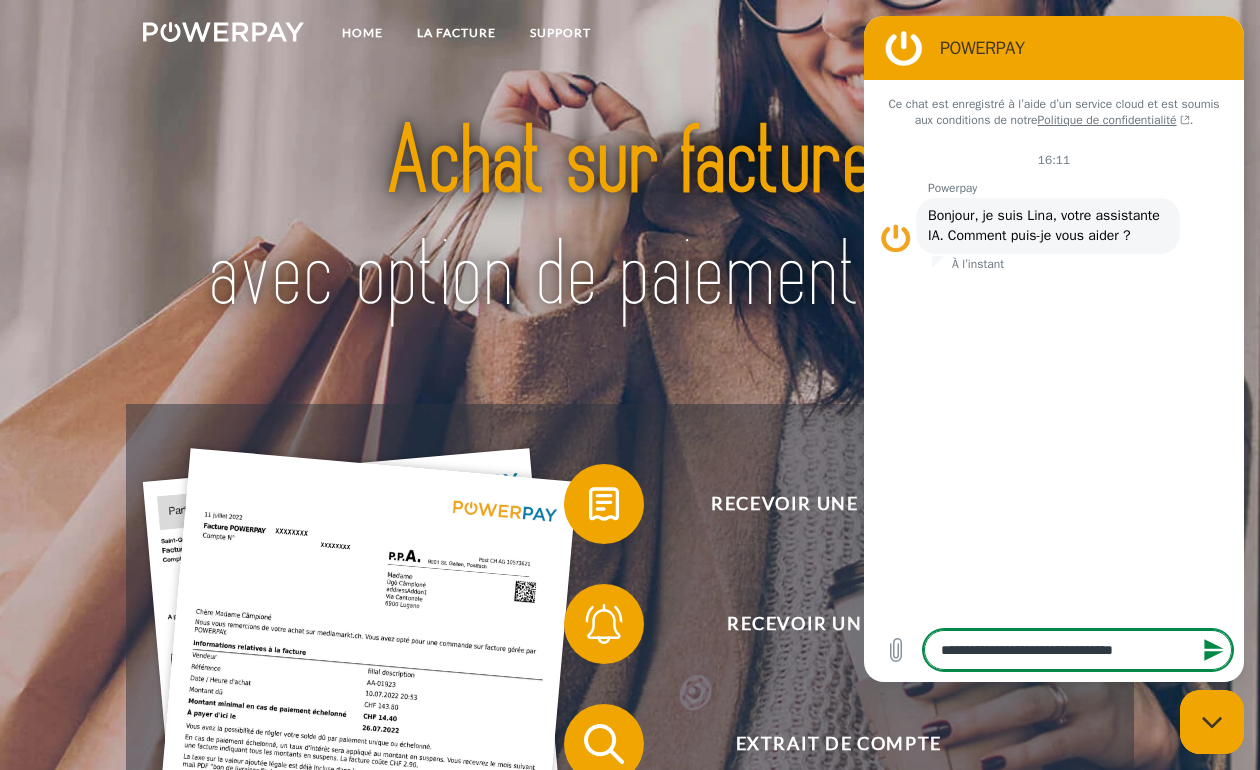 type on "*" 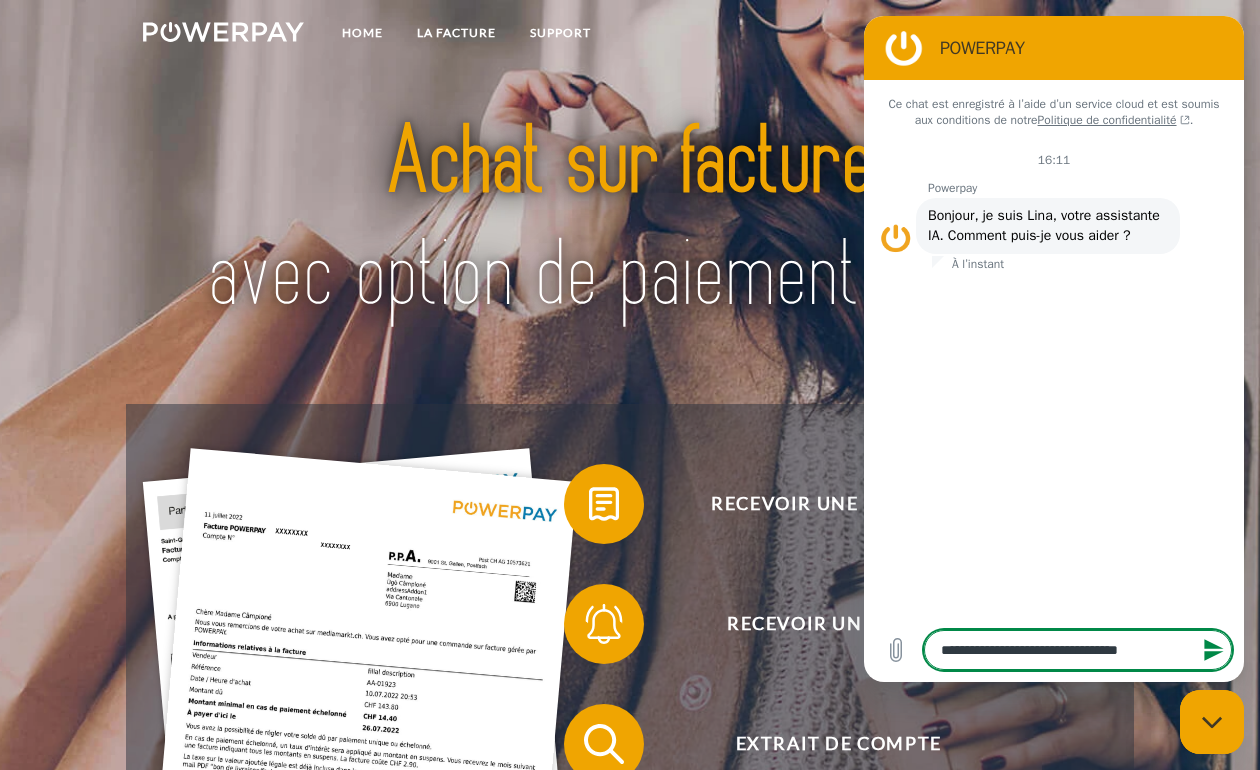 type on "**********" 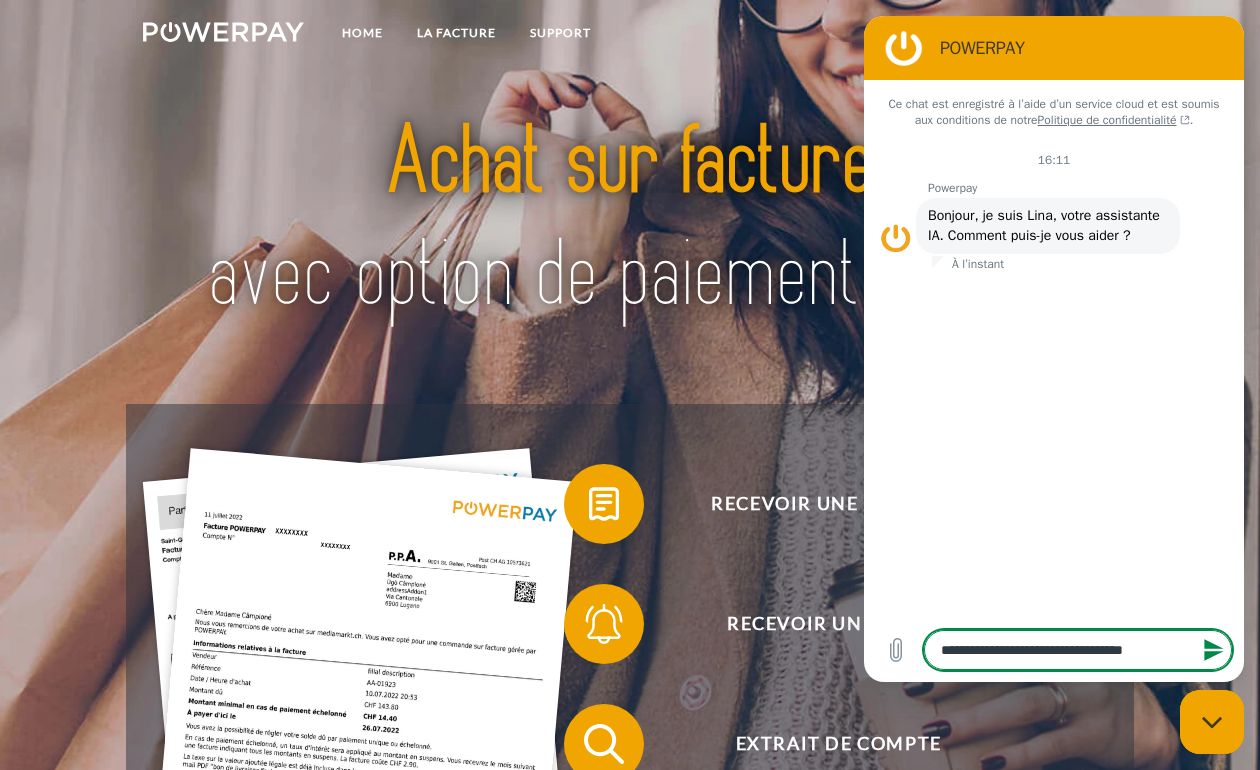 type on "**********" 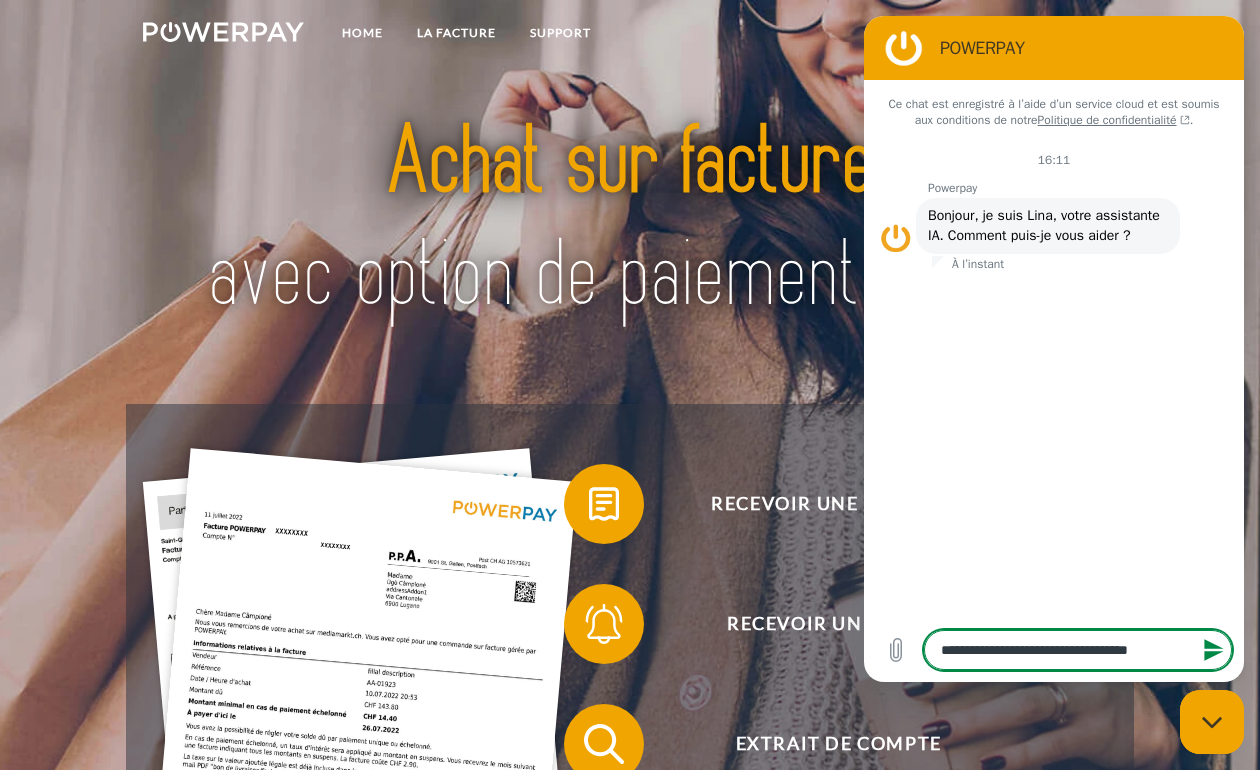 type on "**********" 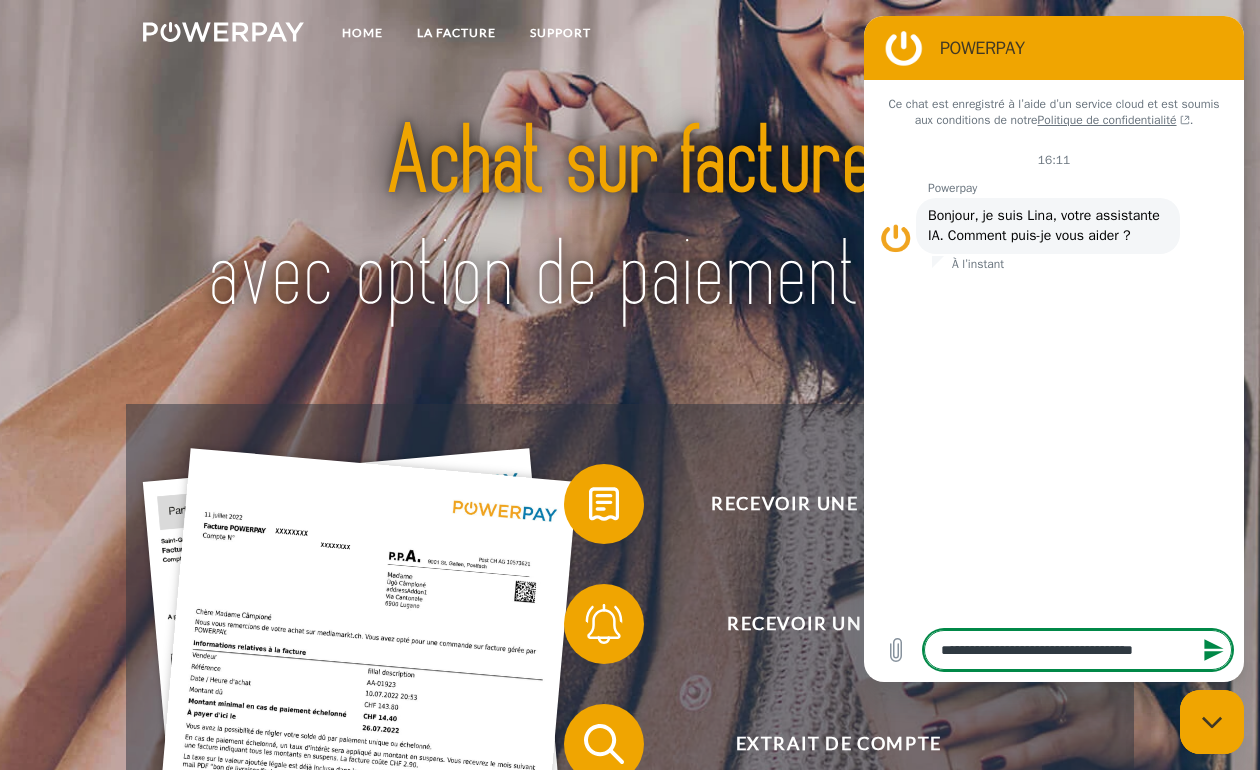 type on "**********" 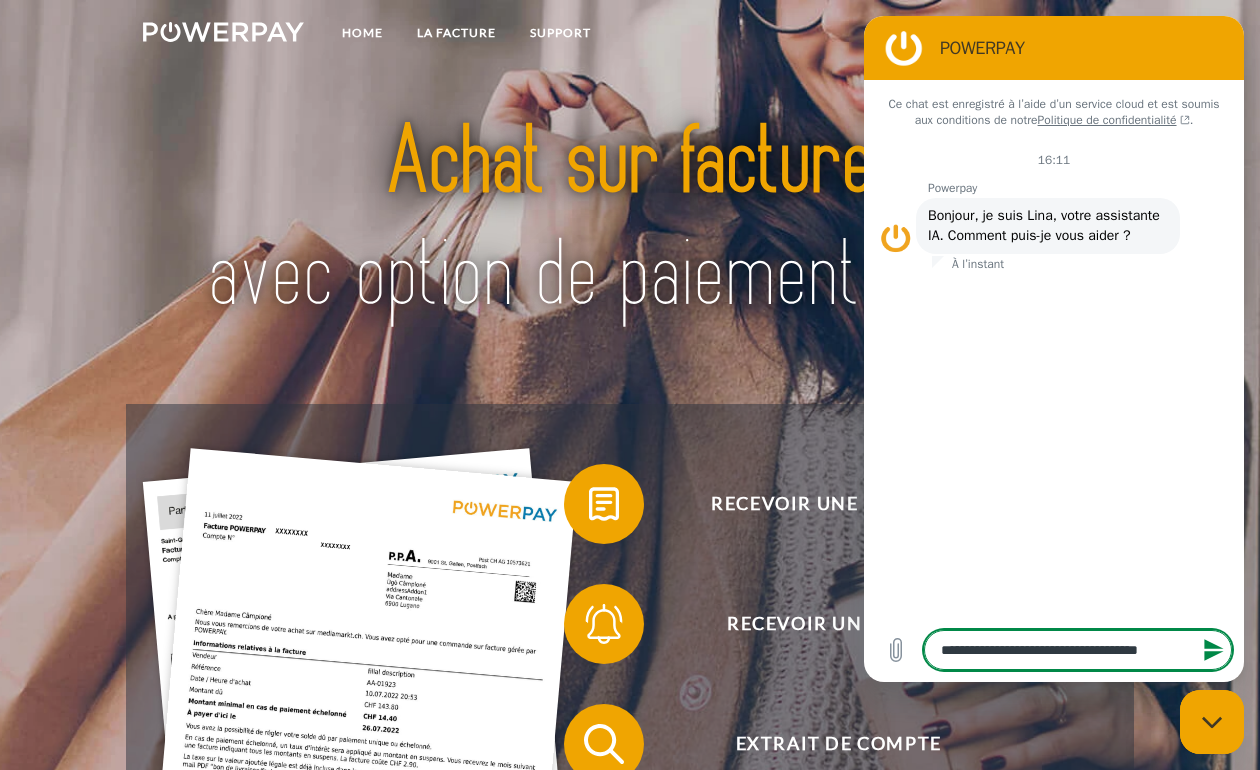 type on "*" 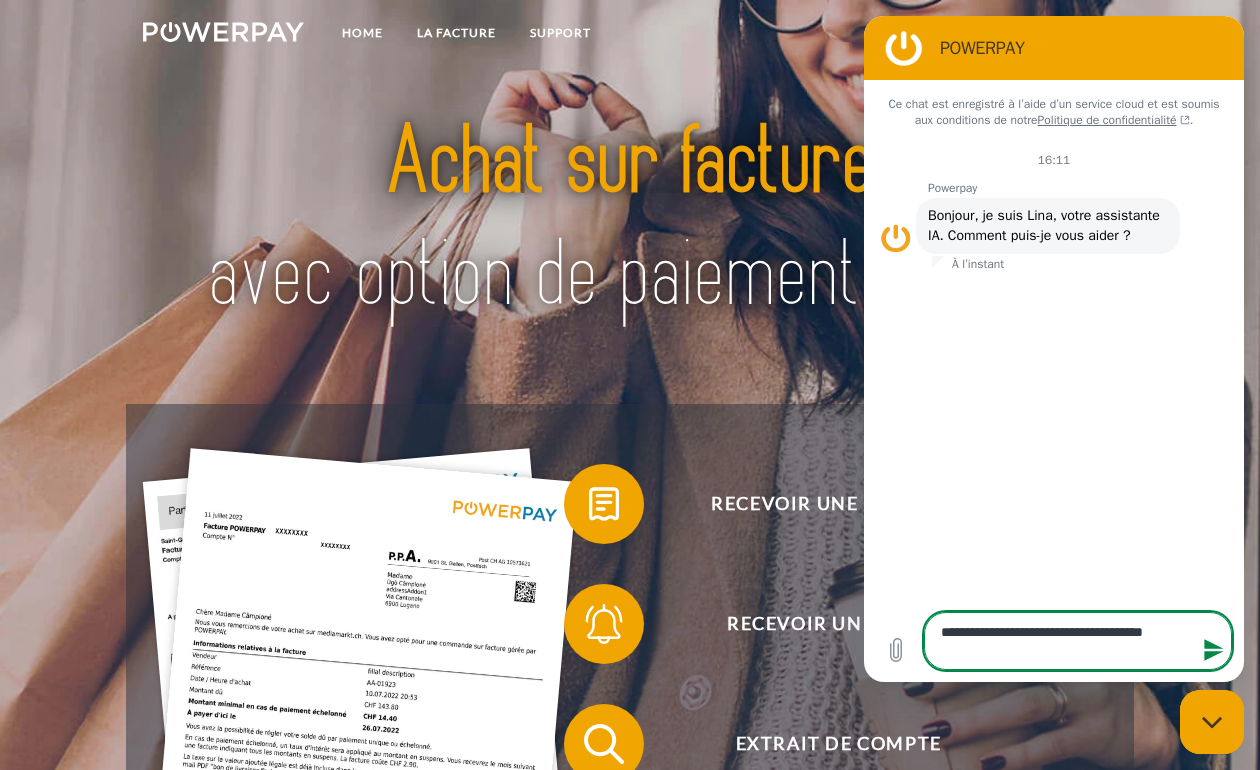 type on "**********" 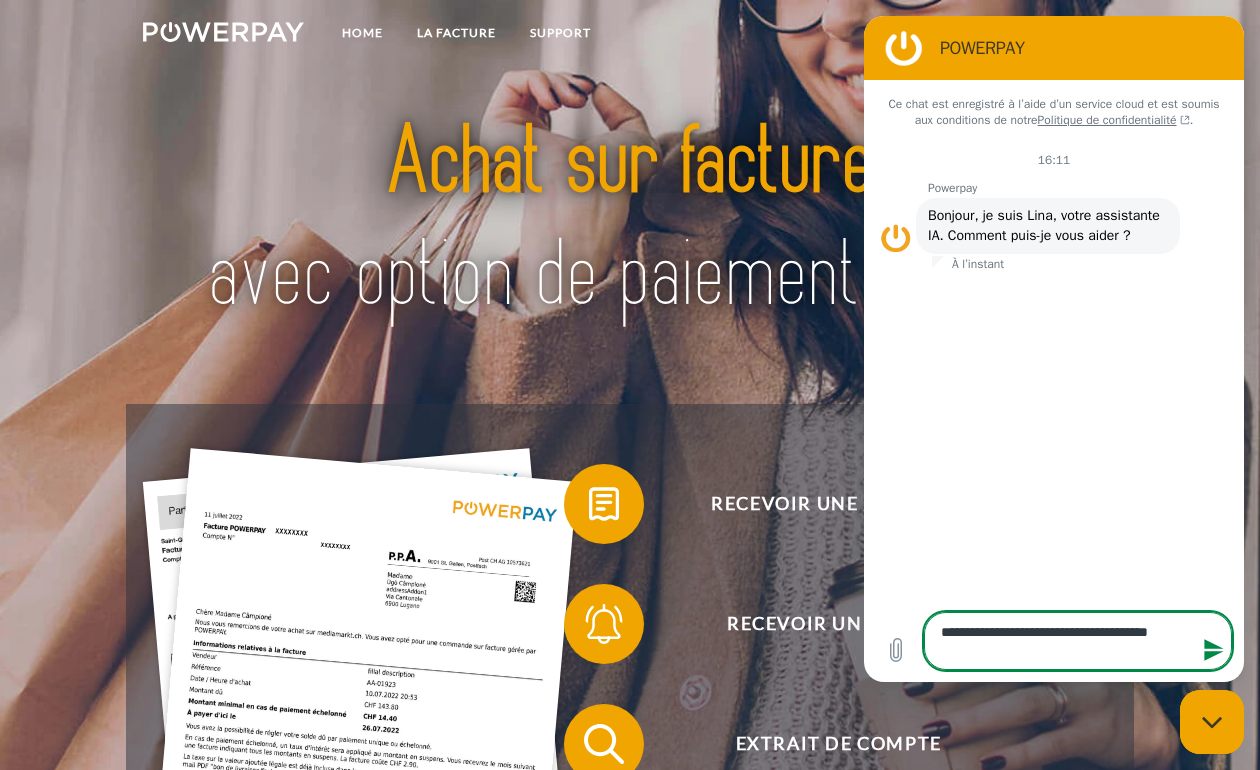type on "**********" 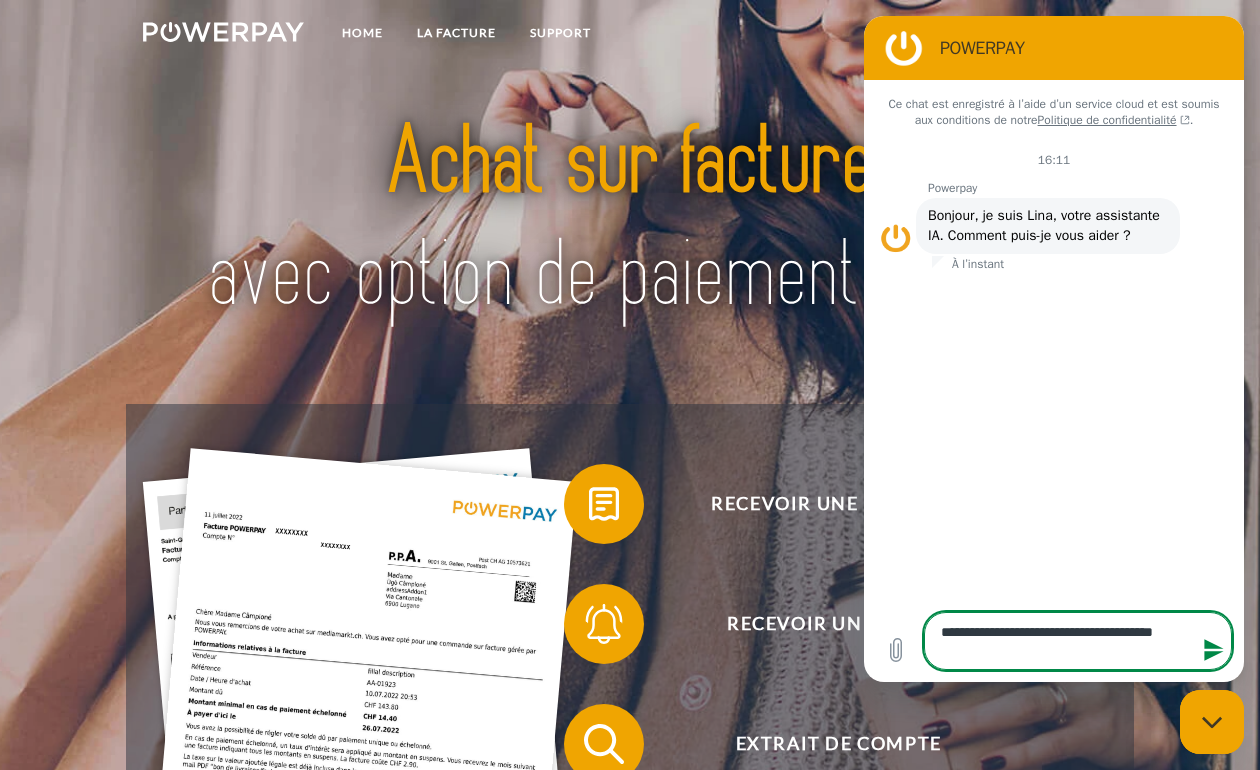 type on "**********" 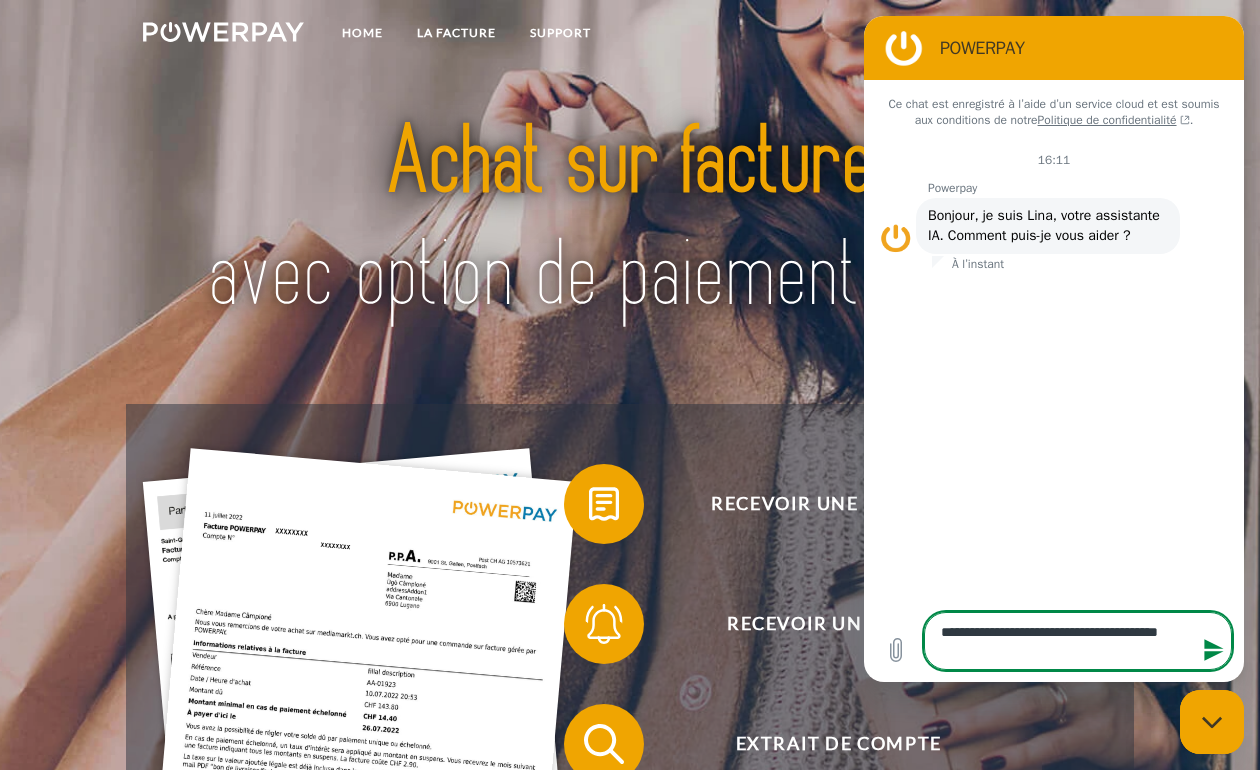 type on "**********" 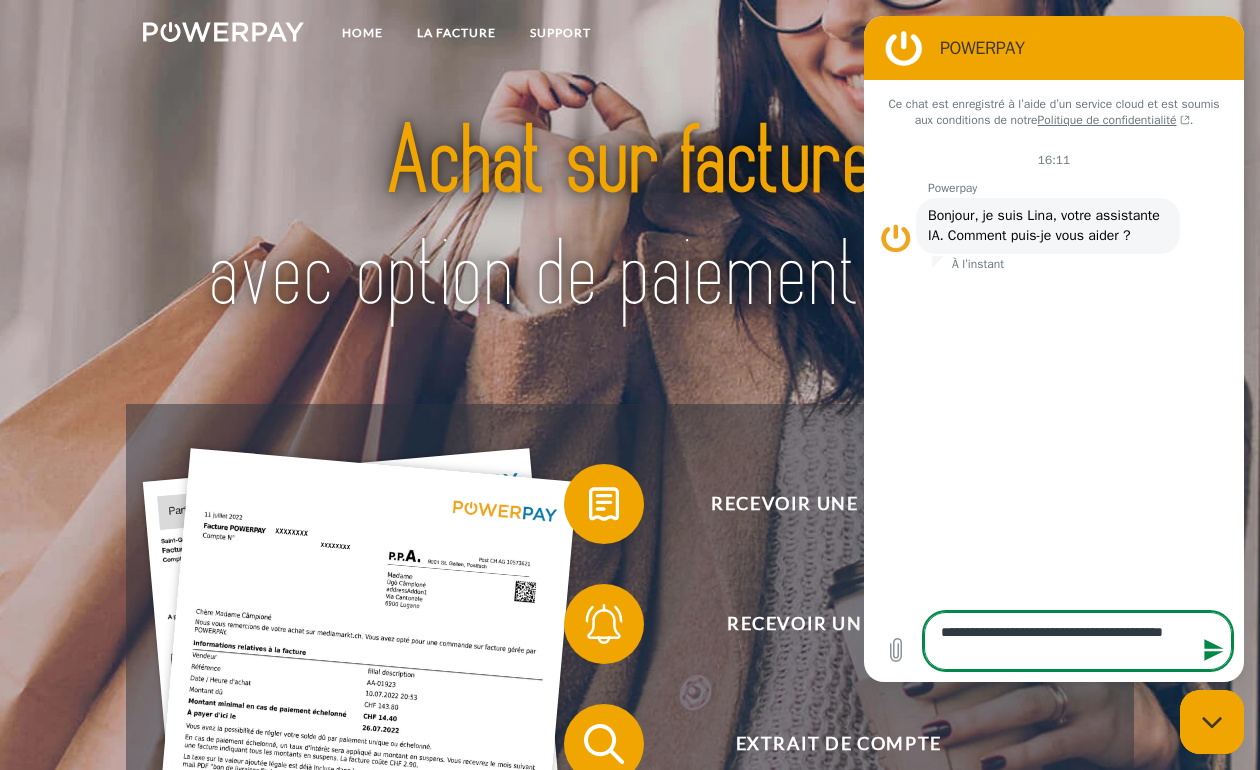 type on "**********" 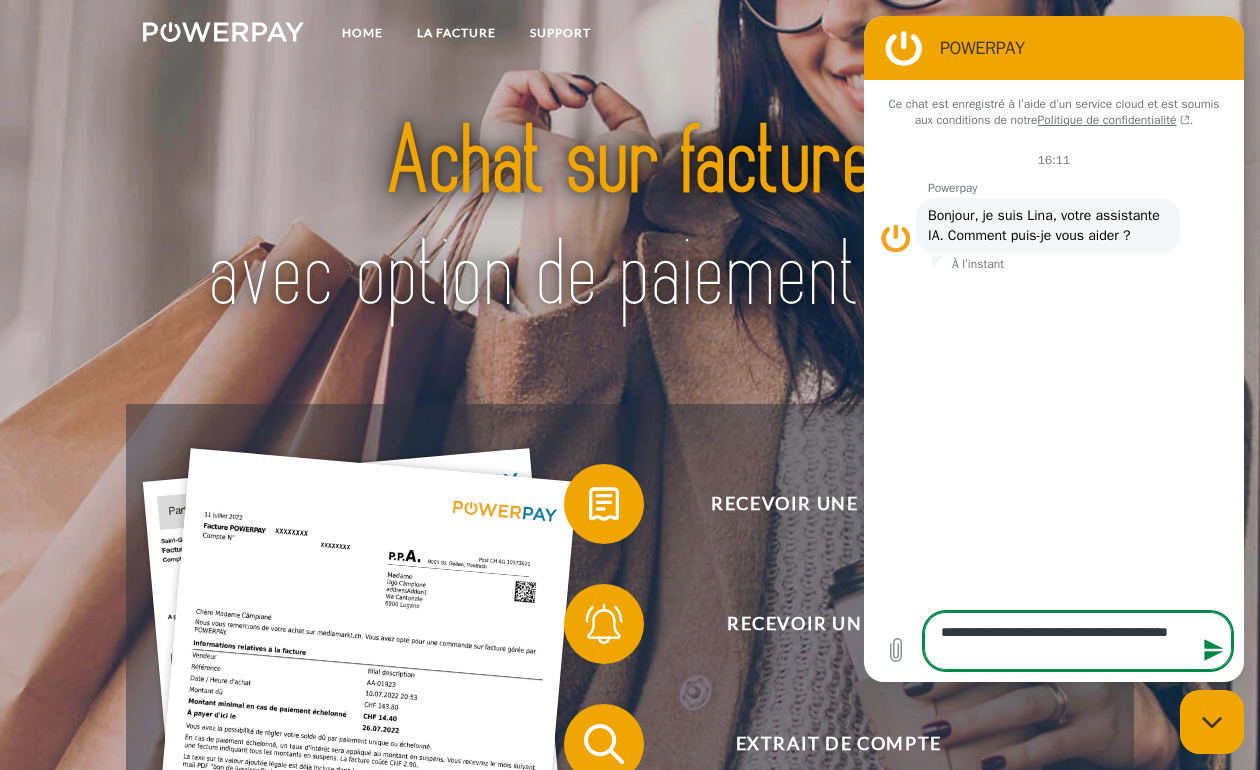 type on "**********" 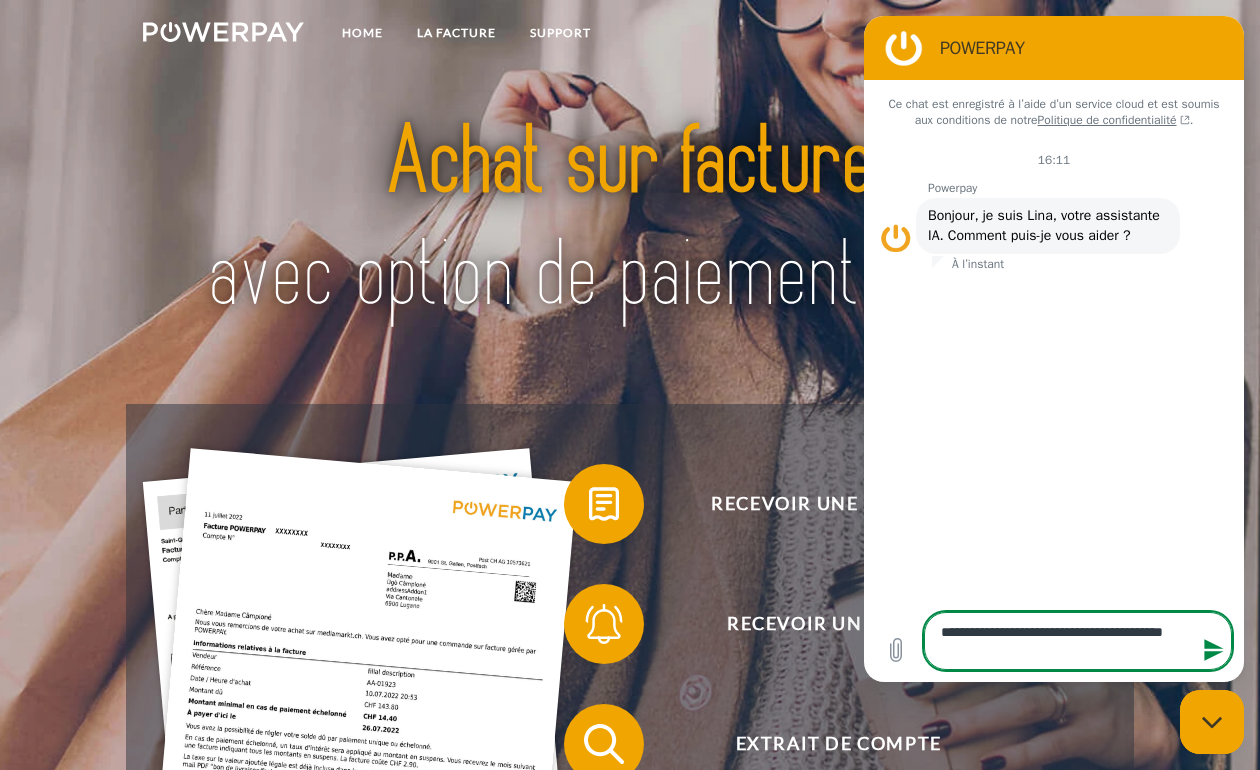 type on "**********" 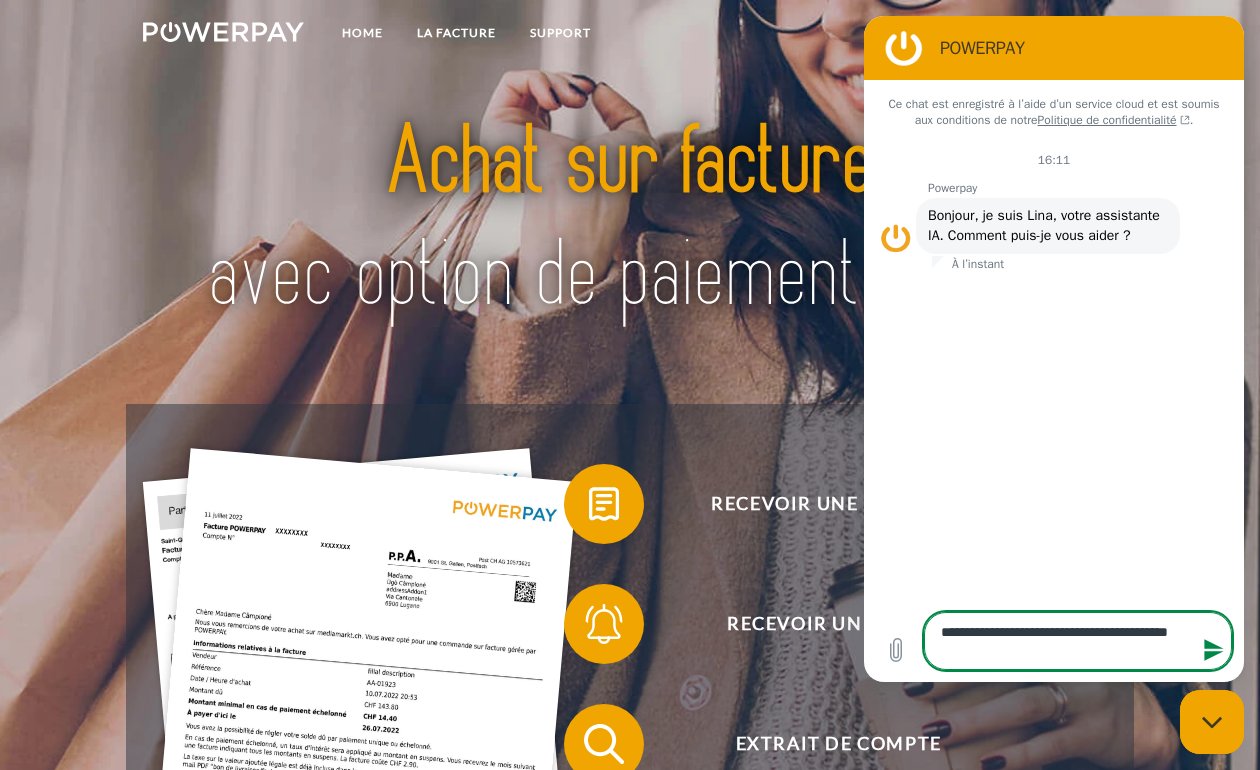 type on "**********" 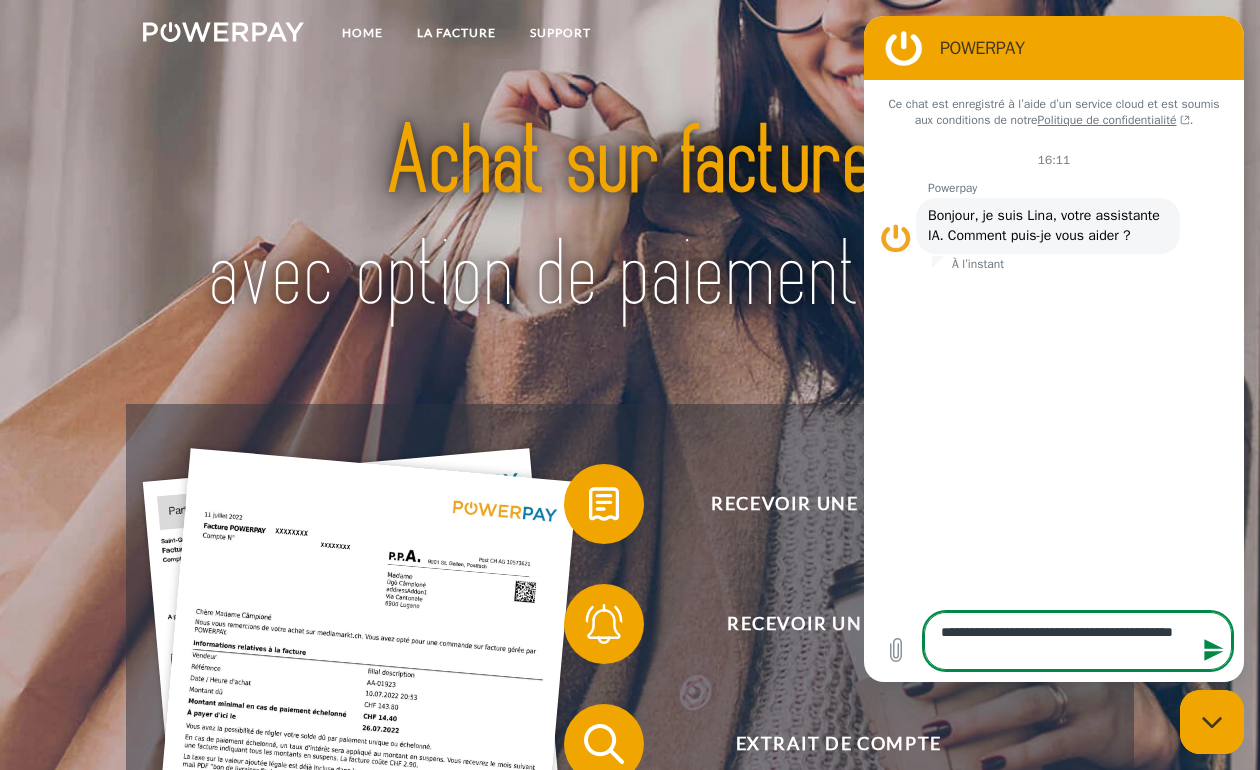 type on "**********" 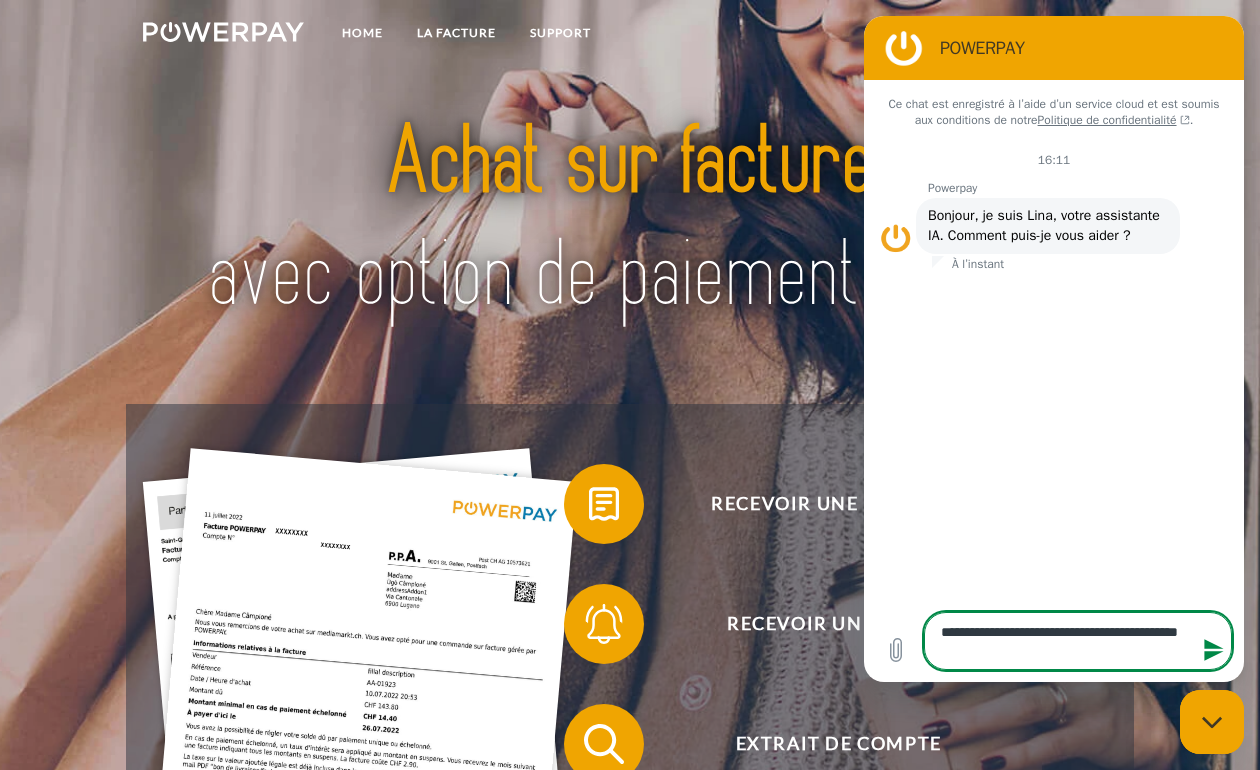 type on "**********" 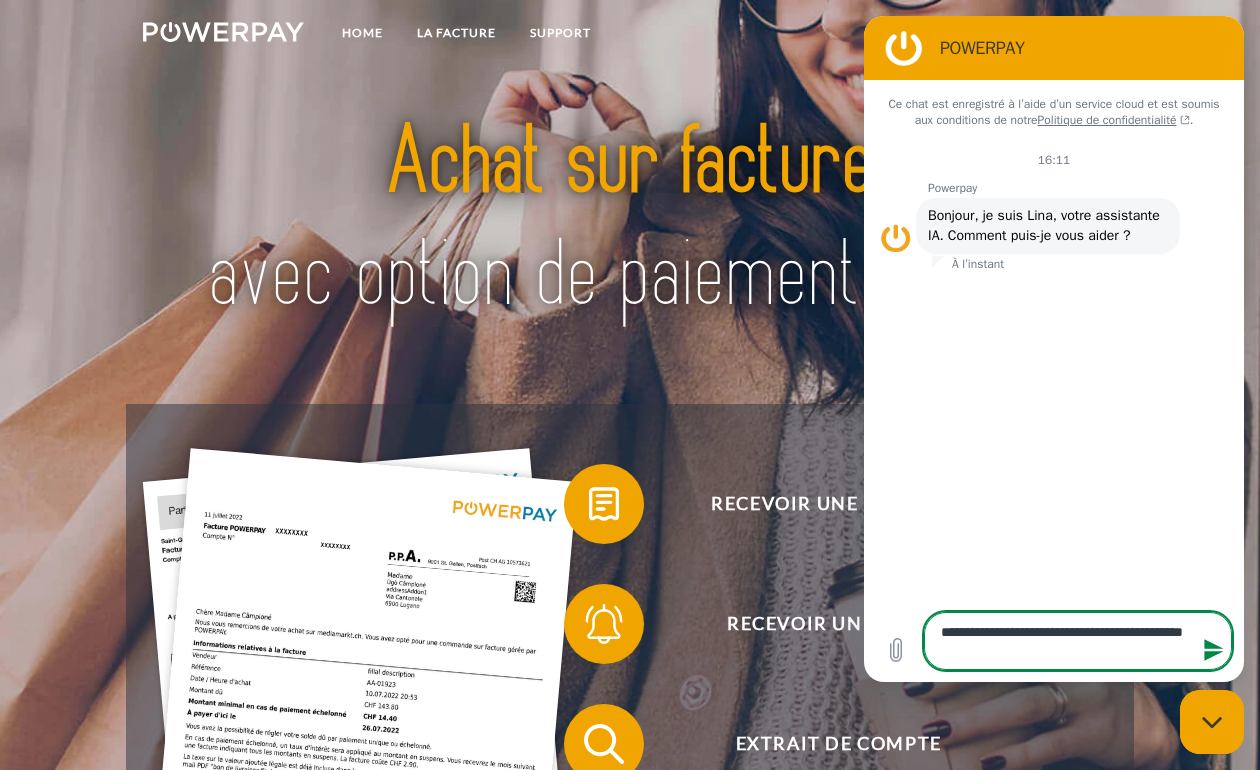 type on "**********" 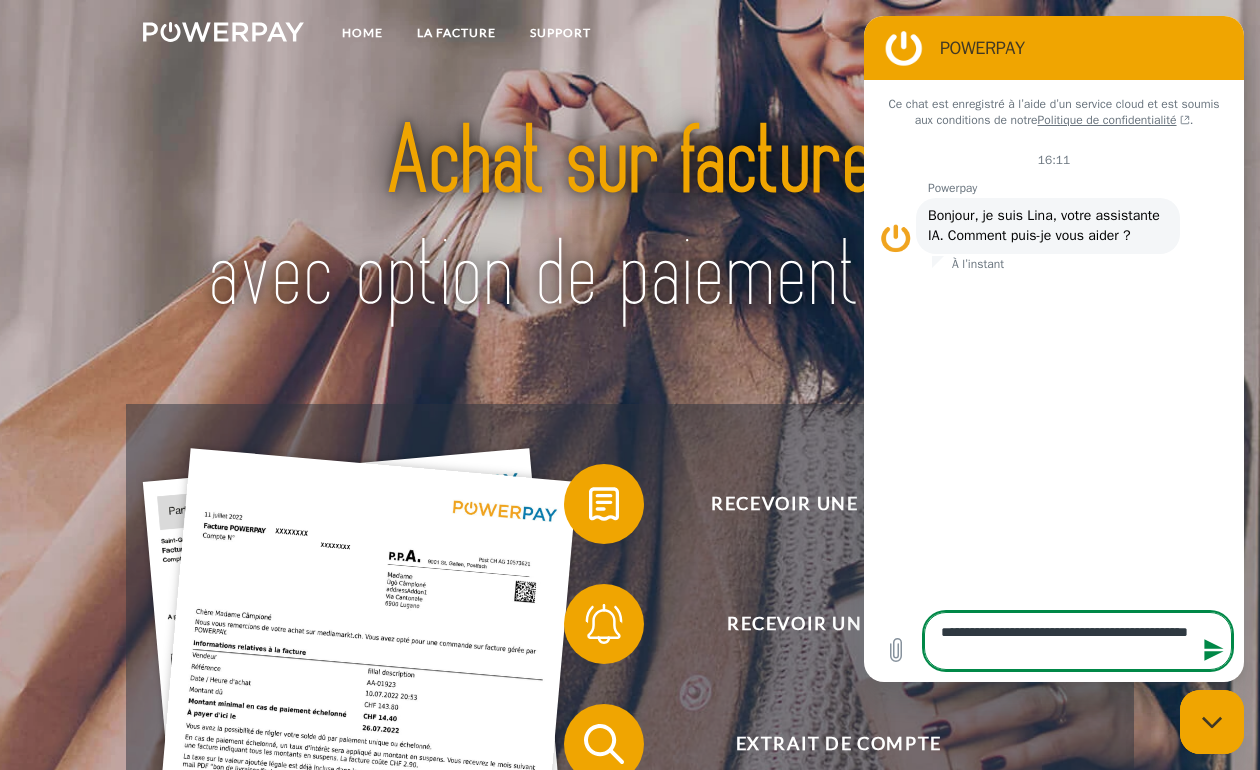 type on "**********" 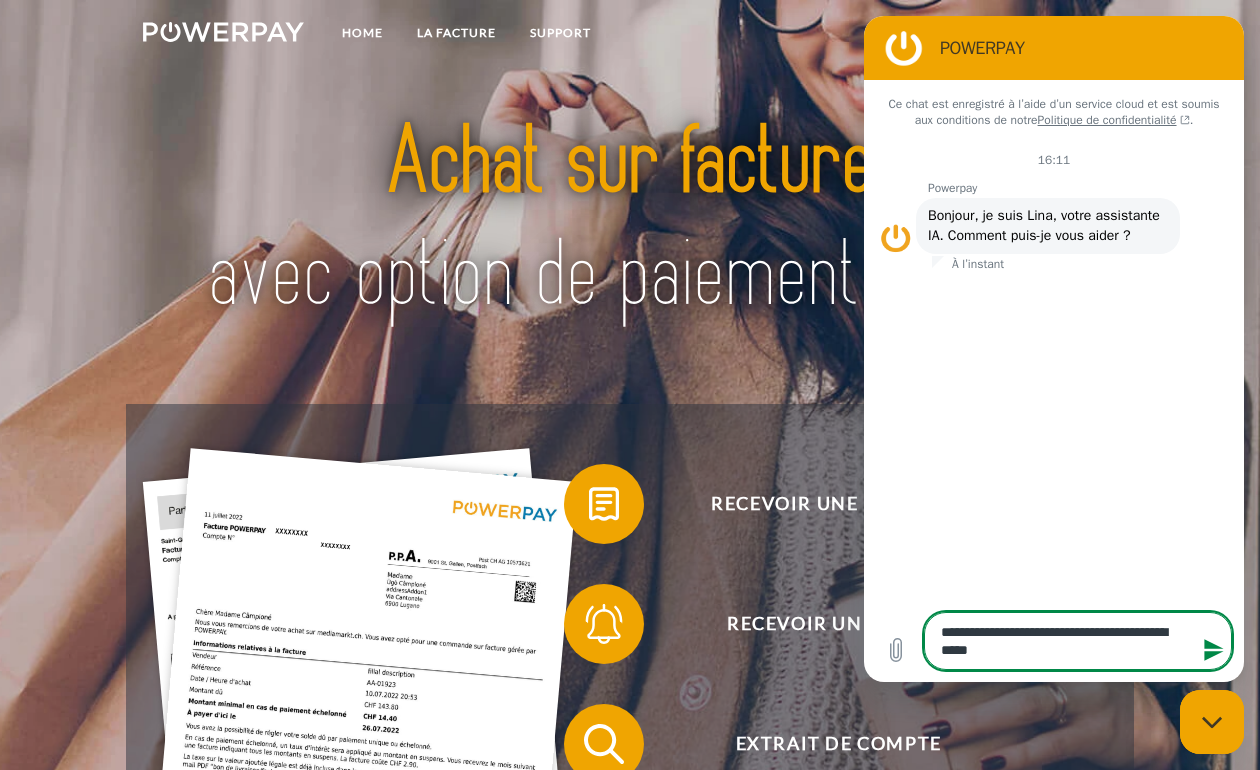 type on "**********" 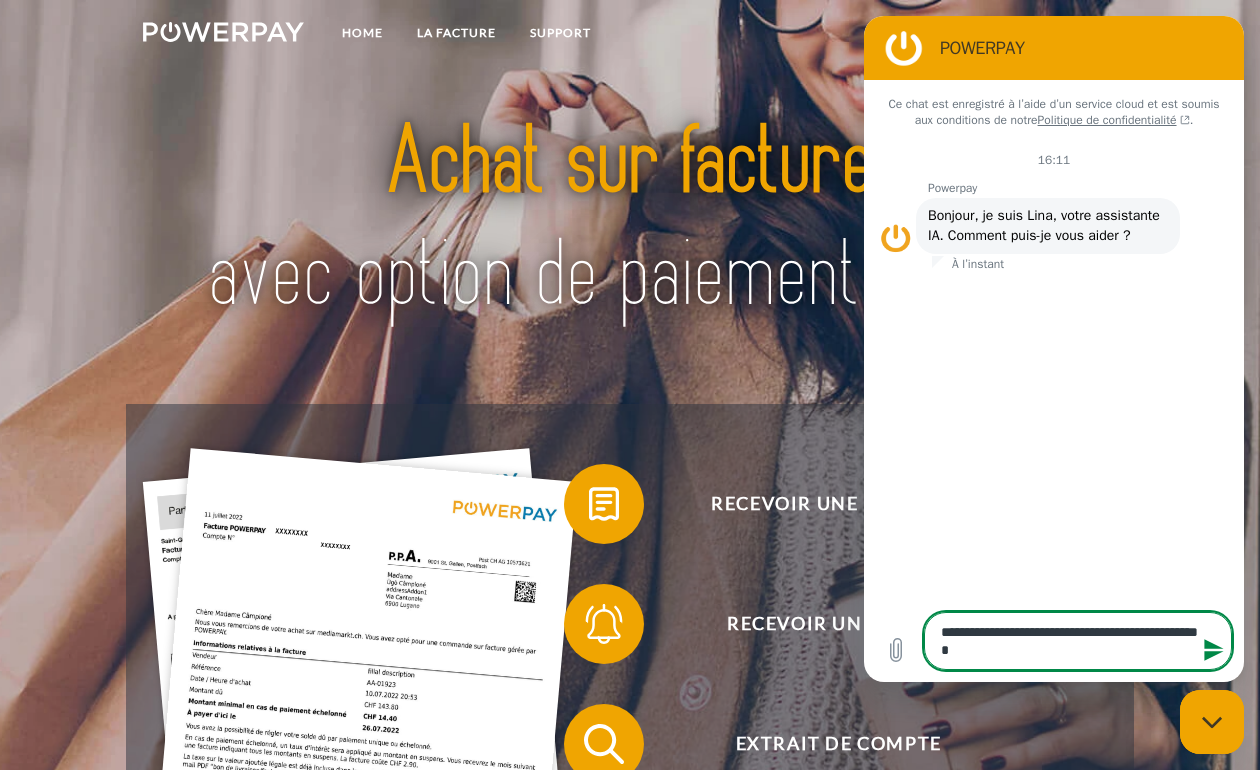 type on "**********" 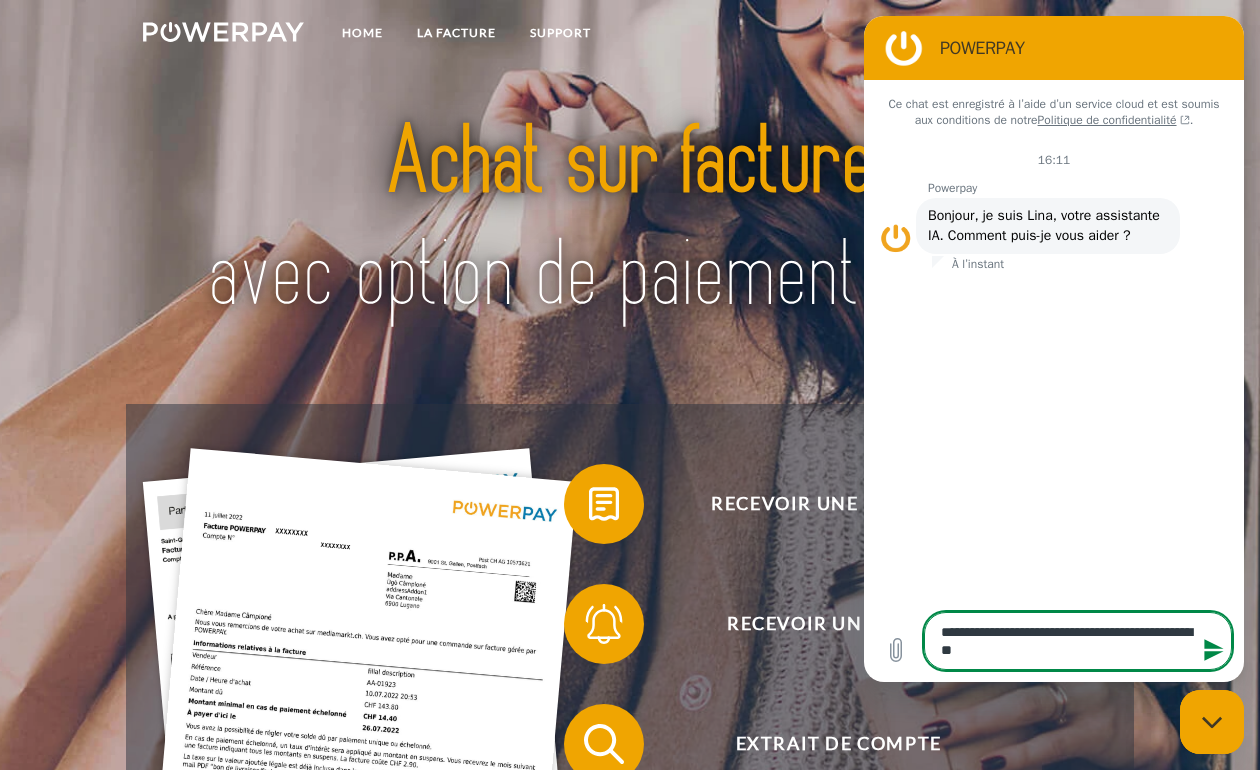type on "**********" 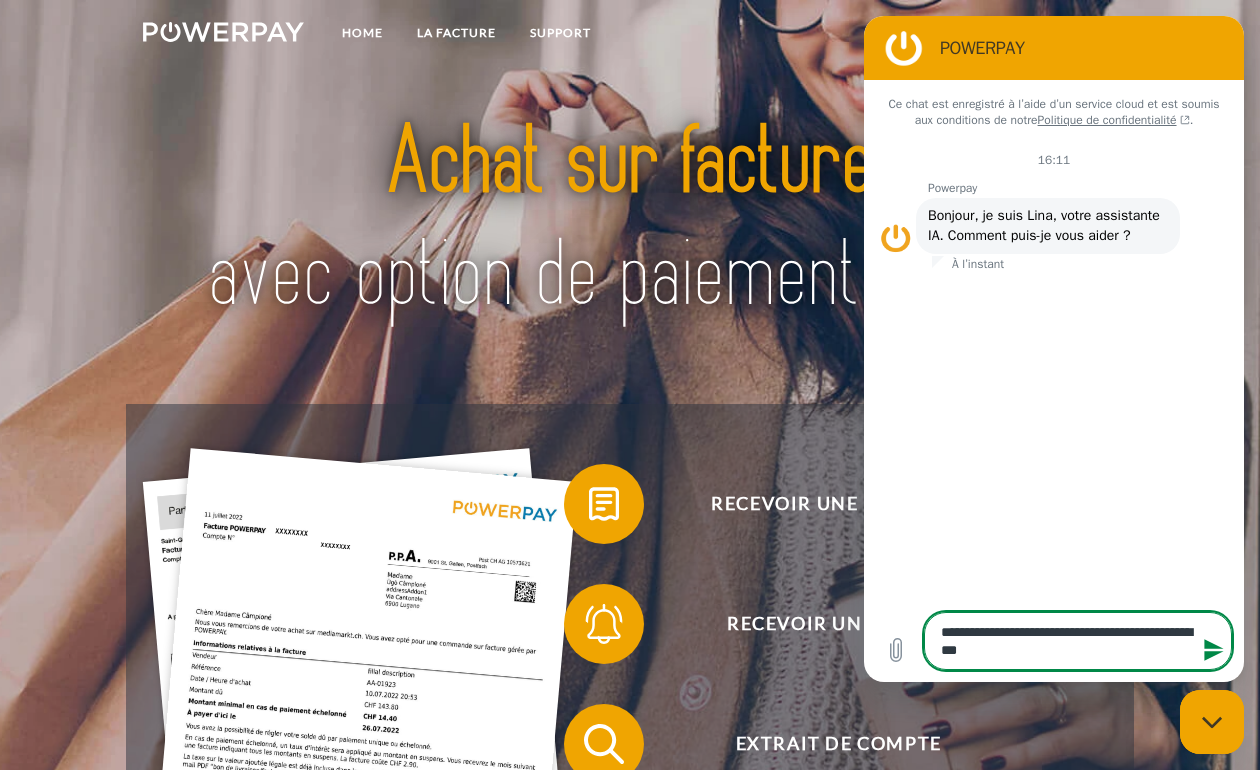 type on "**********" 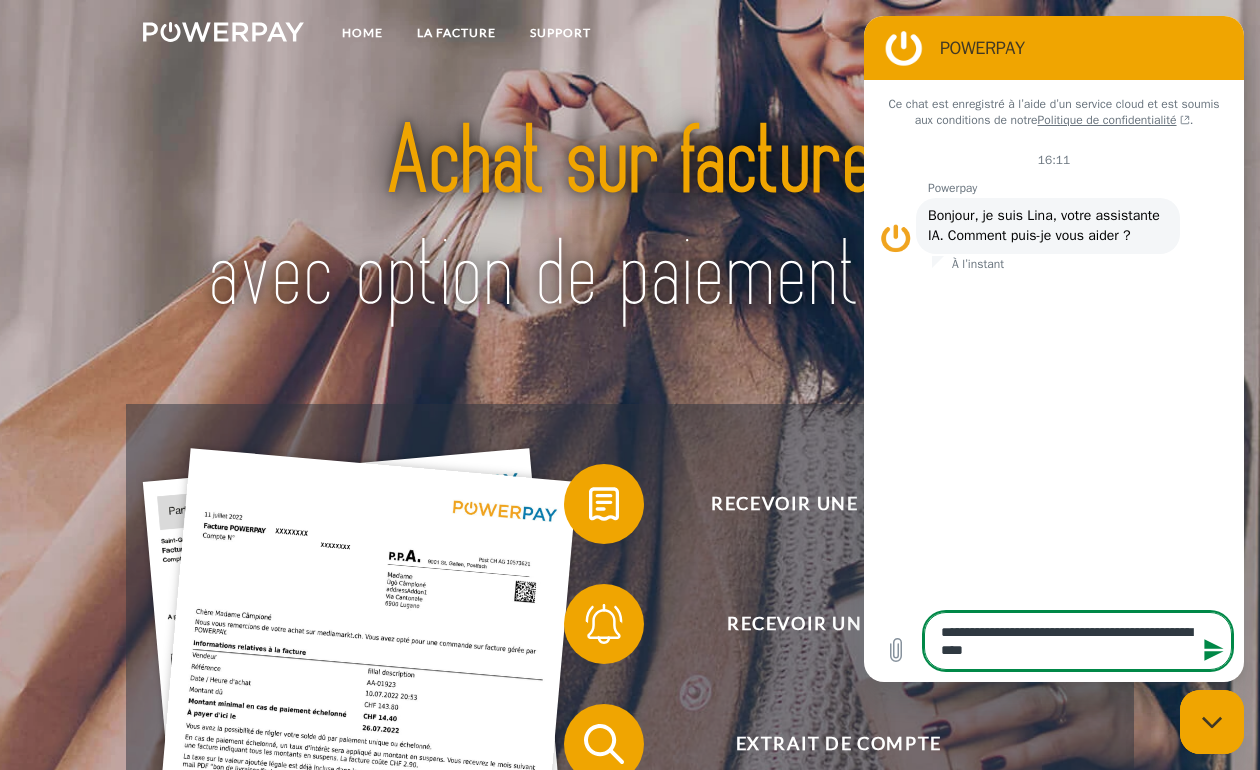 type on "**********" 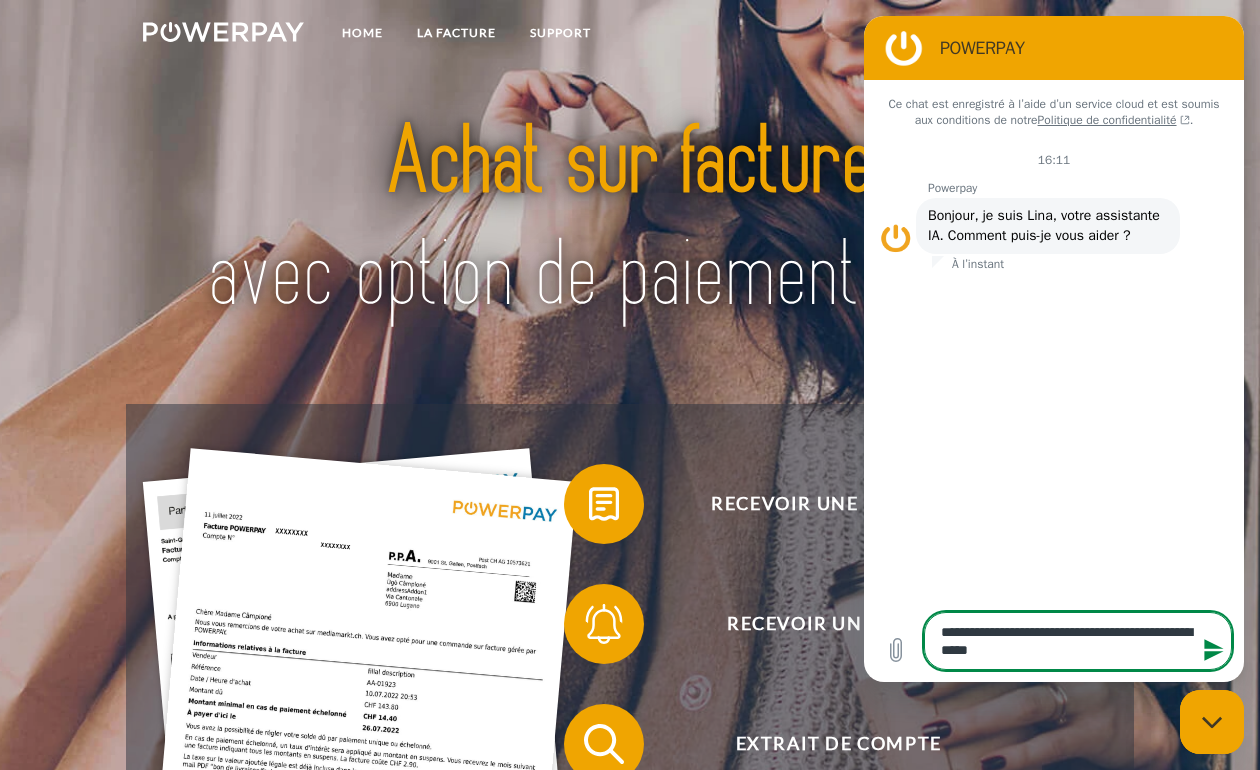 type on "**********" 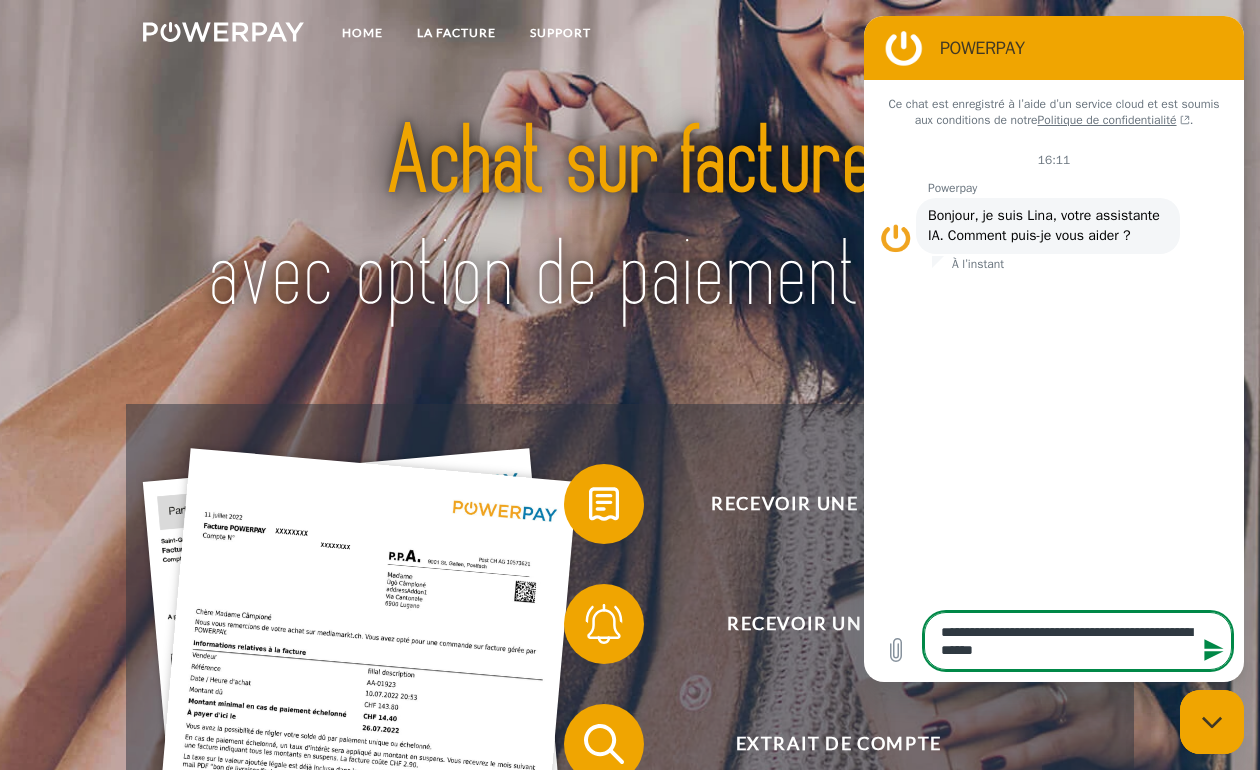type on "**********" 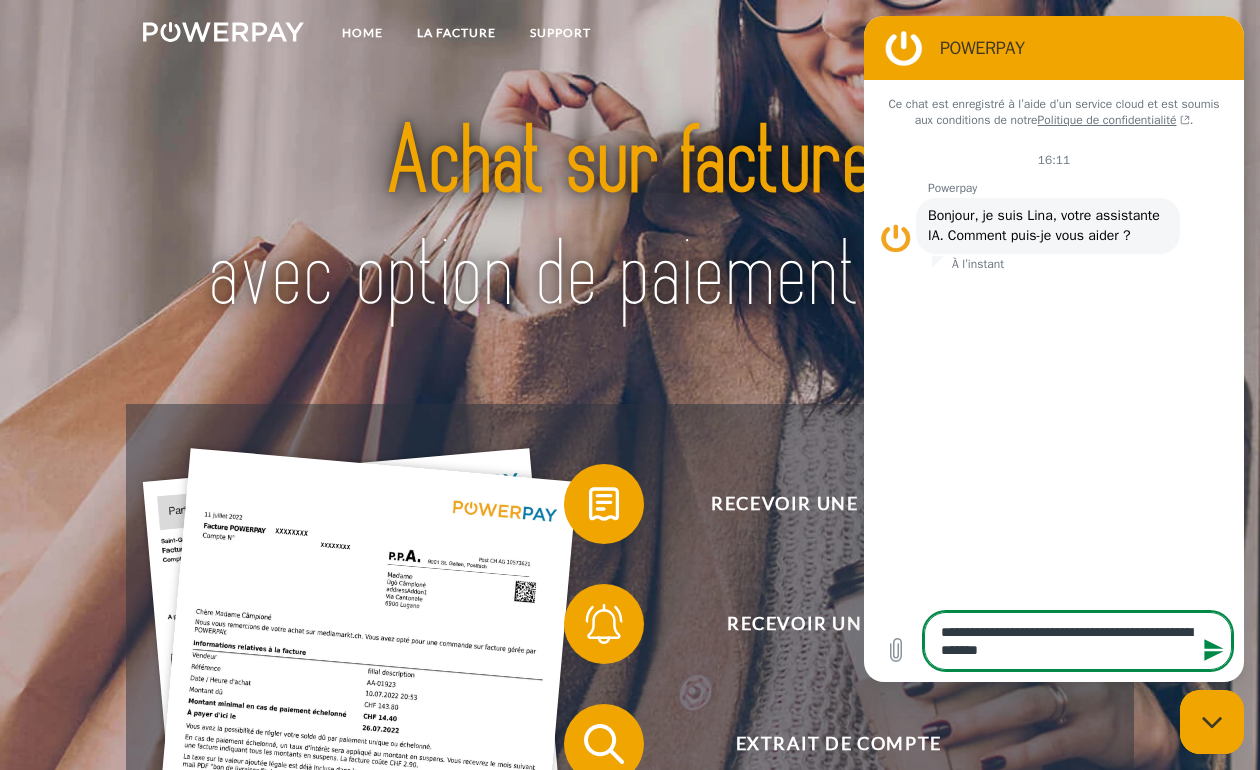 type on "**********" 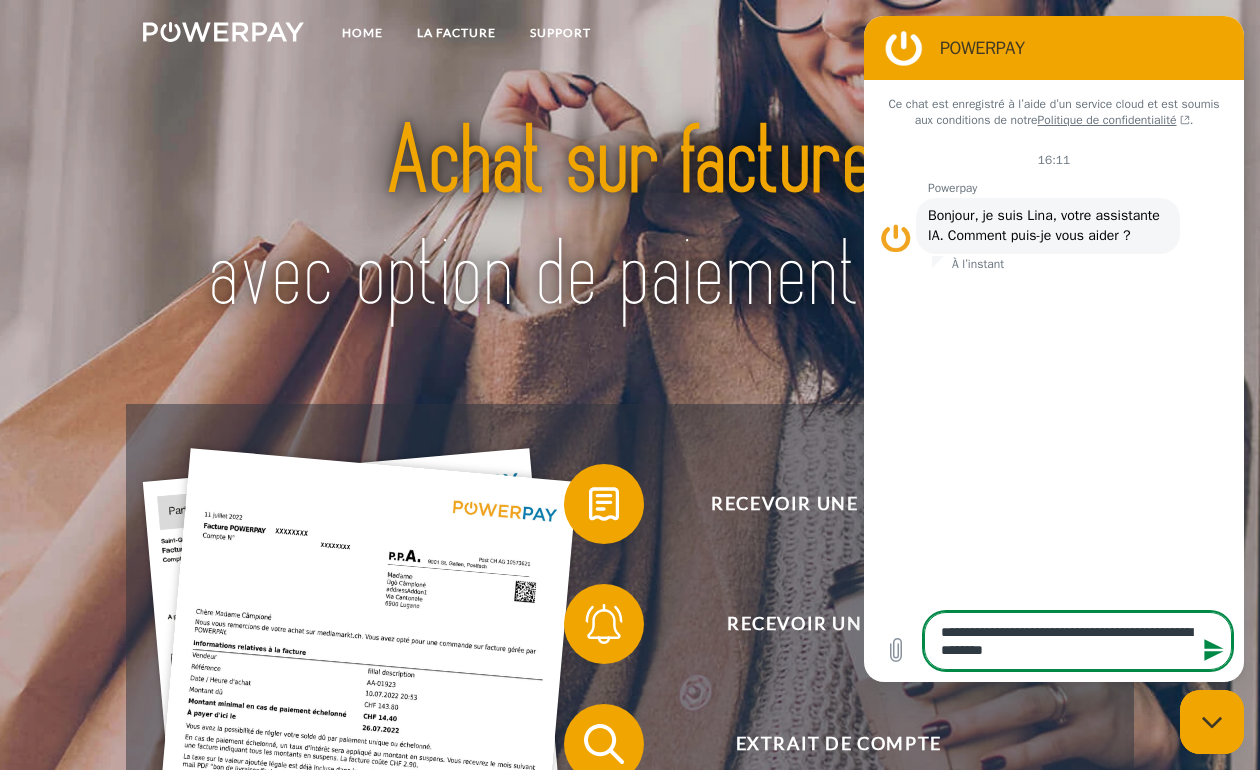type on "**********" 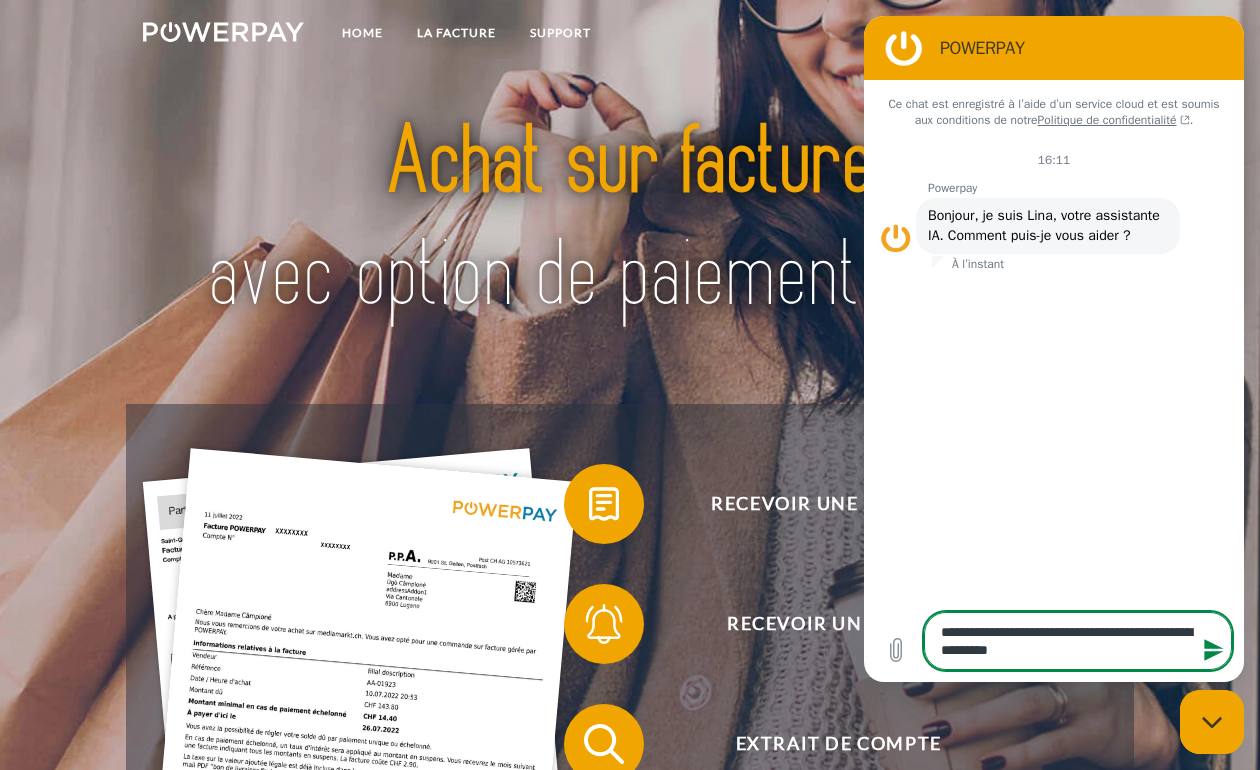 type on "**********" 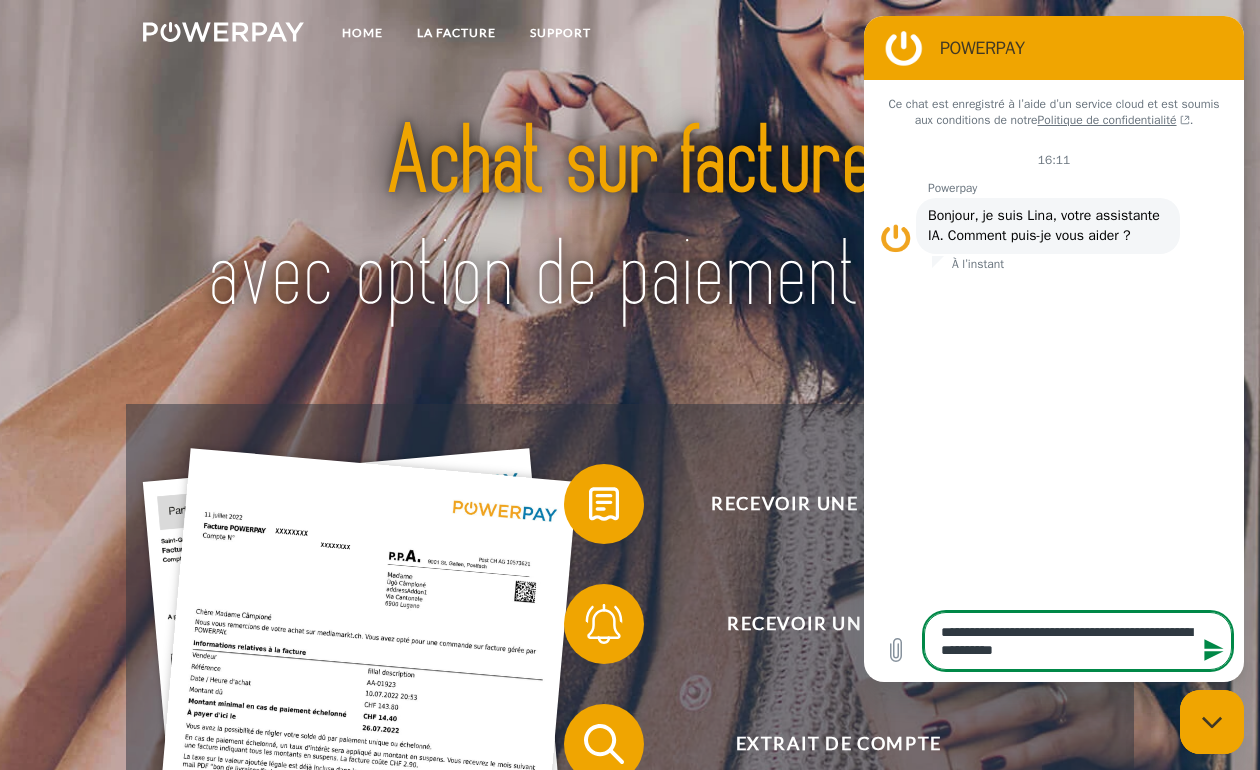 type on "*" 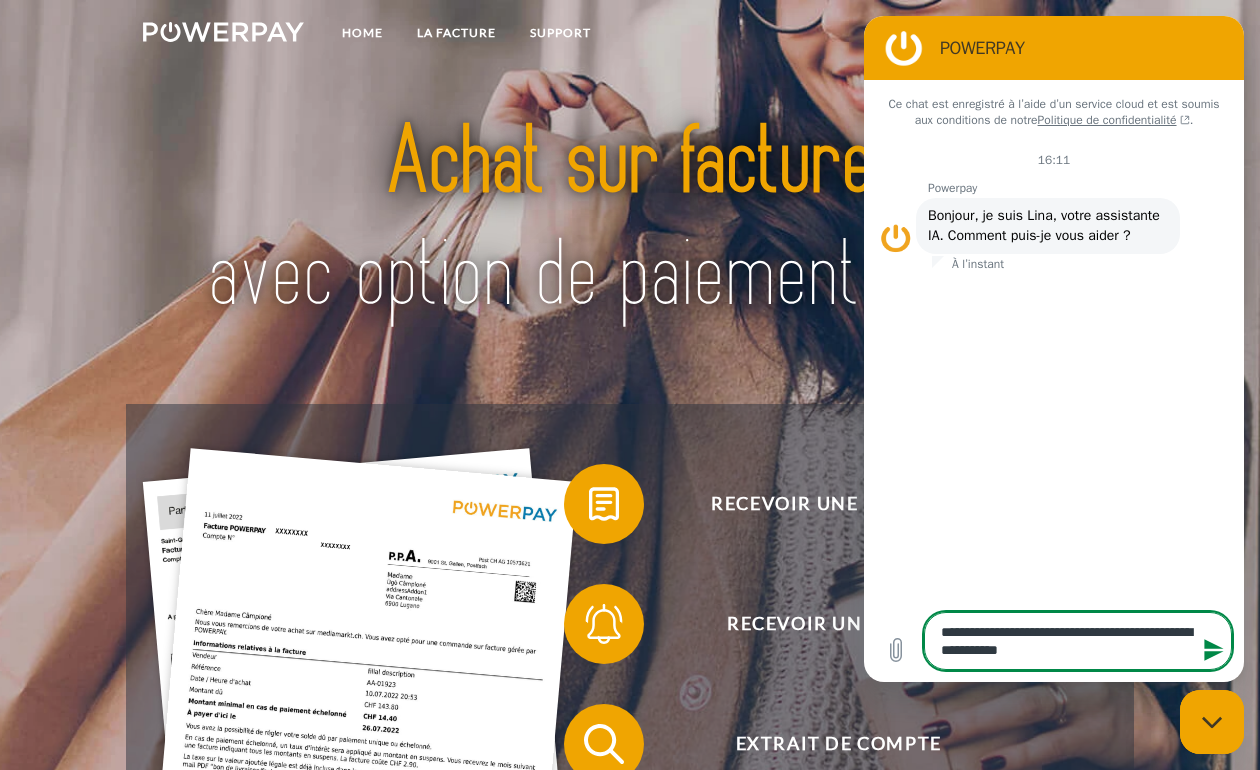 type on "*" 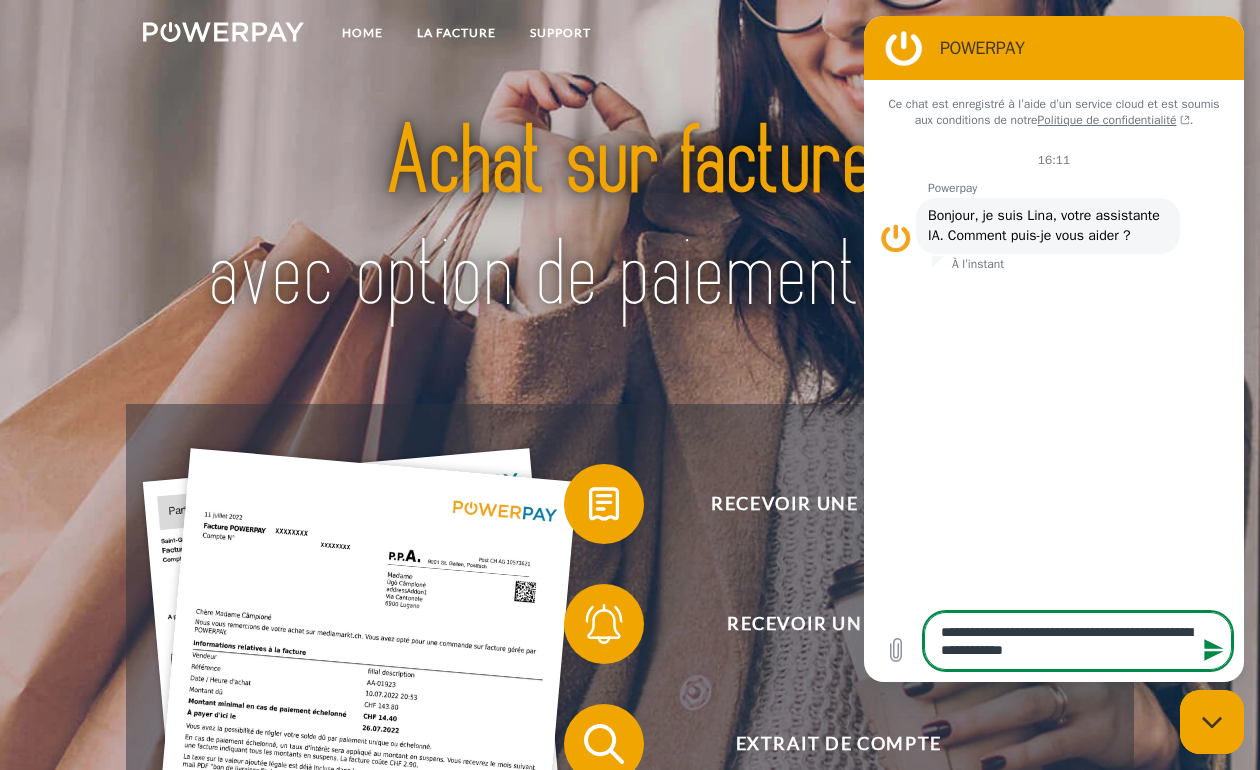 type on "**********" 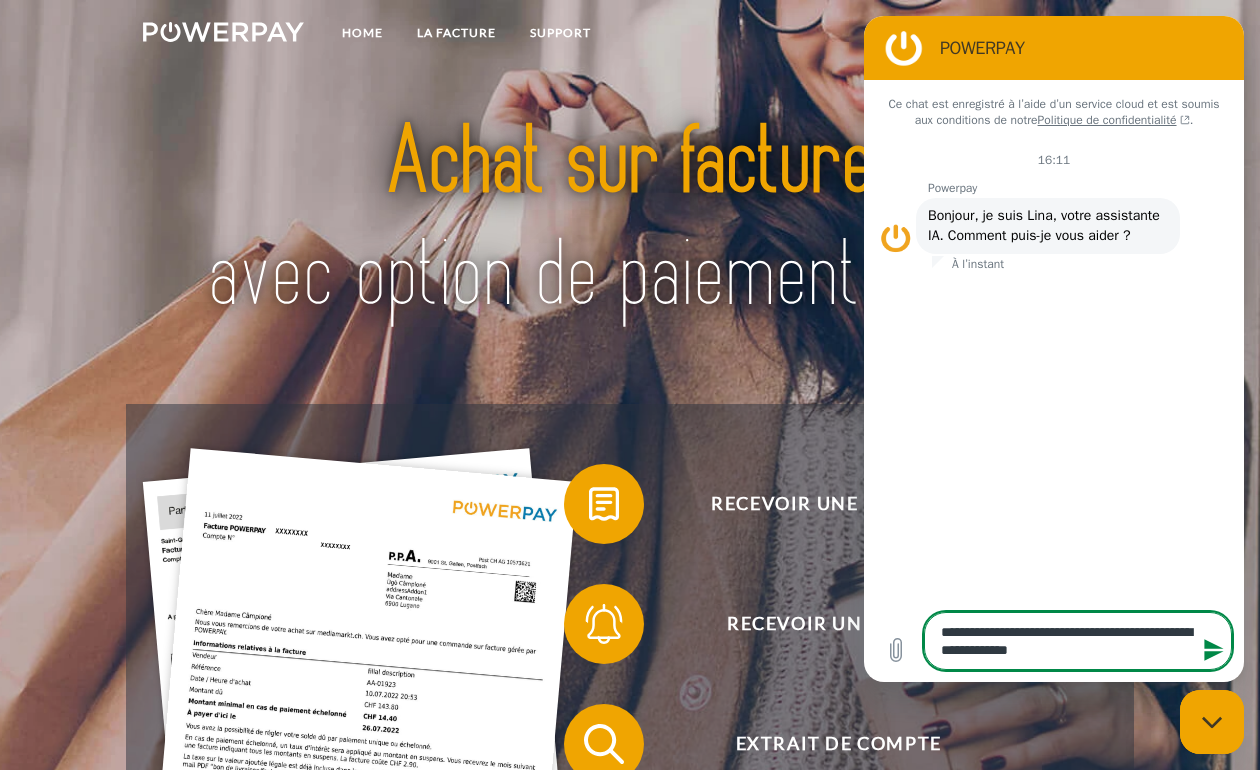 type on "**********" 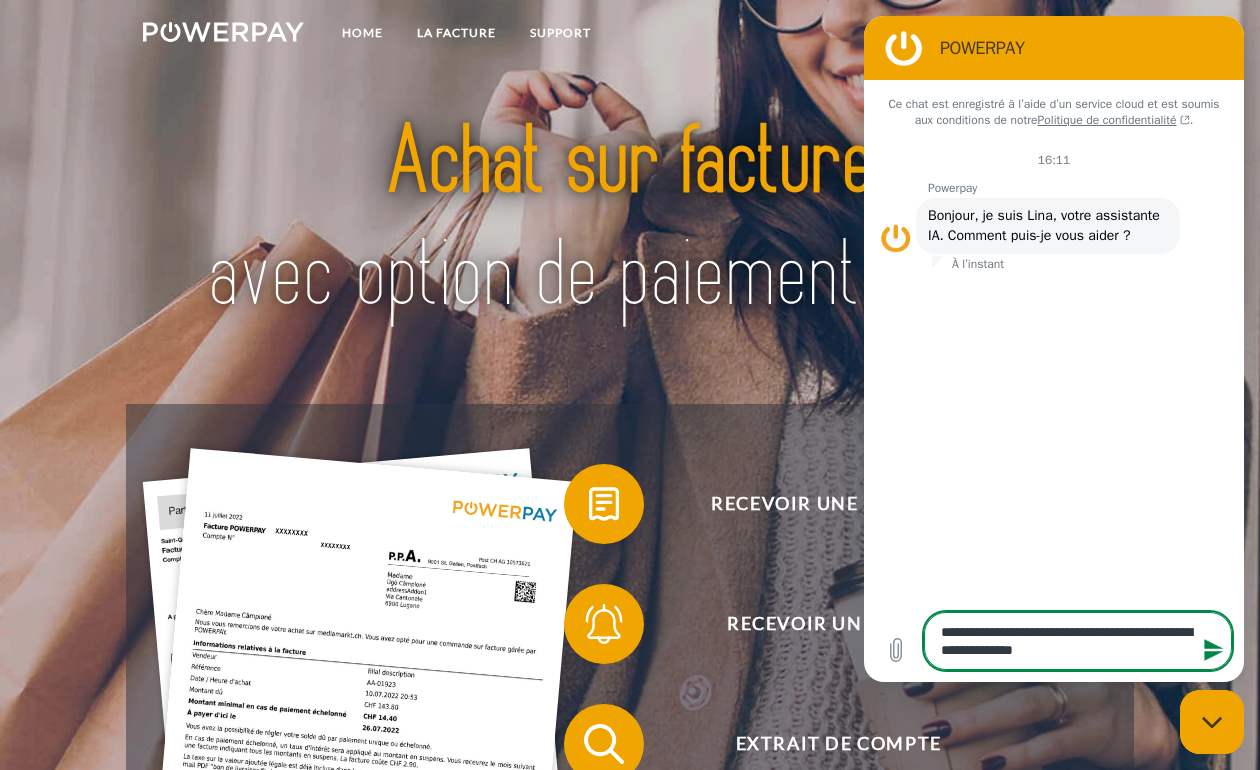 type on "**********" 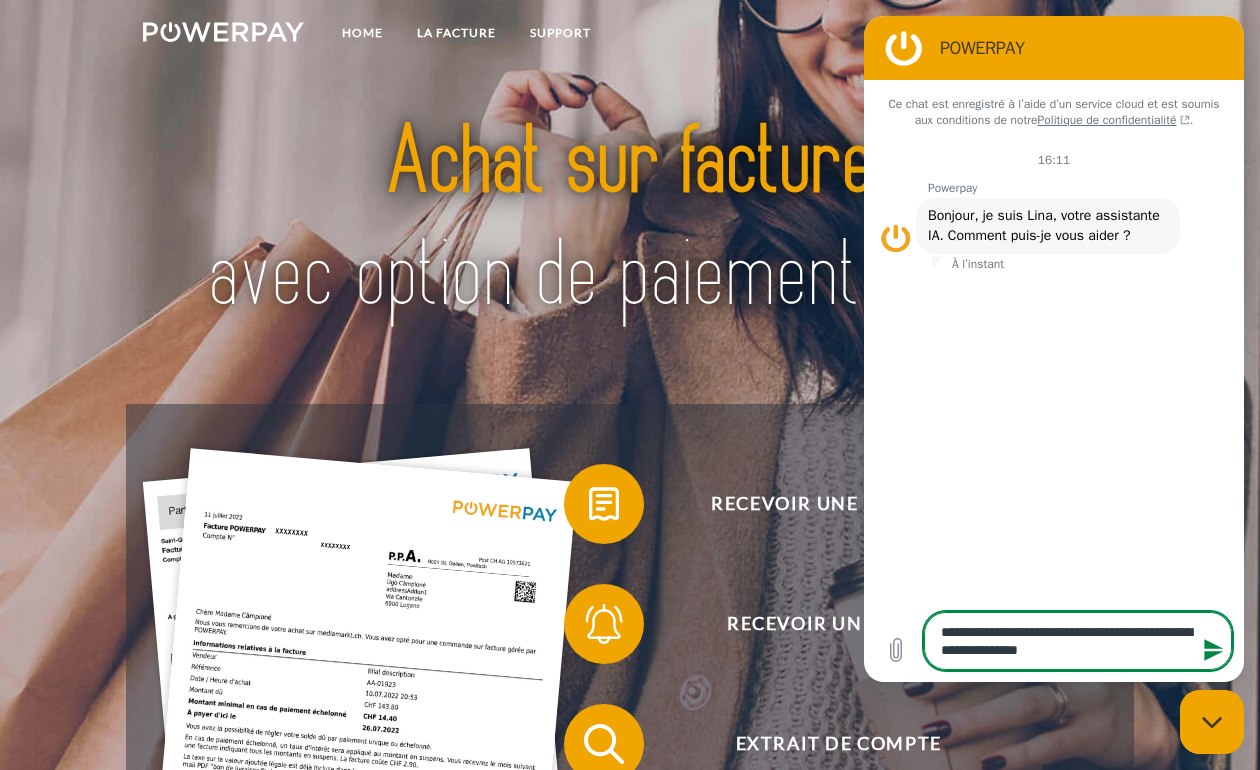 type on "**********" 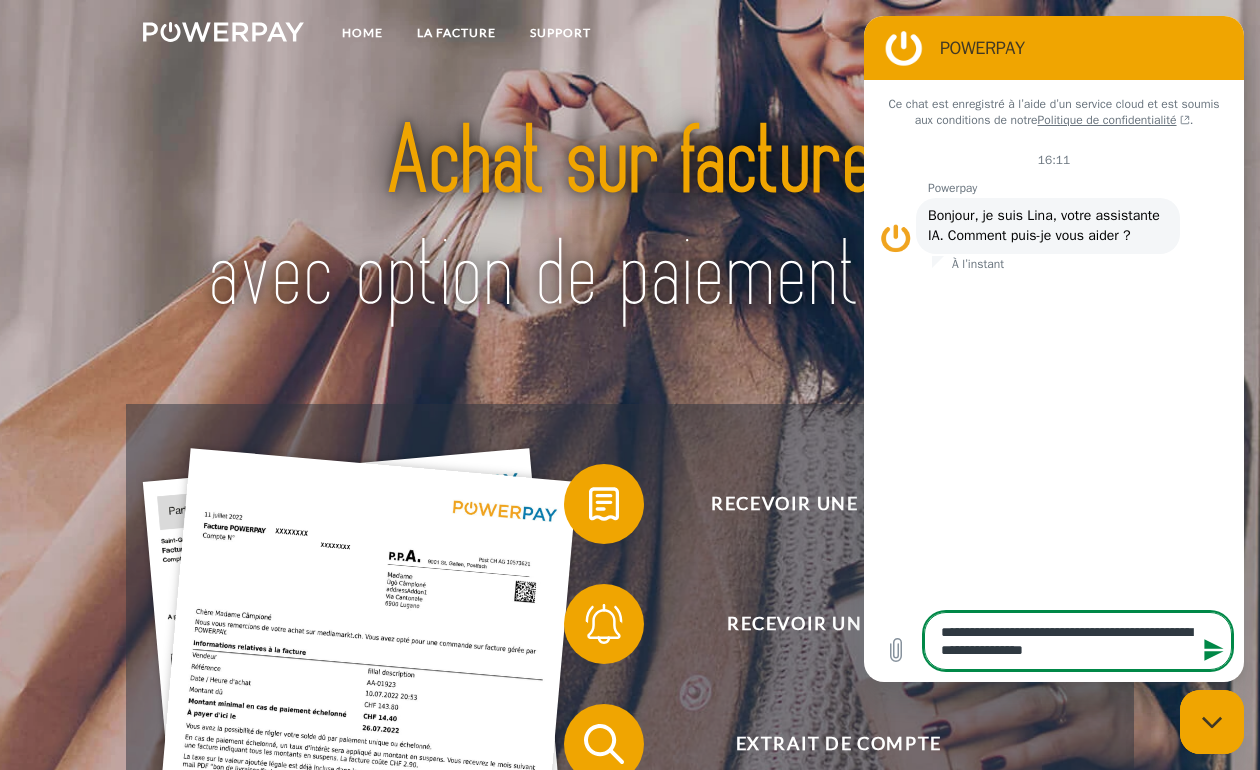 type on "**********" 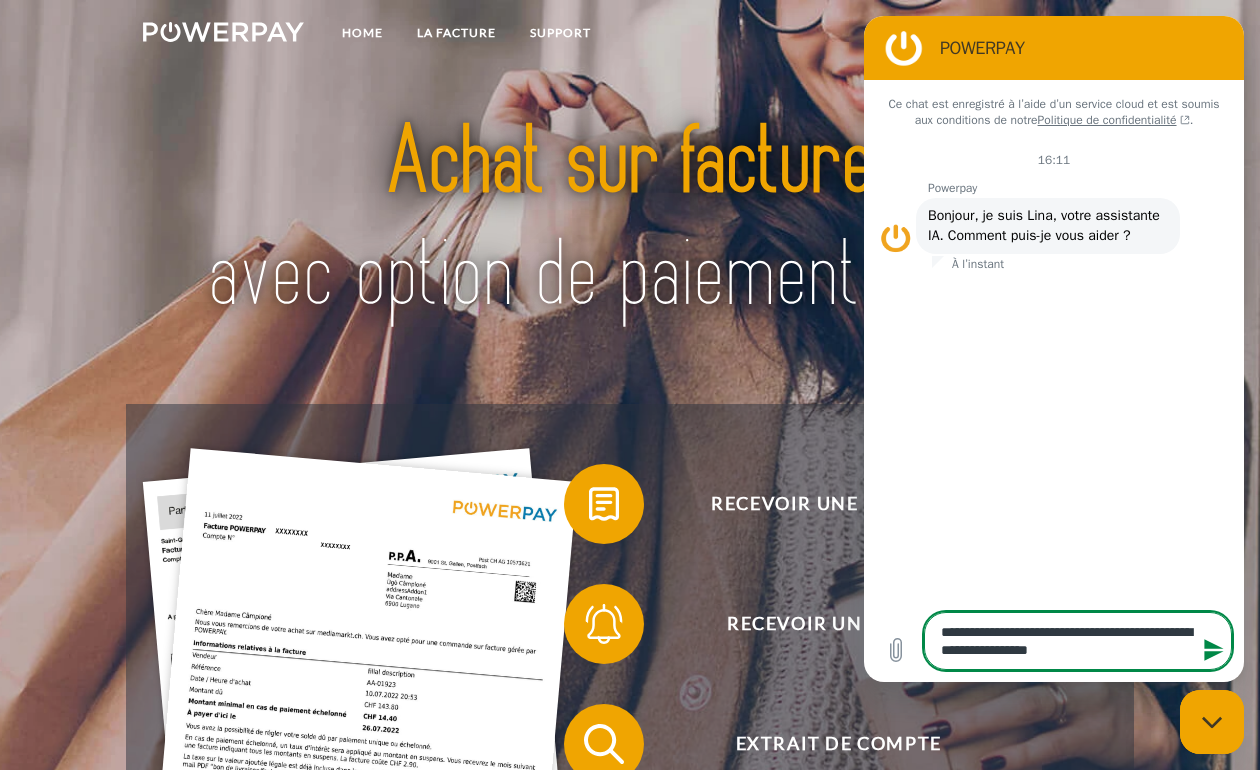 type on "**********" 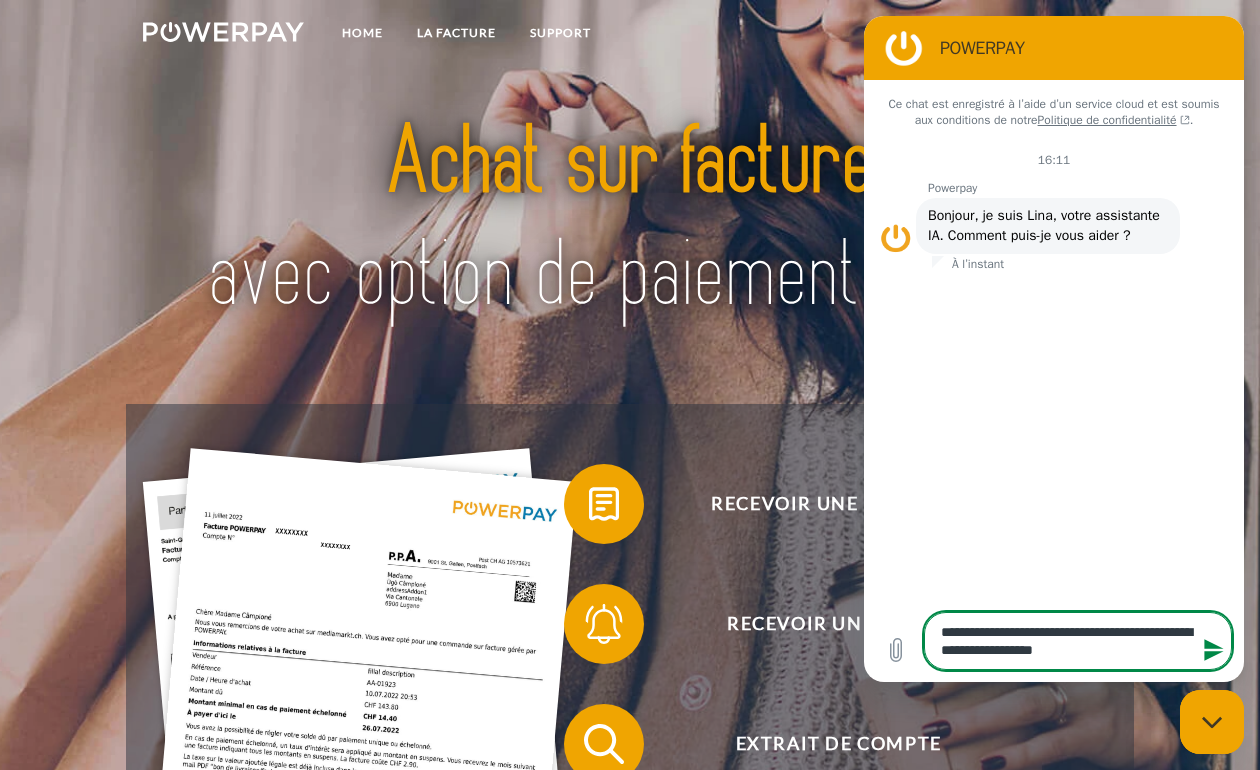 type on "**********" 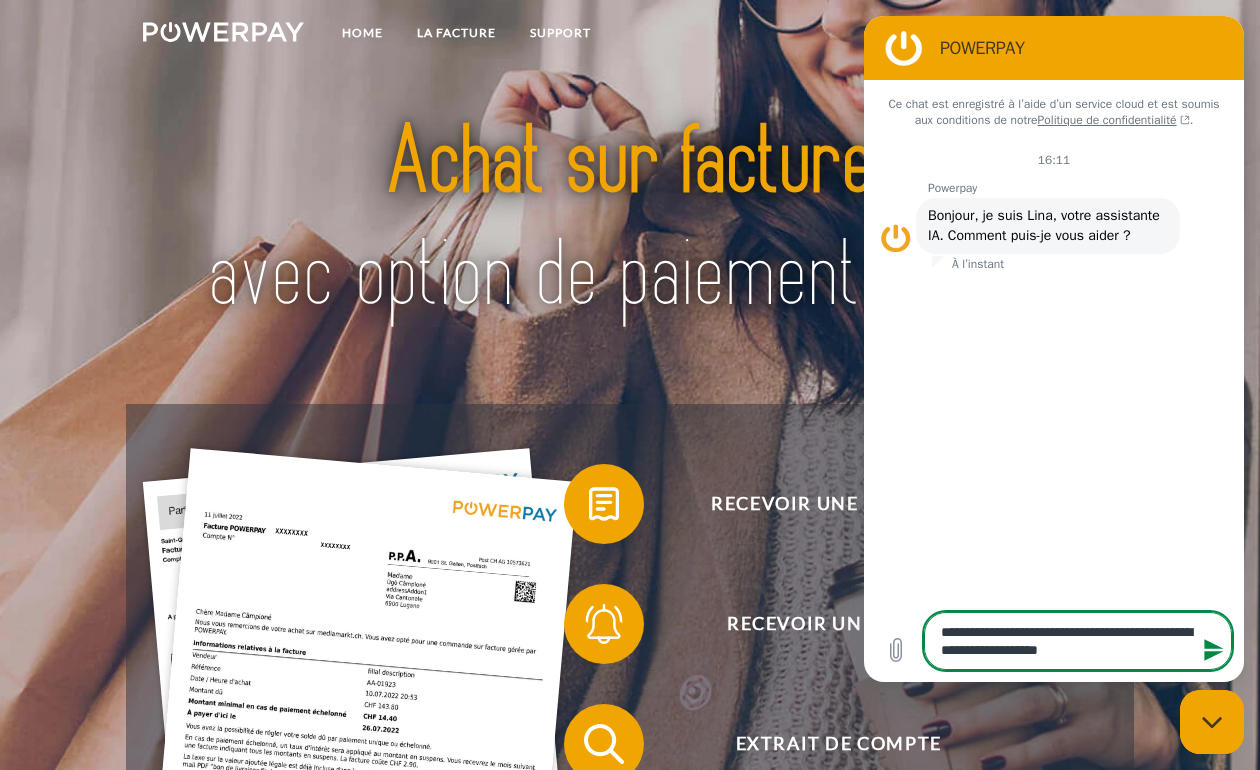 type on "**********" 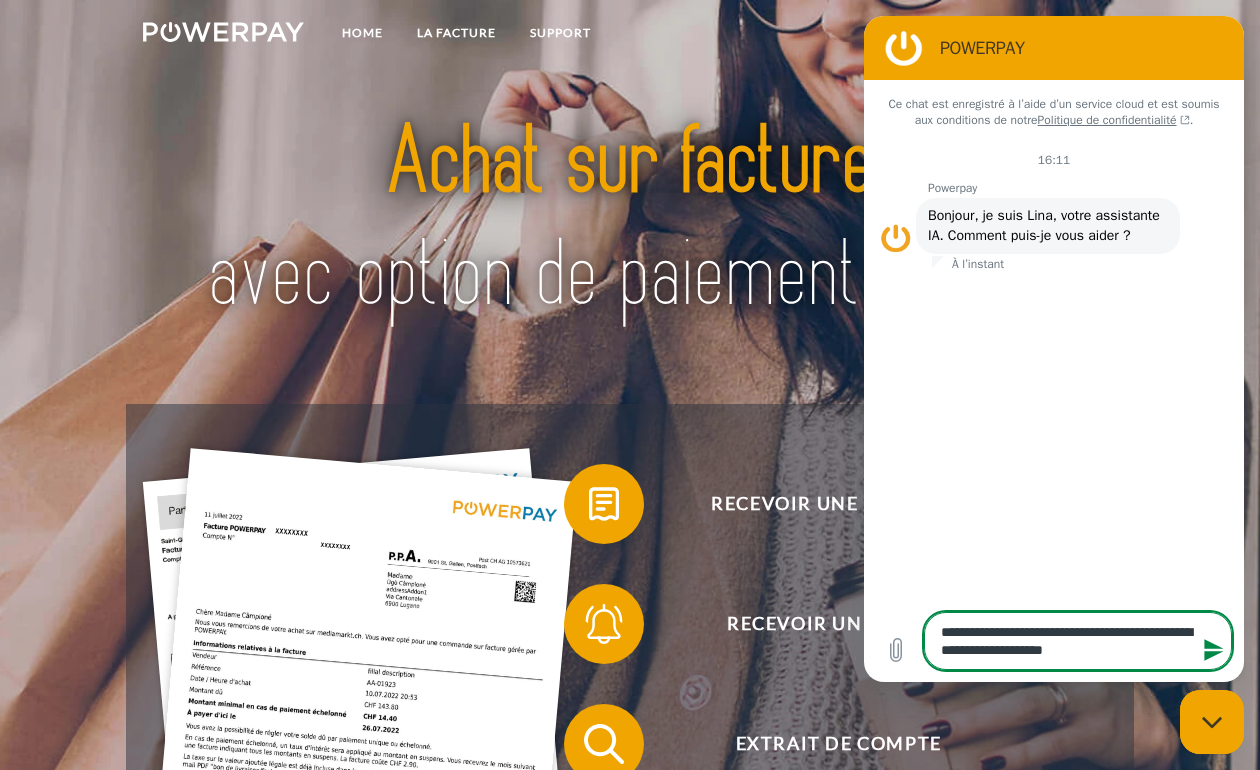 type on "**********" 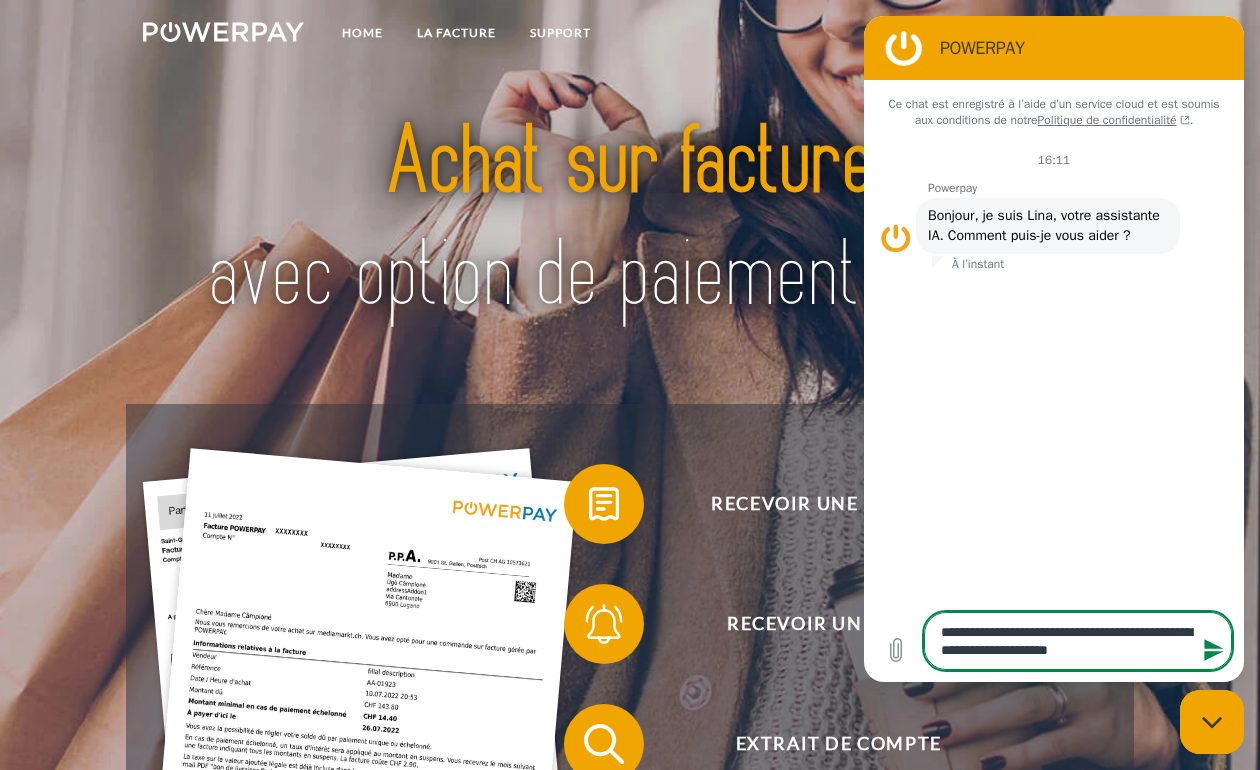 type on "**********" 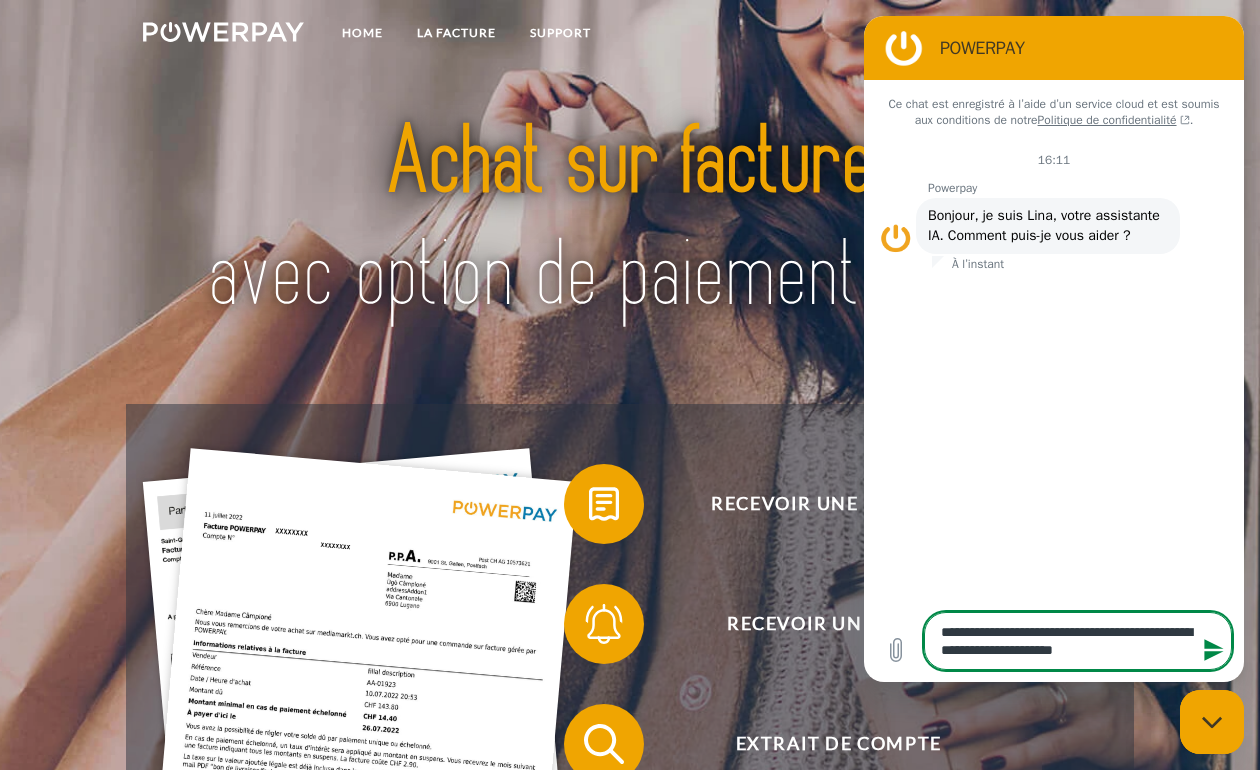 type on "**********" 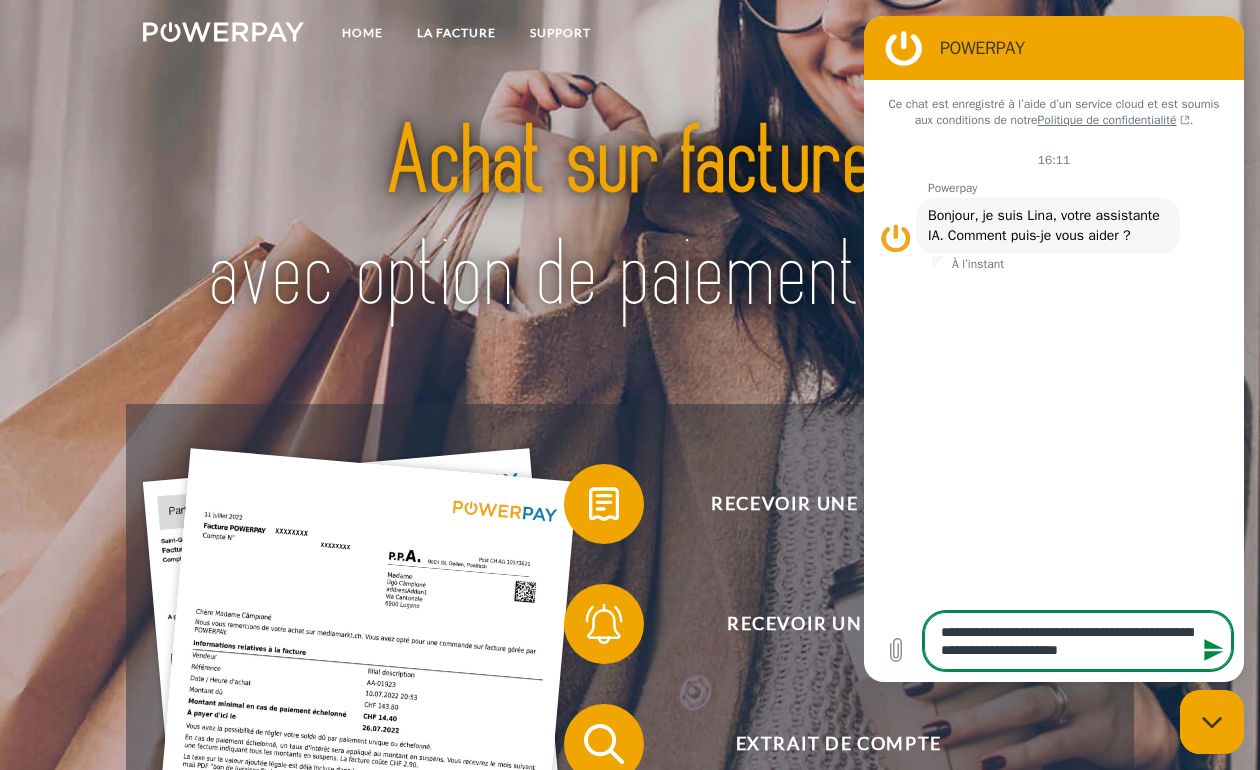 type on "**********" 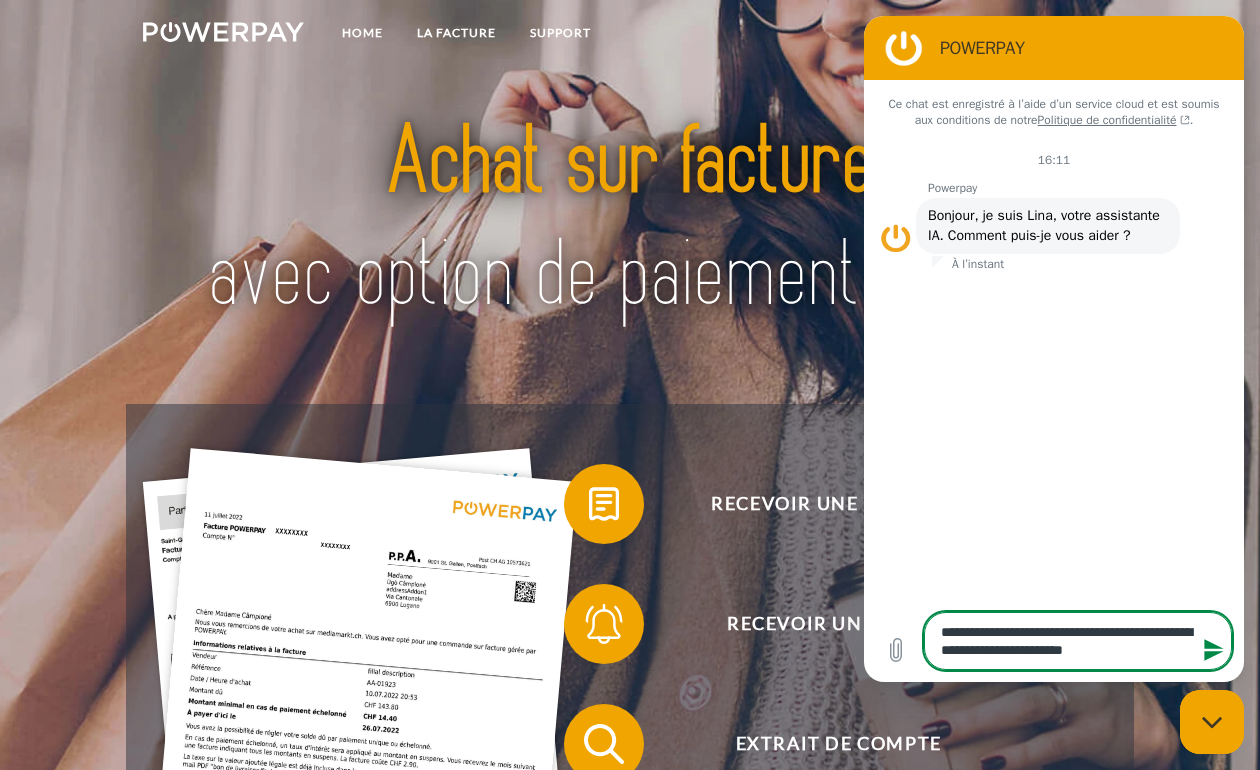 type 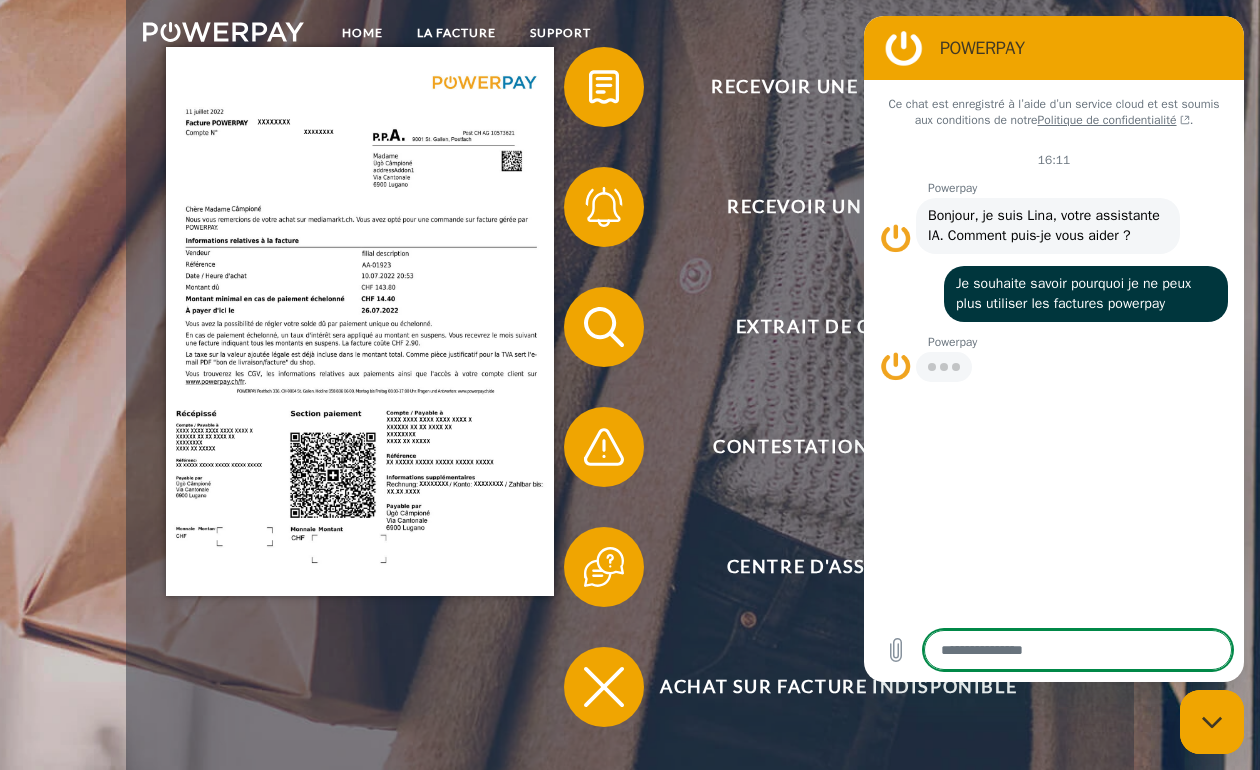scroll, scrollTop: 430, scrollLeft: 0, axis: vertical 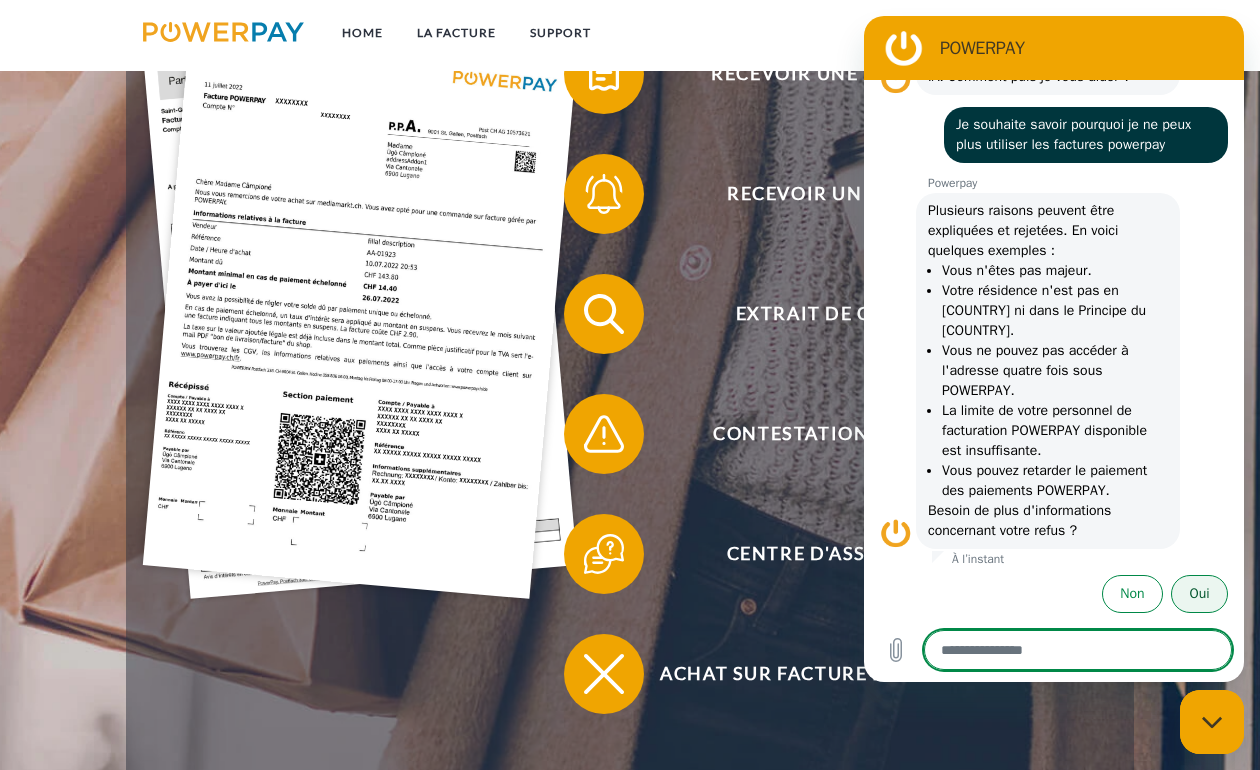 click on "Oui" at bounding box center (1199, 594) 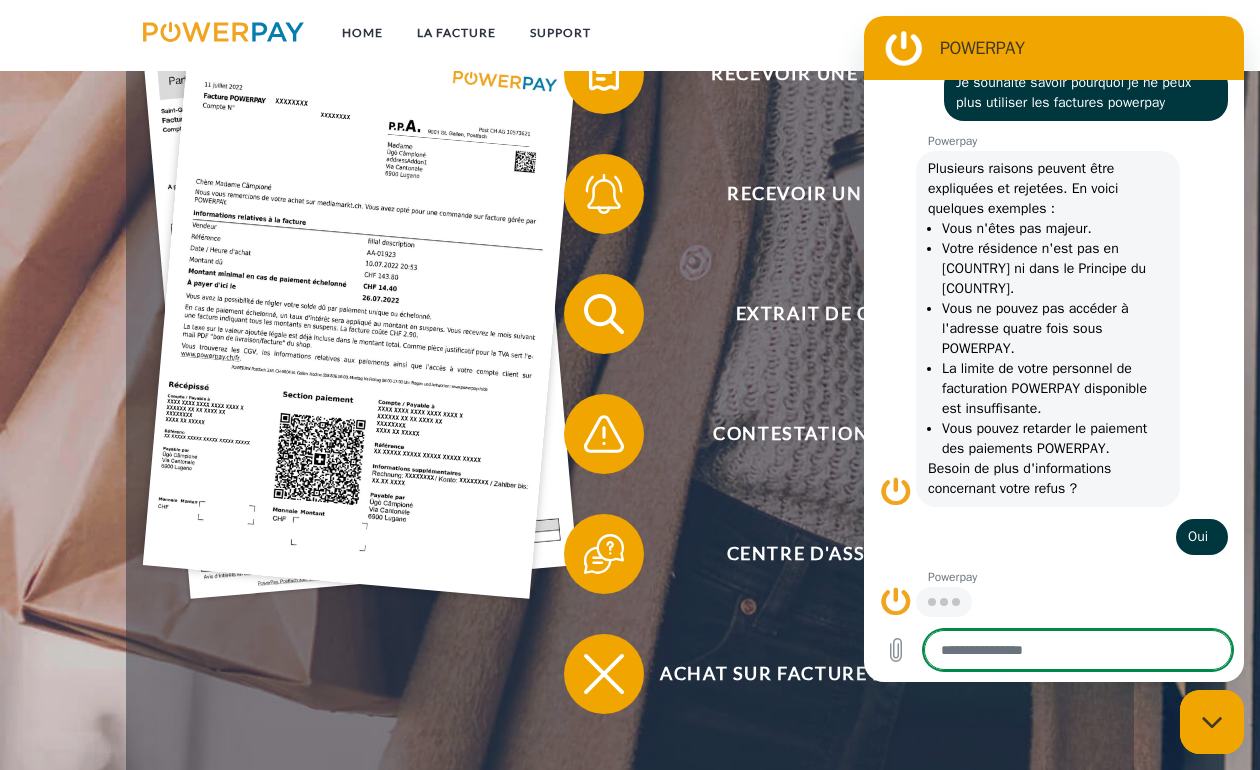 scroll, scrollTop: 199, scrollLeft: 0, axis: vertical 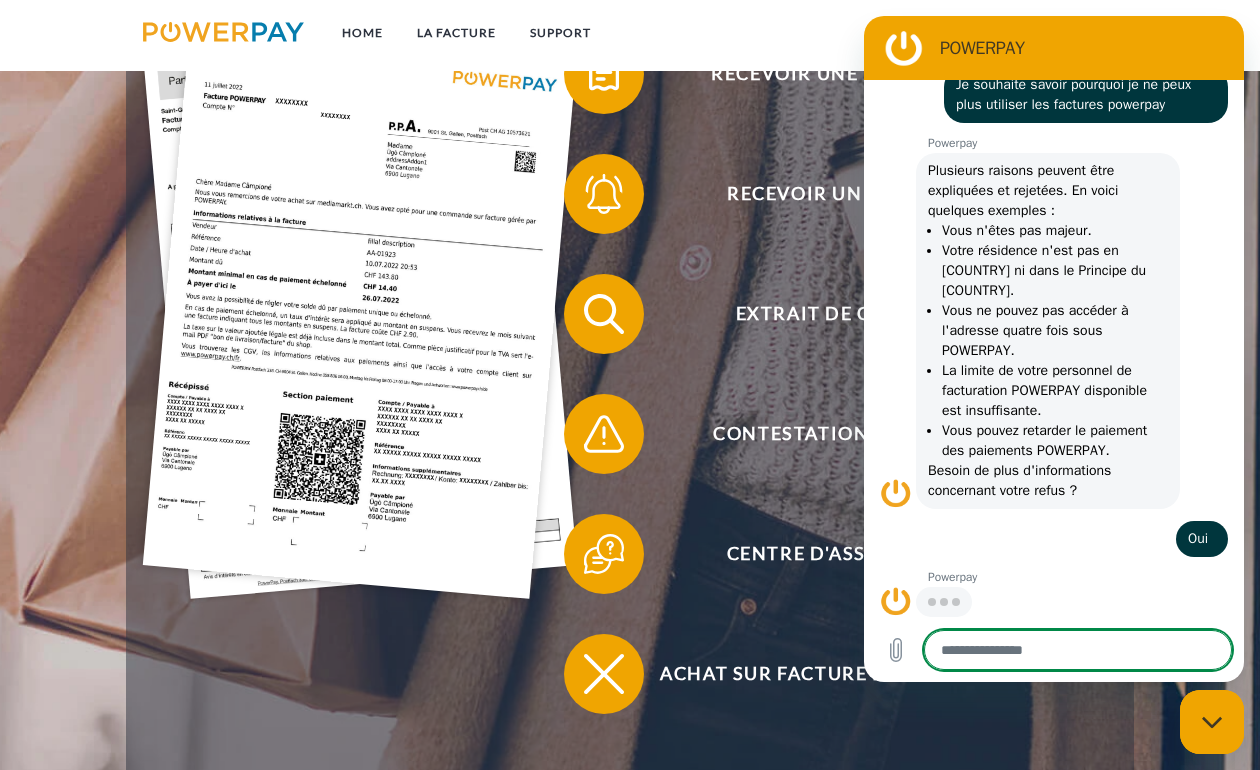 type on "*" 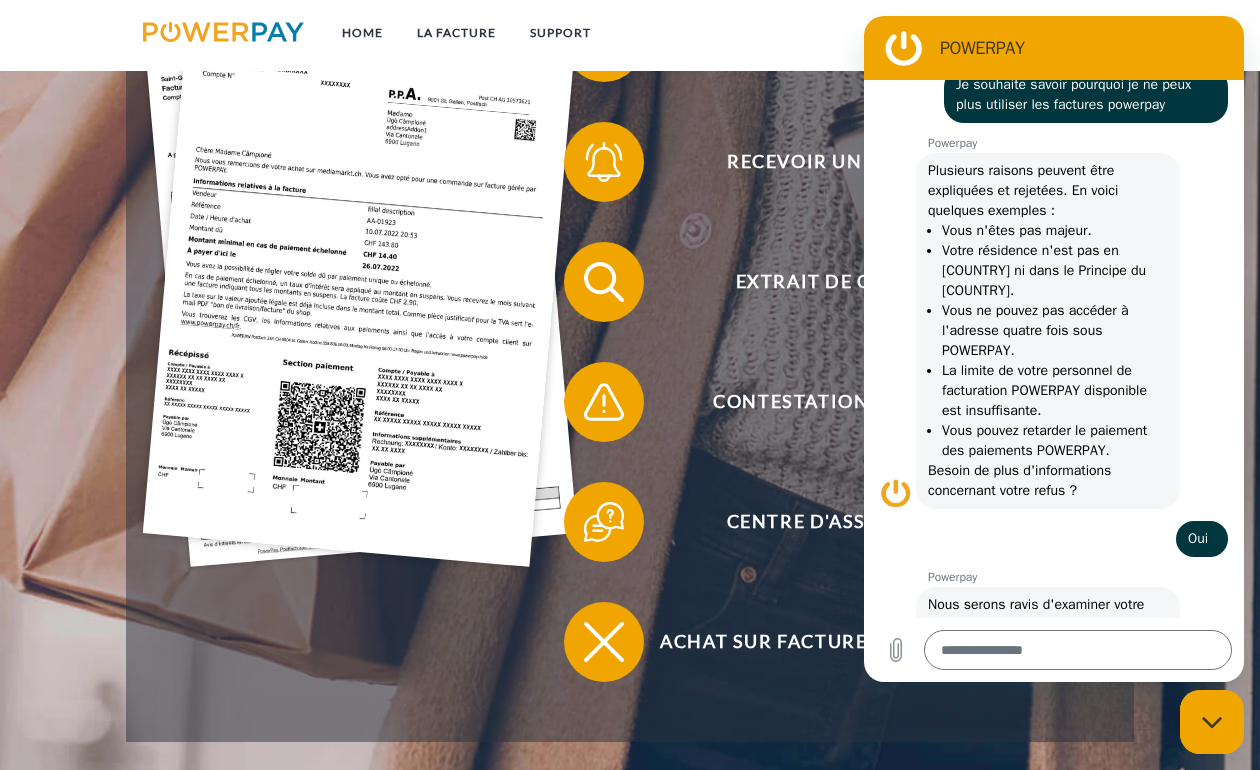 scroll, scrollTop: 443, scrollLeft: 0, axis: vertical 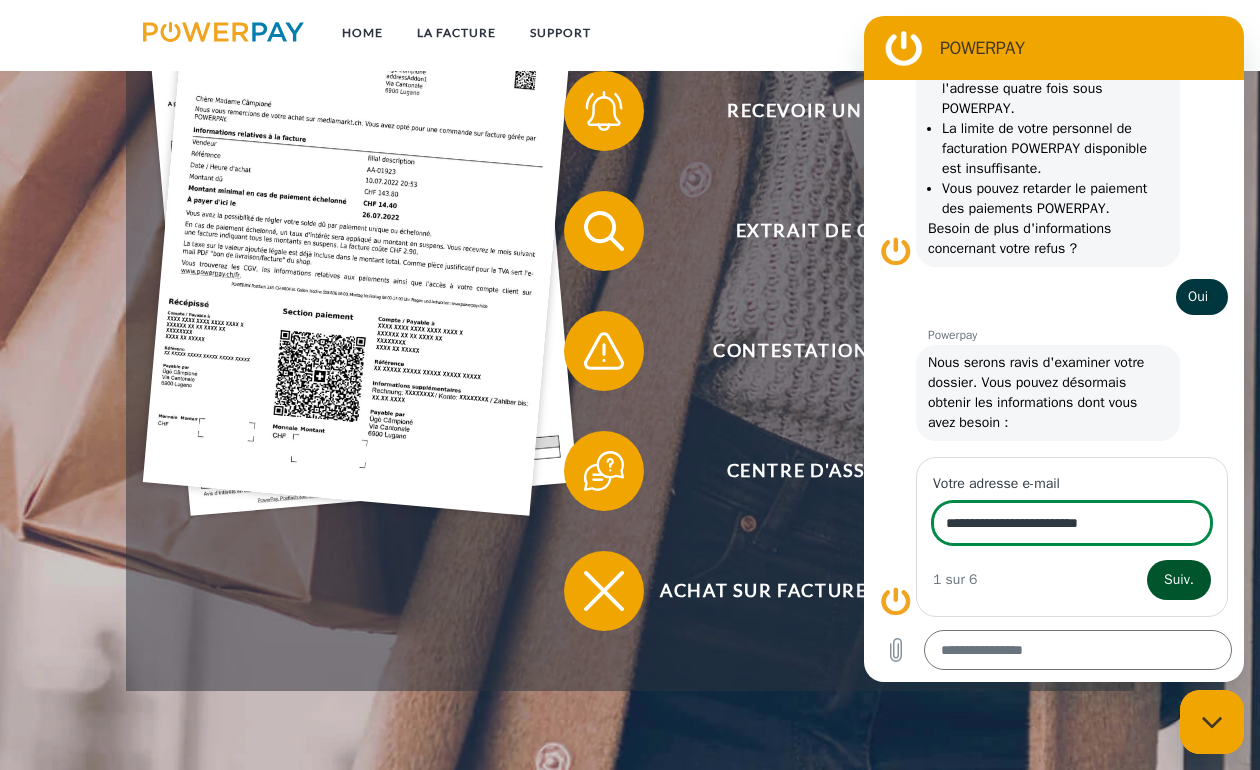 type on "**********" 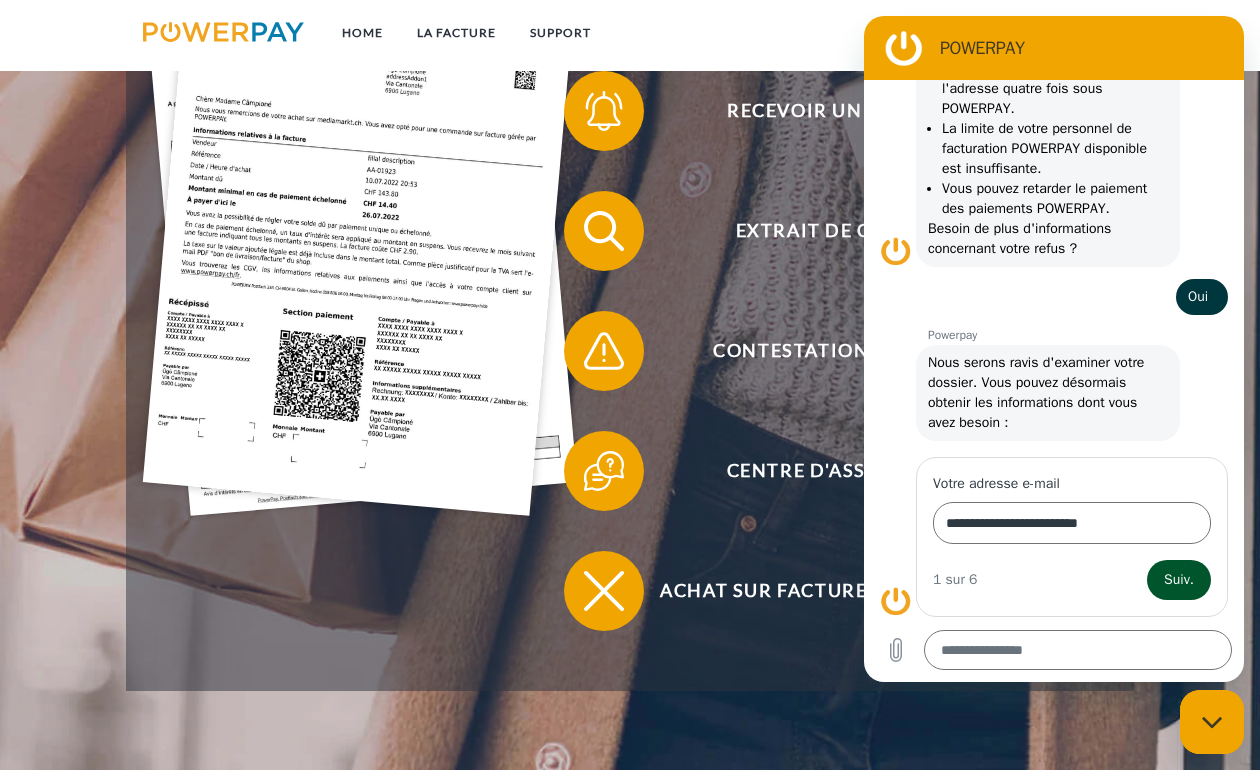 click on "Suiv." at bounding box center (1179, 580) 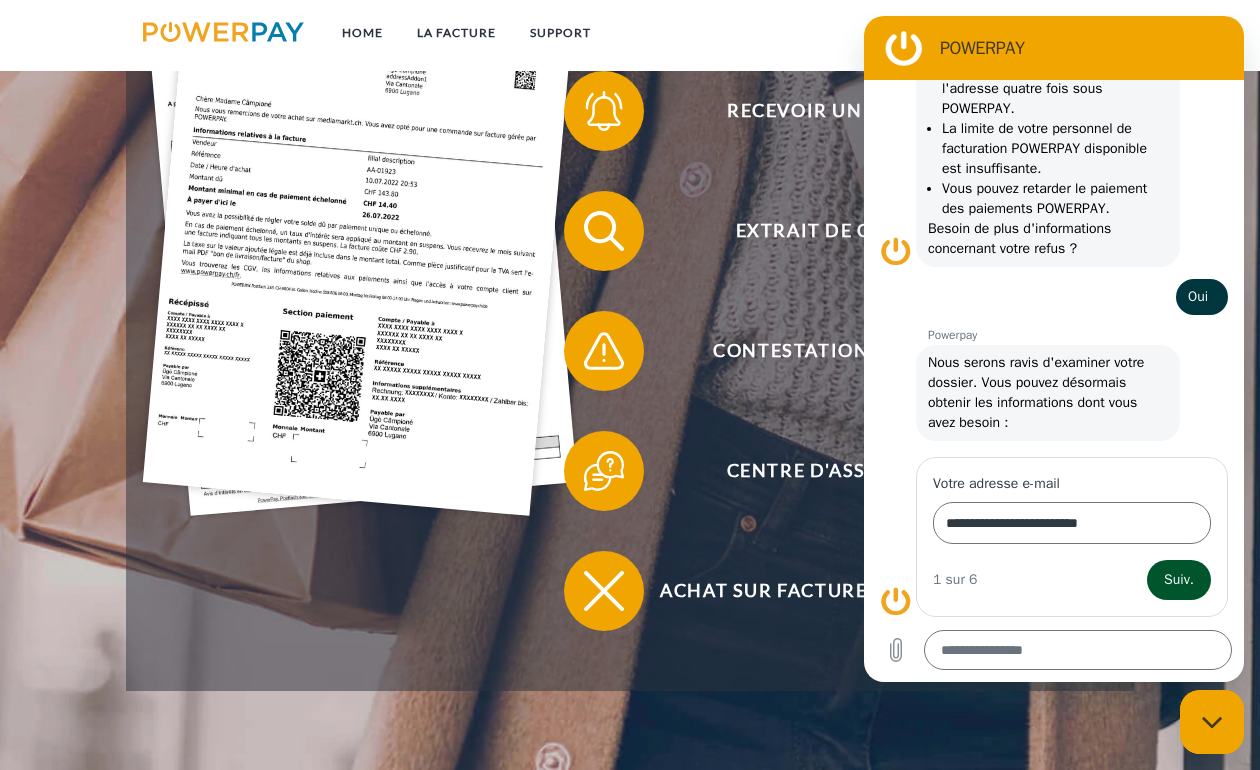 type on "*" 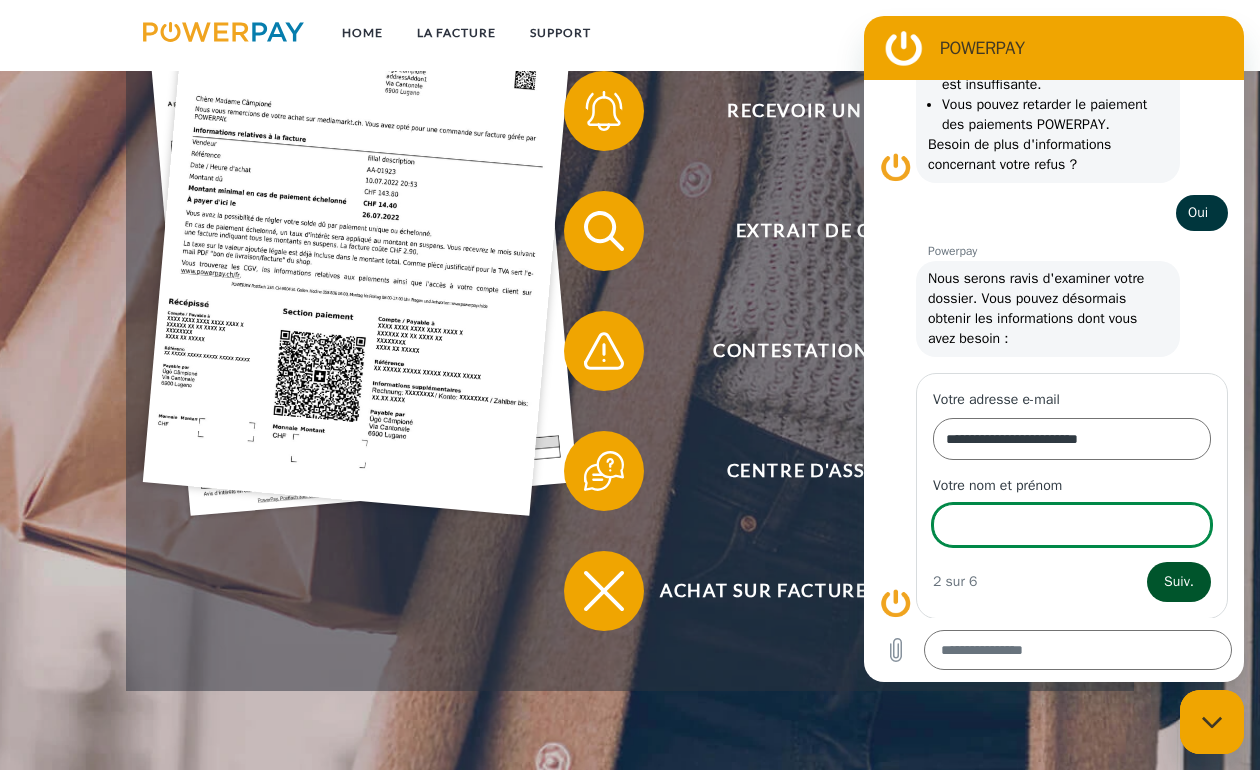 scroll, scrollTop: 527, scrollLeft: 0, axis: vertical 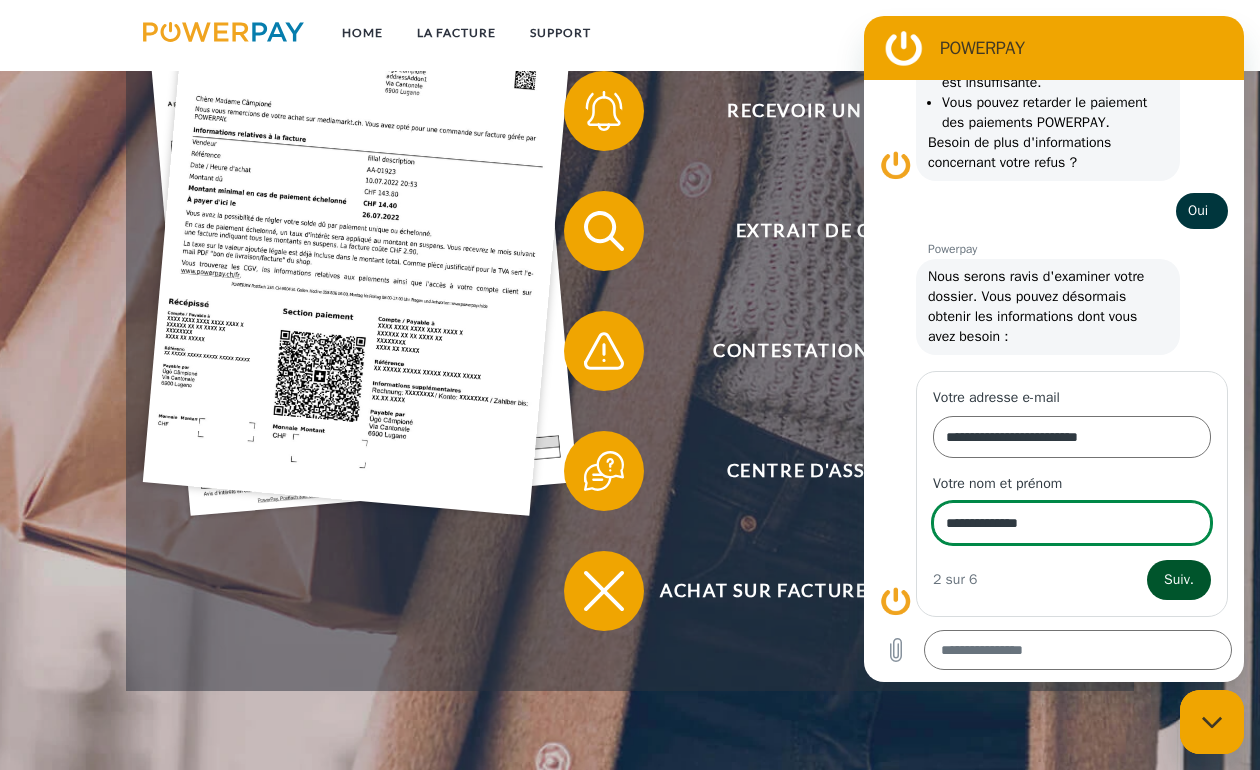 type on "**********" 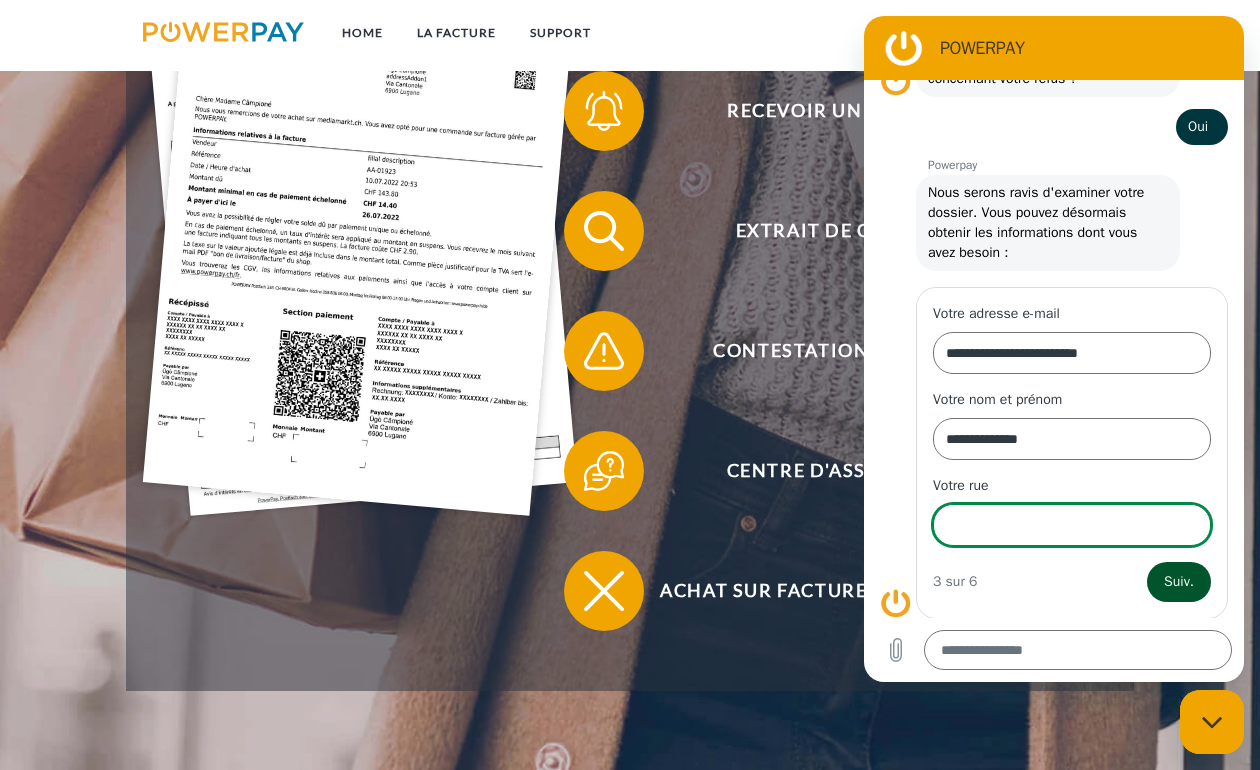 scroll, scrollTop: 613, scrollLeft: 0, axis: vertical 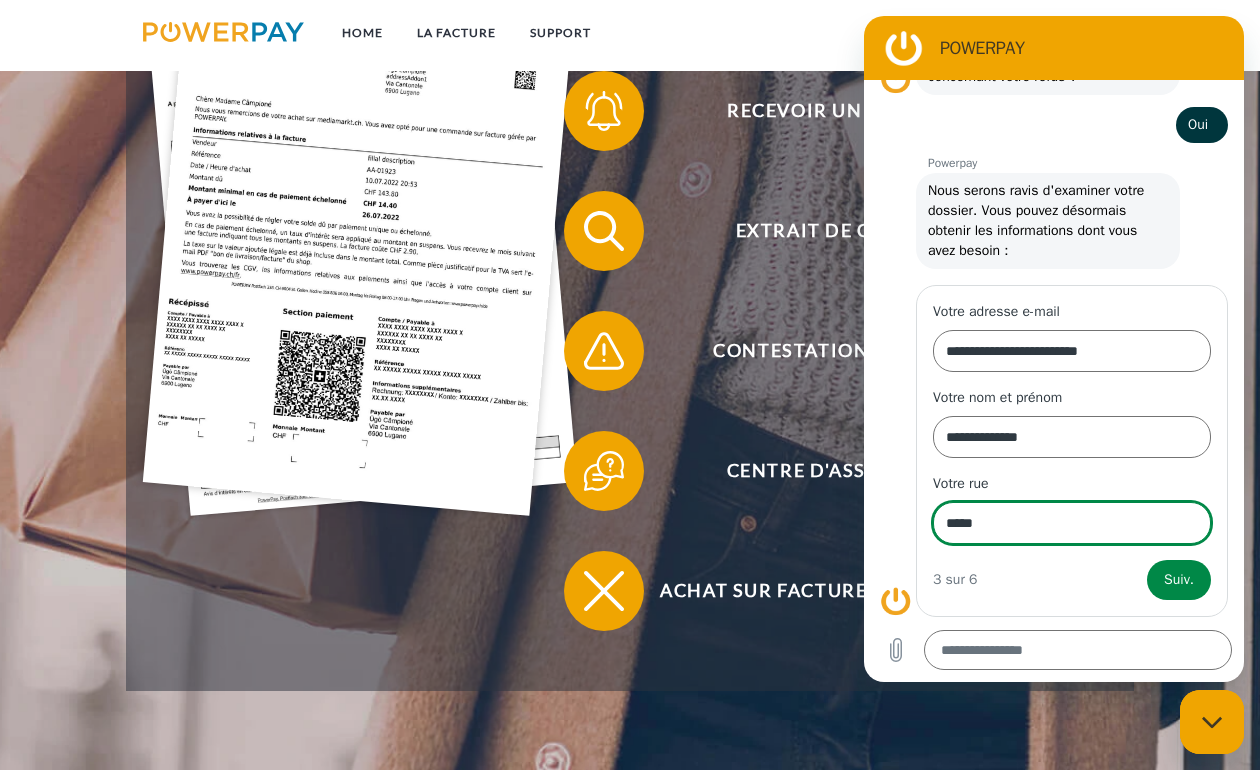 type on "**********" 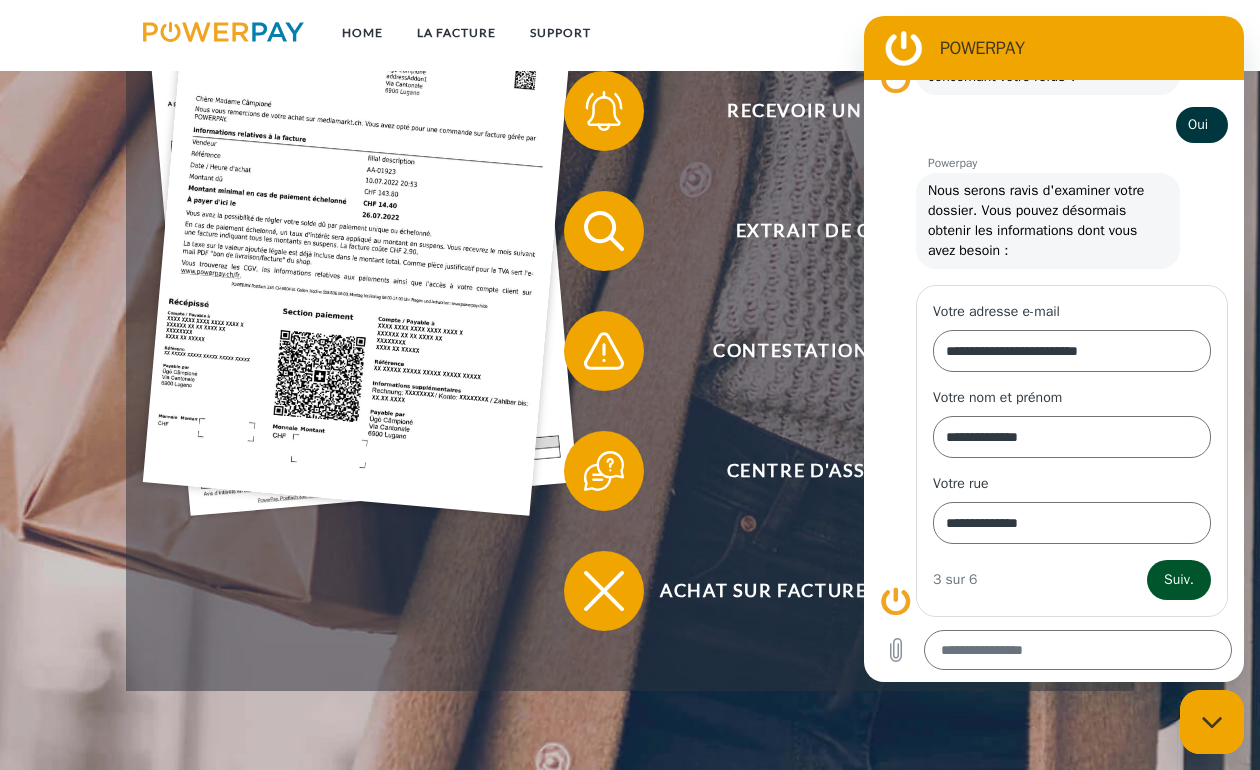 click on "Suiv." at bounding box center (1179, 580) 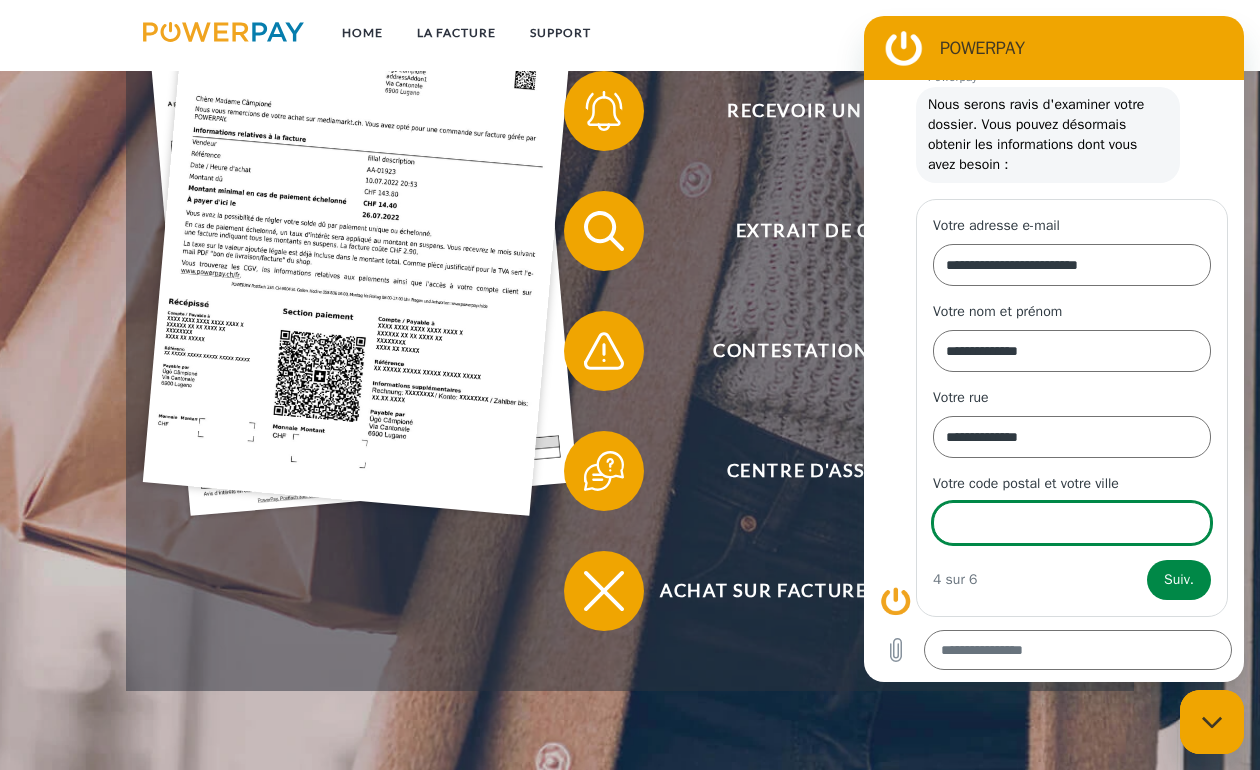 type on "****" 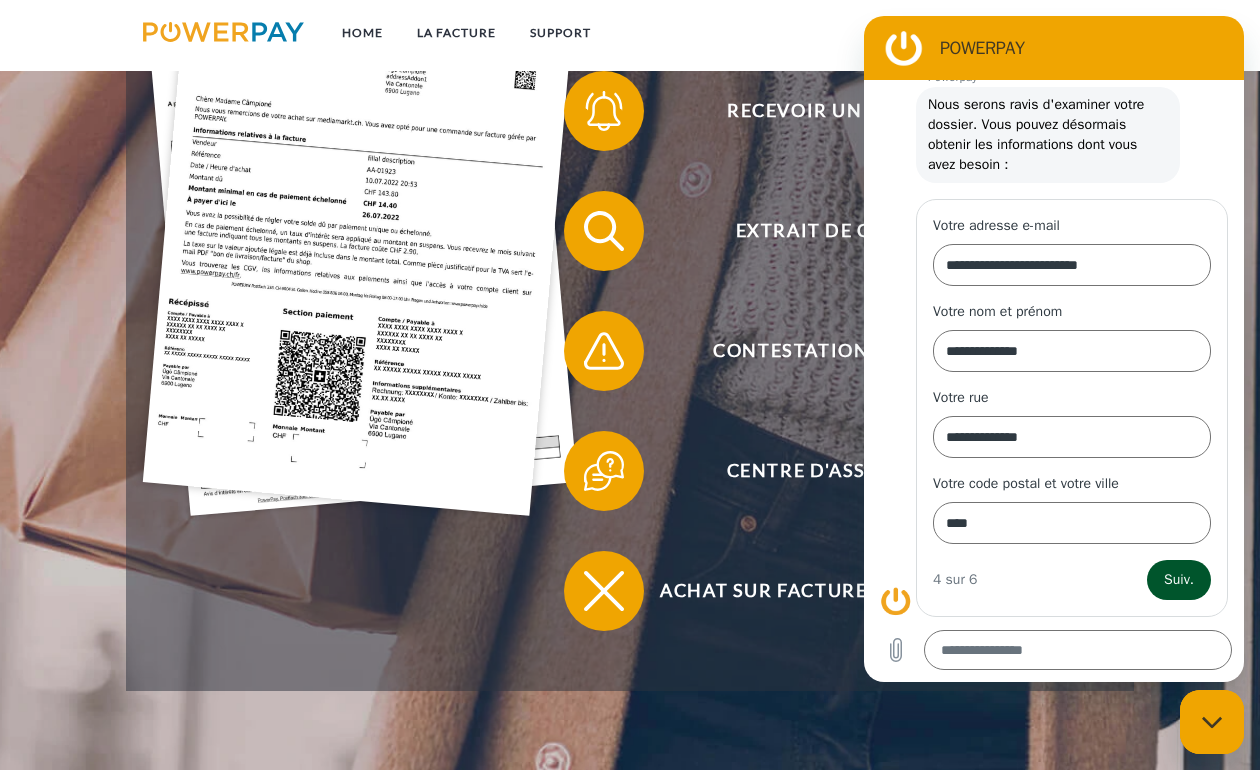 click on "Suiv." at bounding box center (1179, 580) 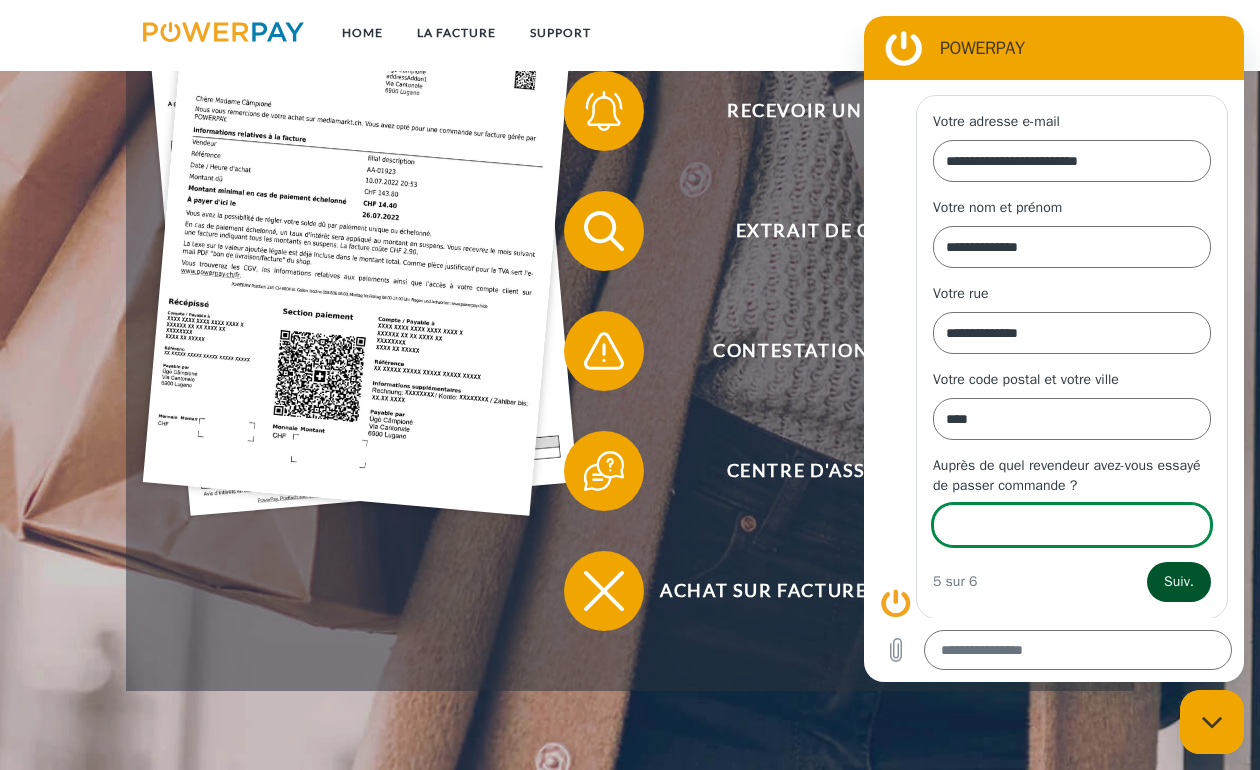 scroll, scrollTop: 805, scrollLeft: 0, axis: vertical 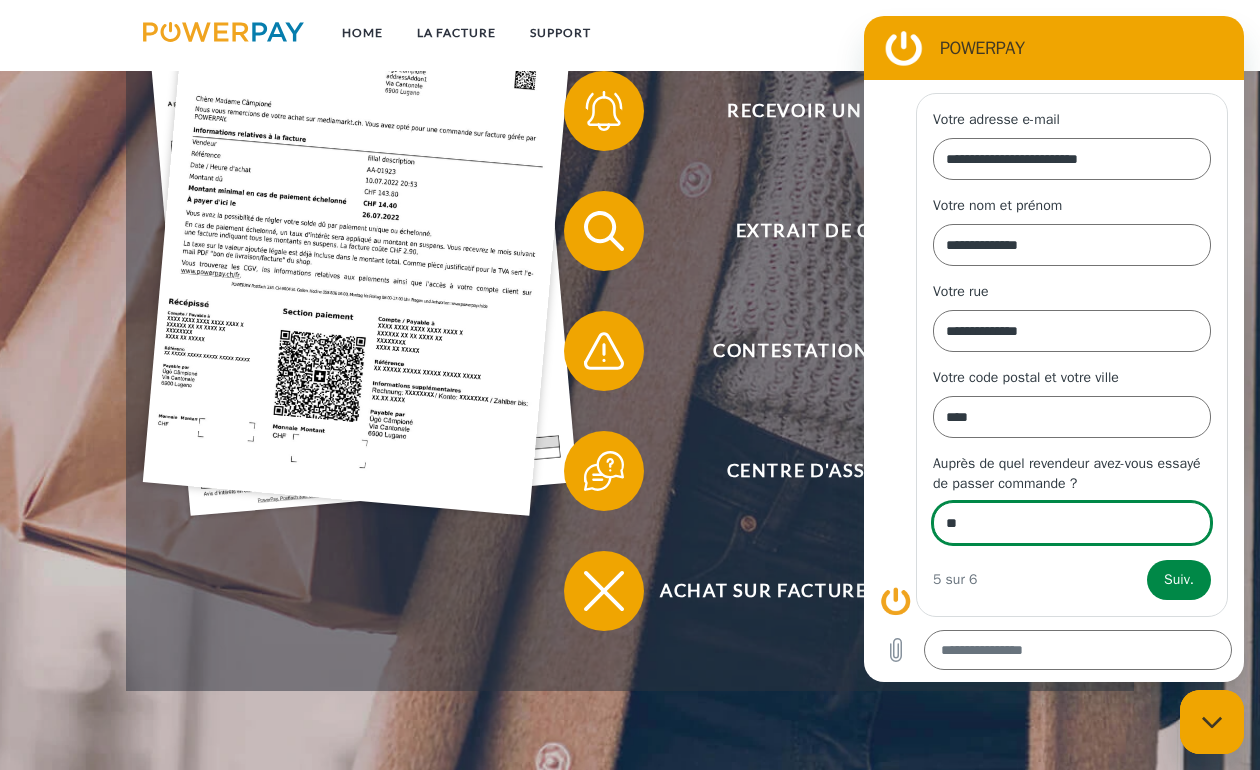 type on "*" 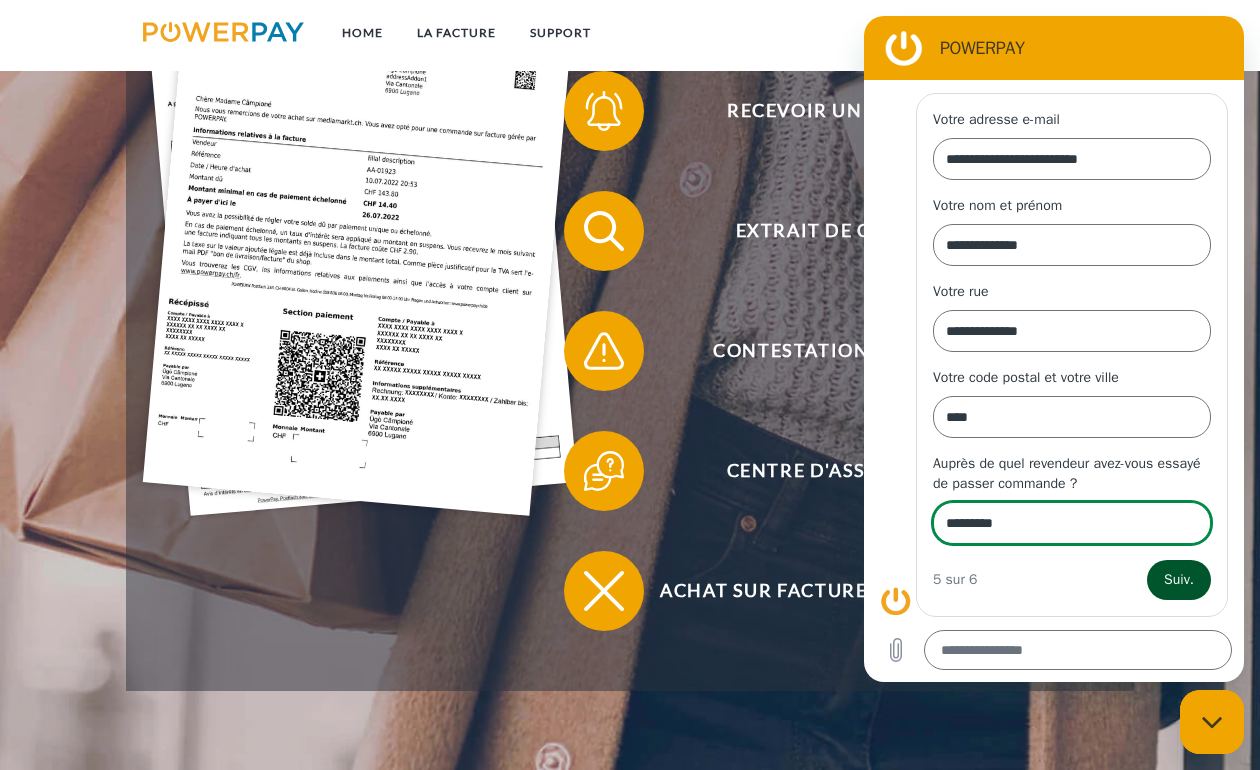 type on "********" 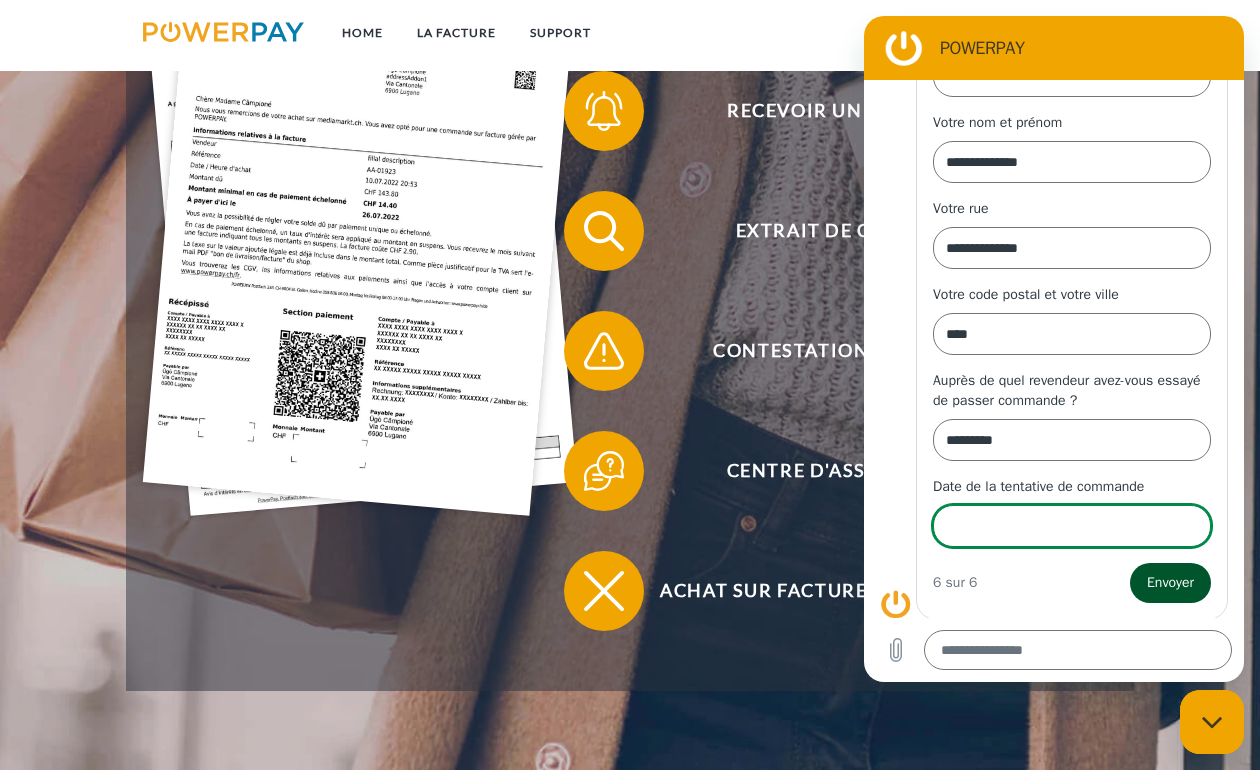 scroll, scrollTop: 891, scrollLeft: 0, axis: vertical 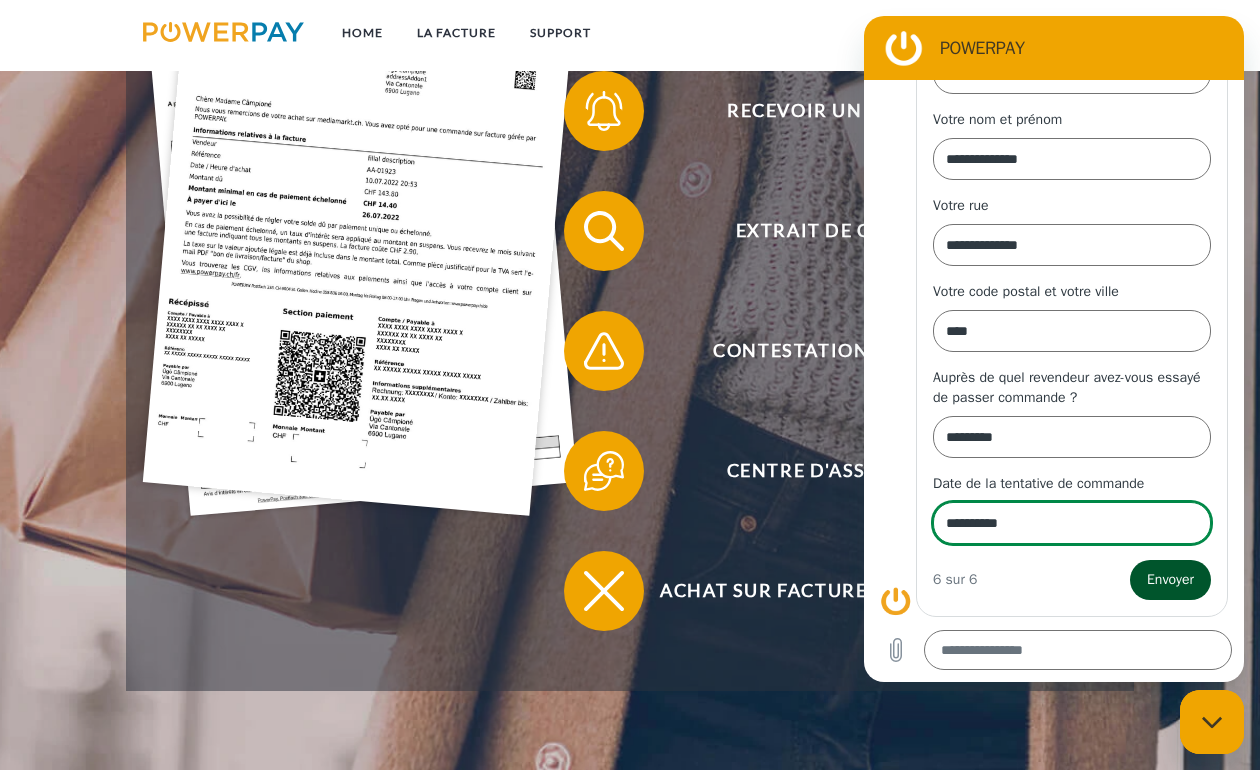 type on "**********" 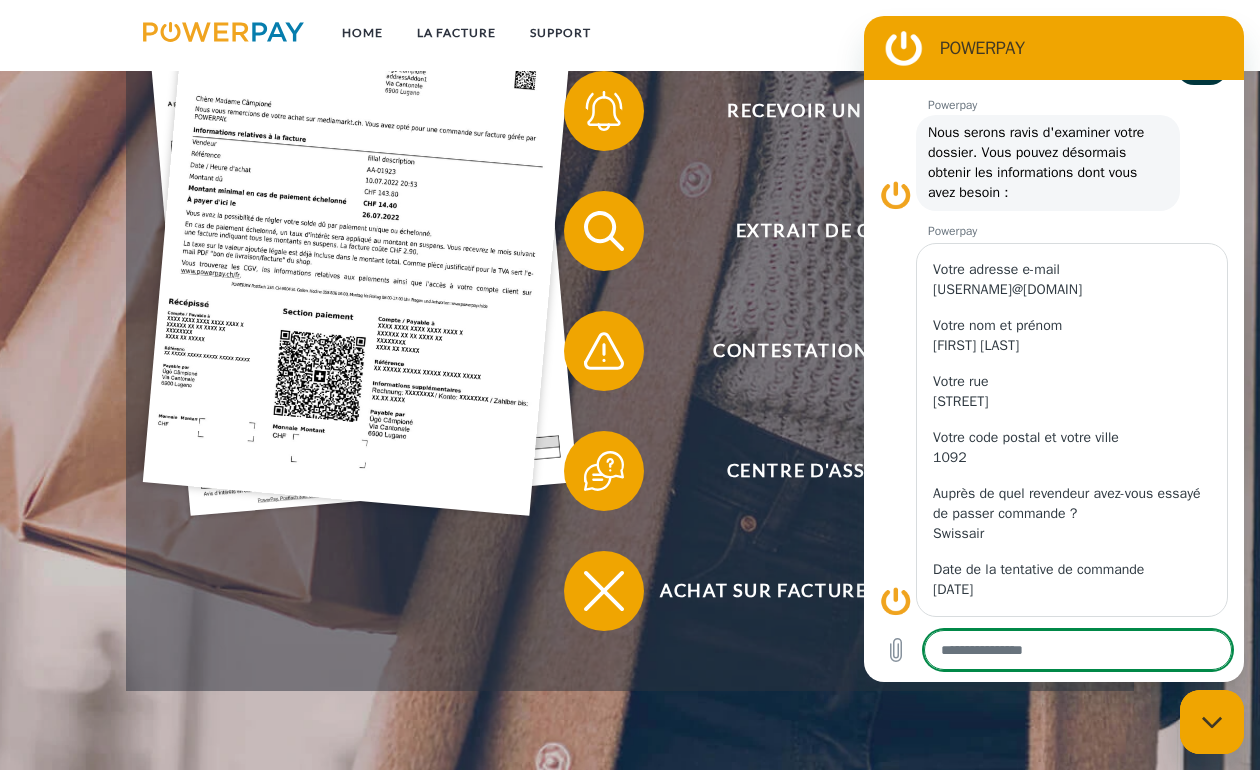 scroll, scrollTop: 715, scrollLeft: 0, axis: vertical 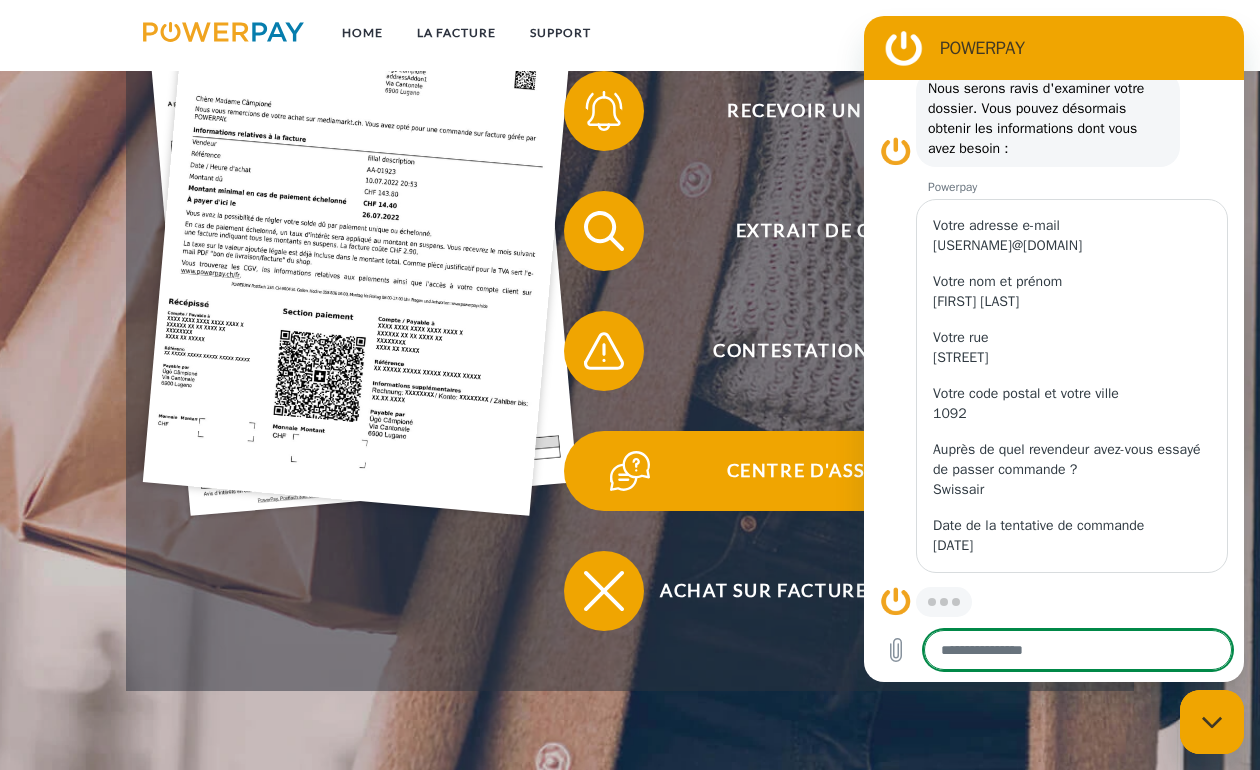 type on "*" 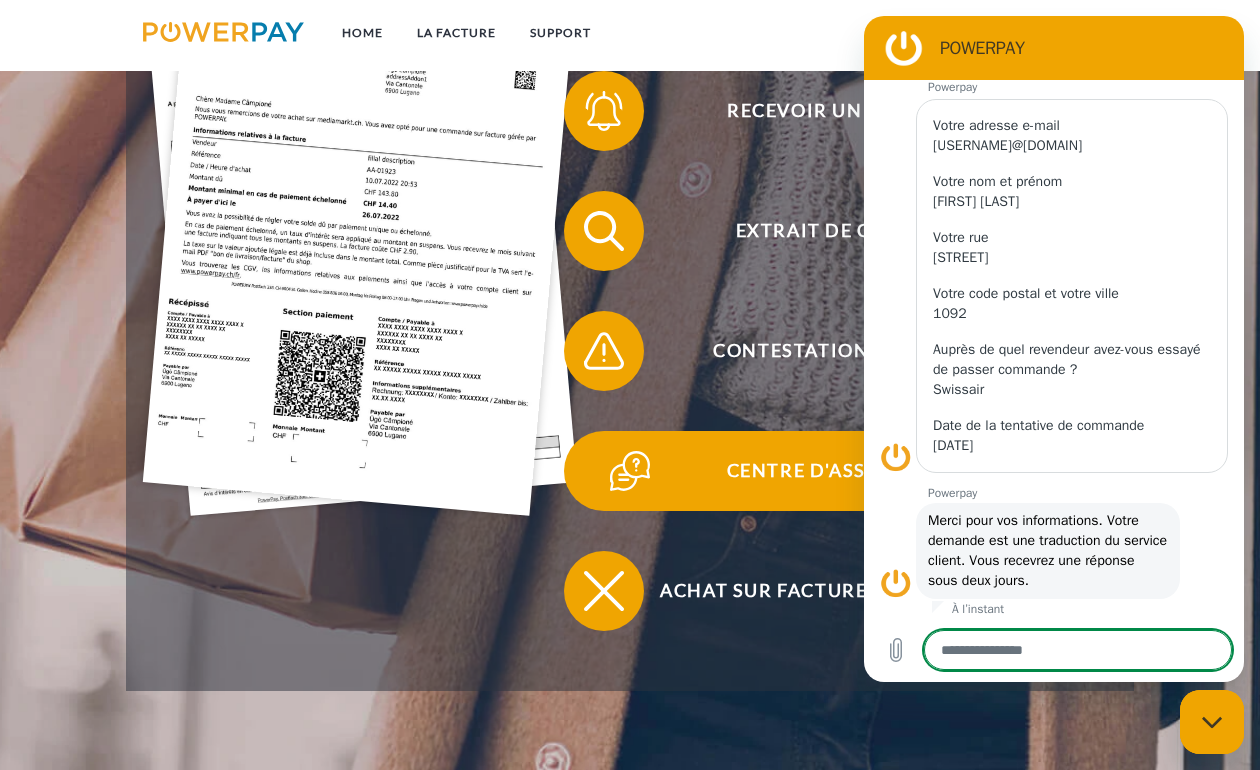scroll, scrollTop: 819, scrollLeft: 0, axis: vertical 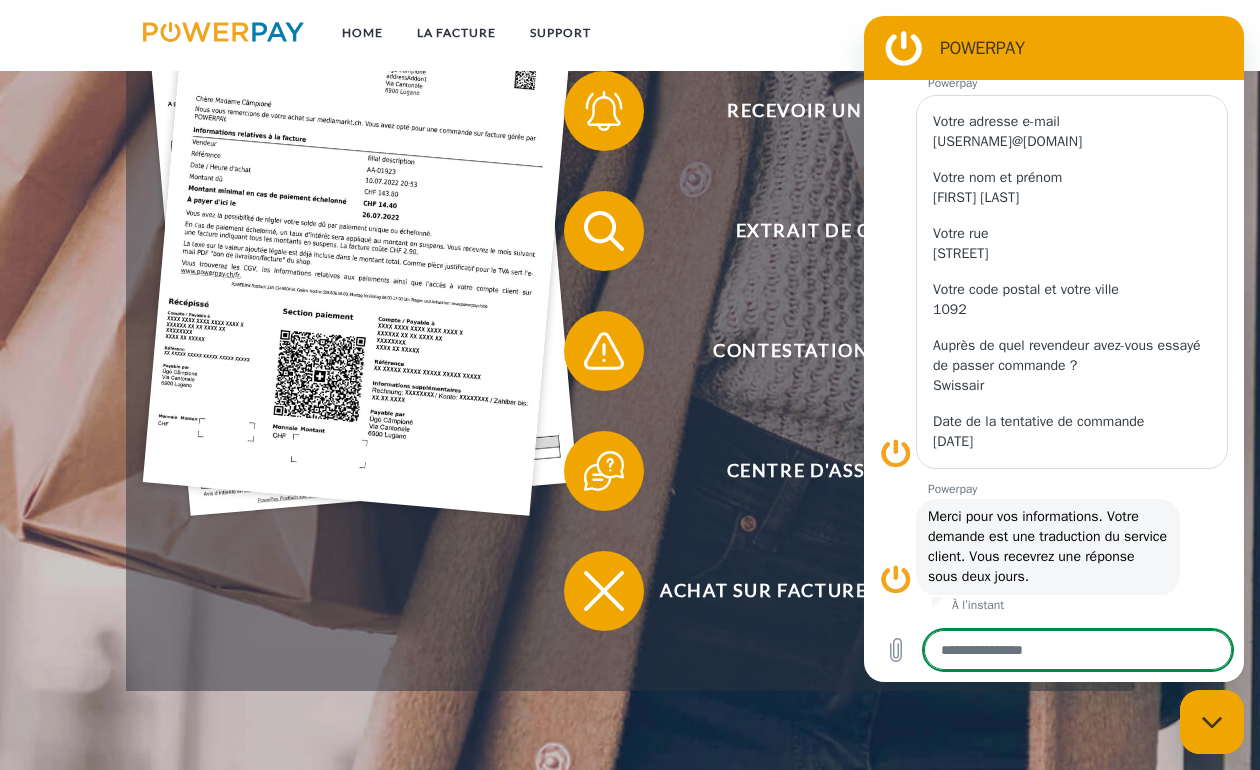 click on "POWERPAY" at bounding box center (1082, 48) 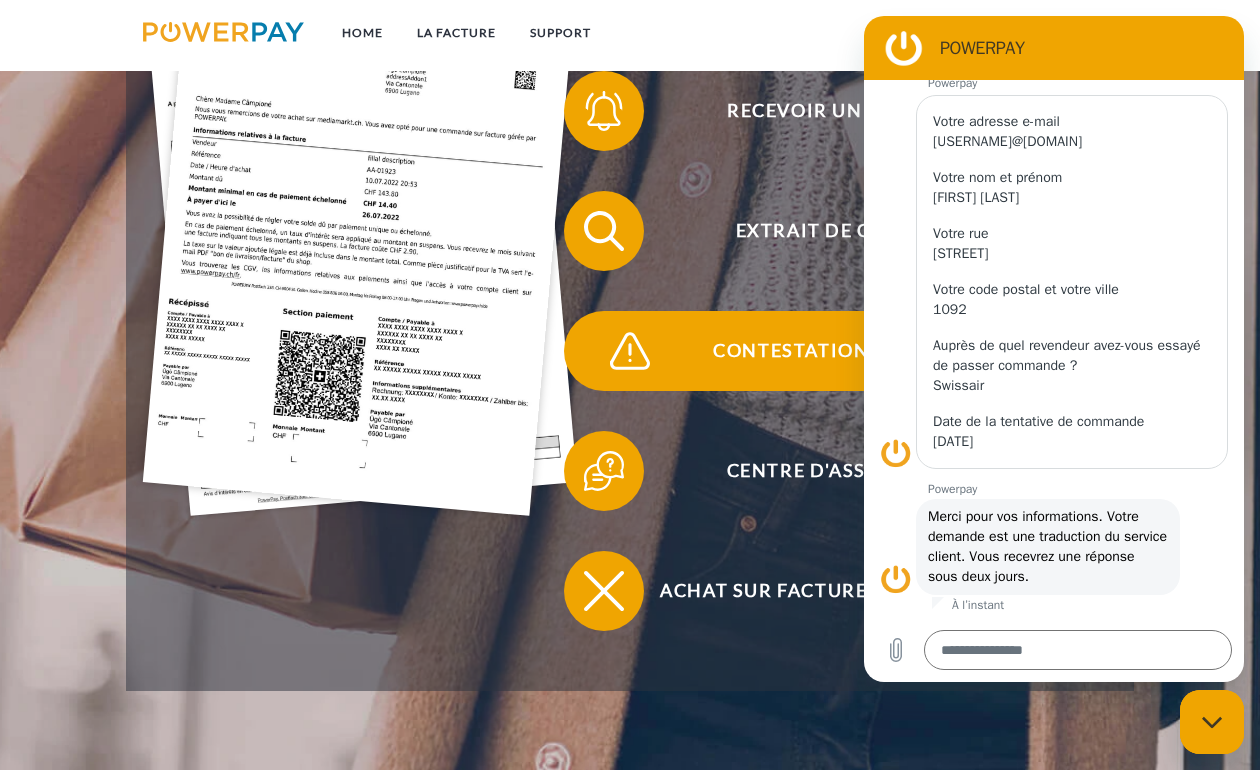 click on "Contestation Facture" at bounding box center (839, 351) 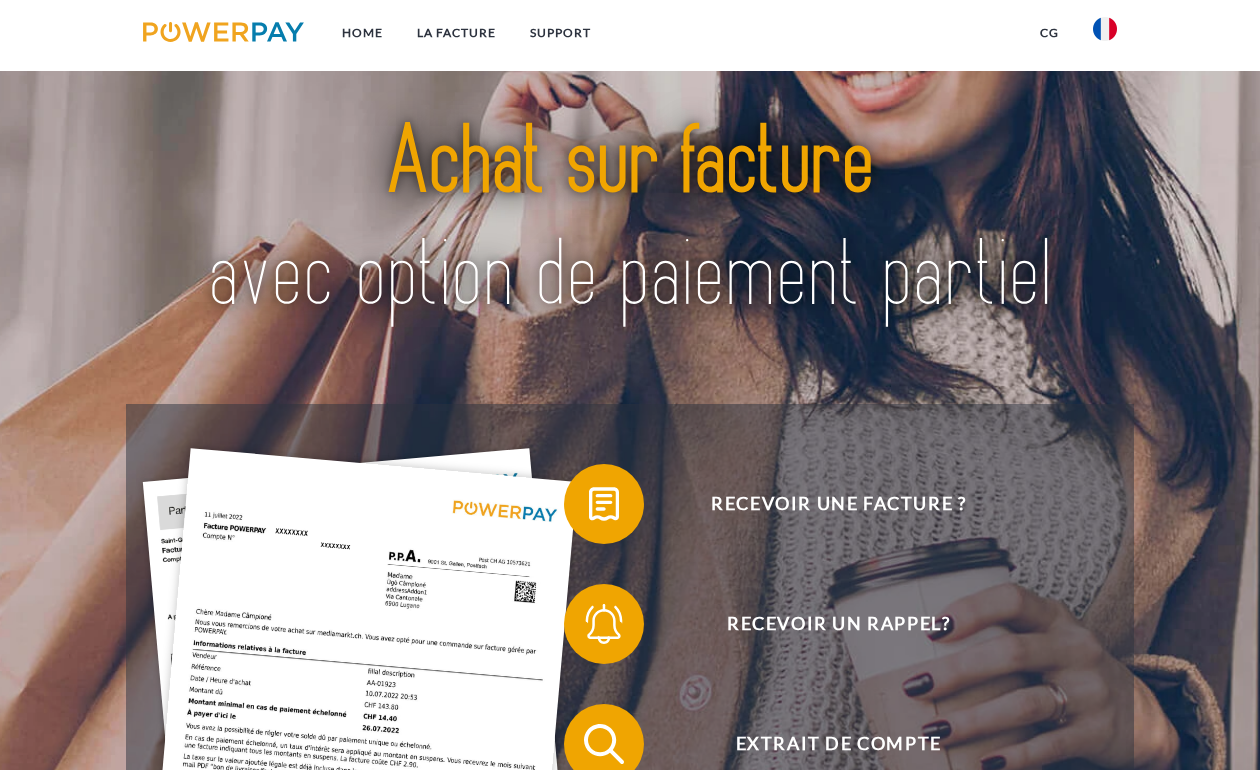 scroll, scrollTop: 513, scrollLeft: 0, axis: vertical 